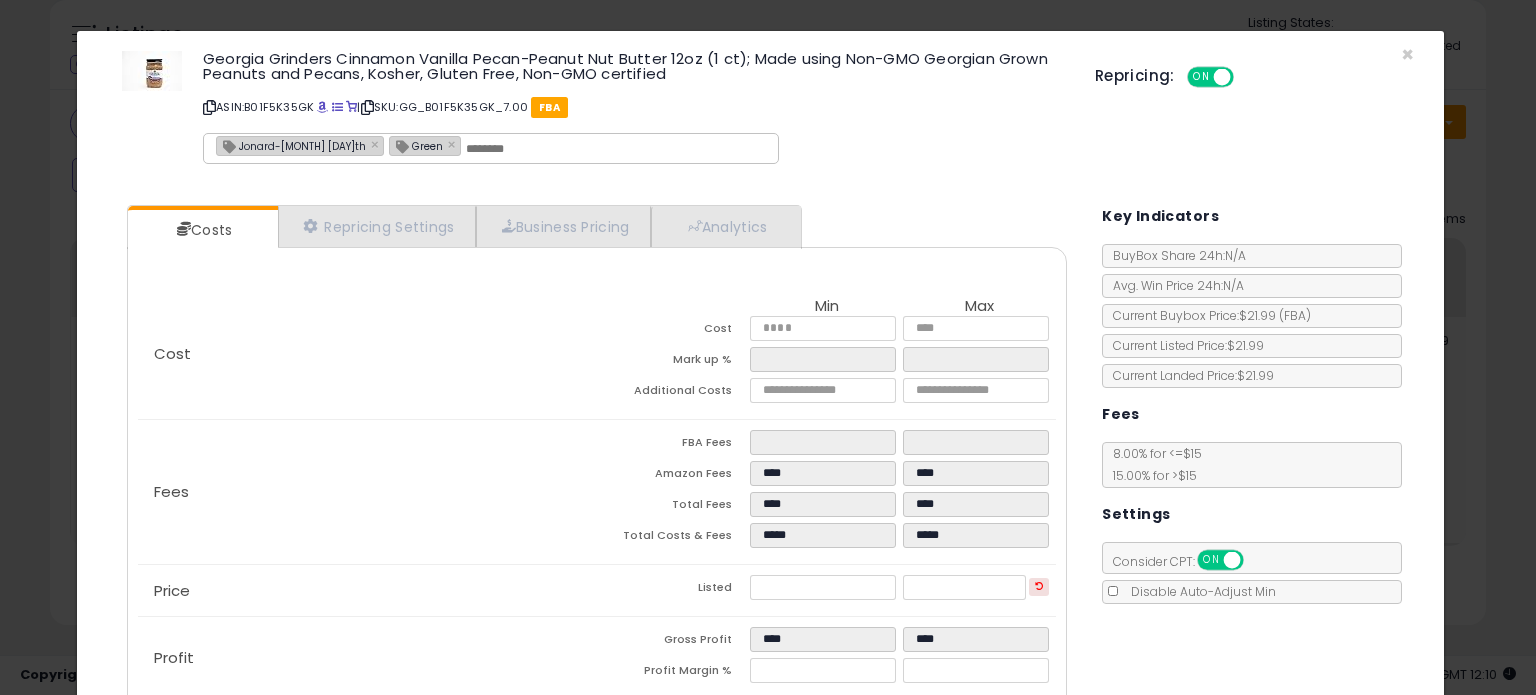 scroll, scrollTop: 733, scrollLeft: 0, axis: vertical 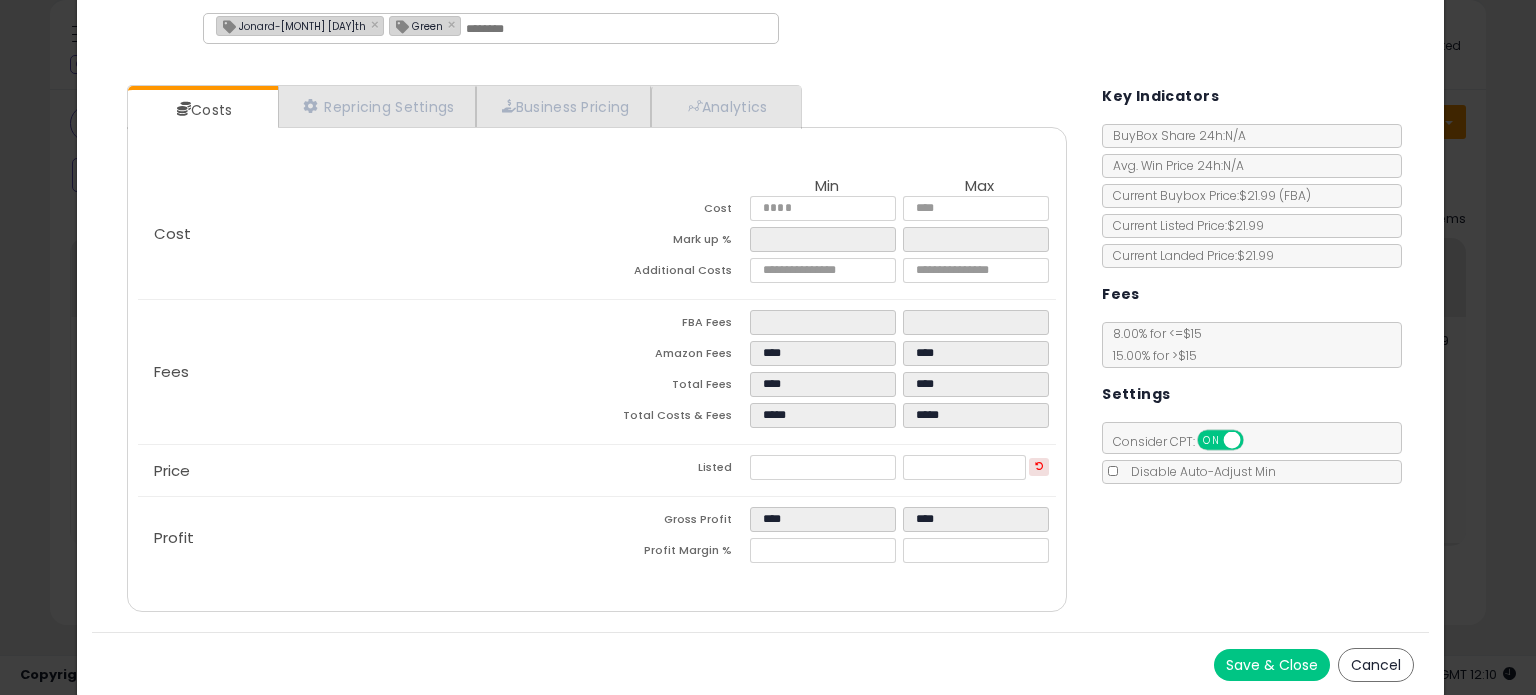 click on "Save & Close" at bounding box center (1272, 665) 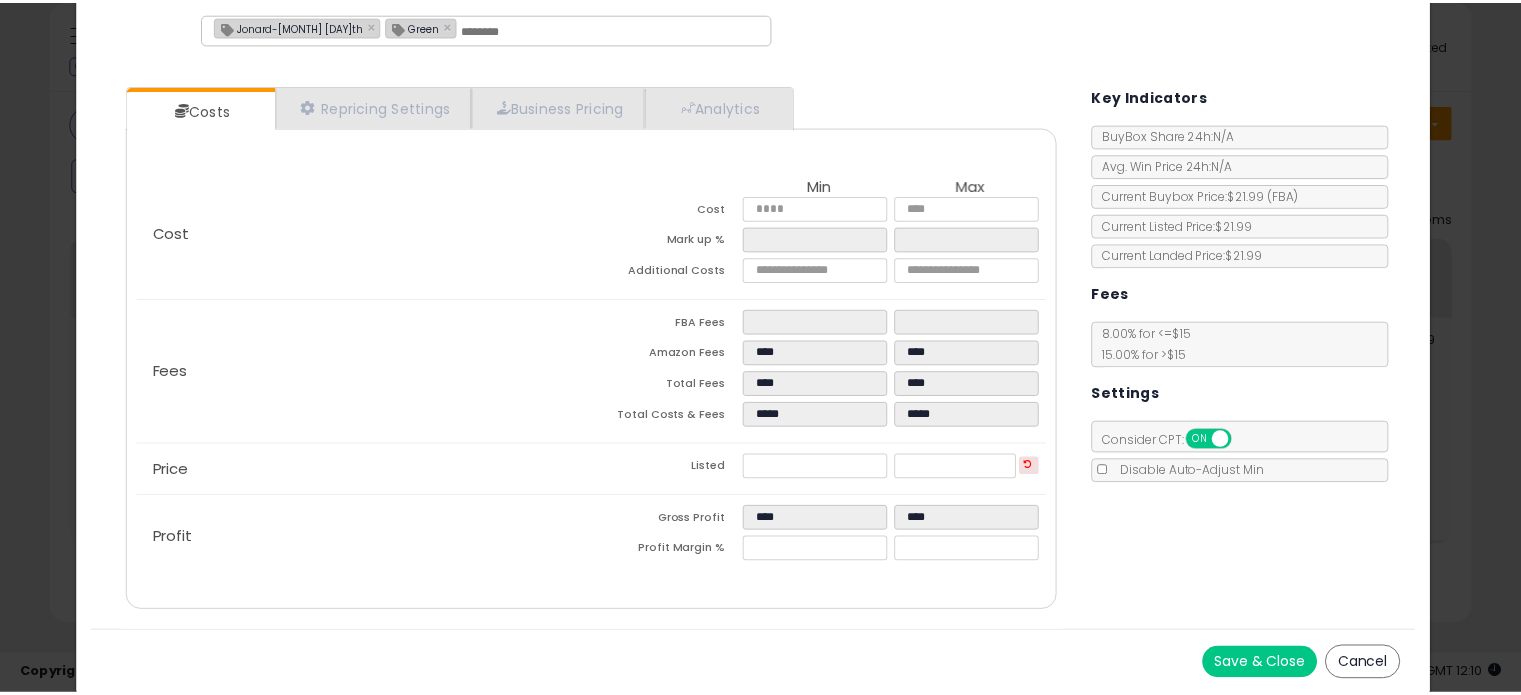 scroll, scrollTop: 0, scrollLeft: 0, axis: both 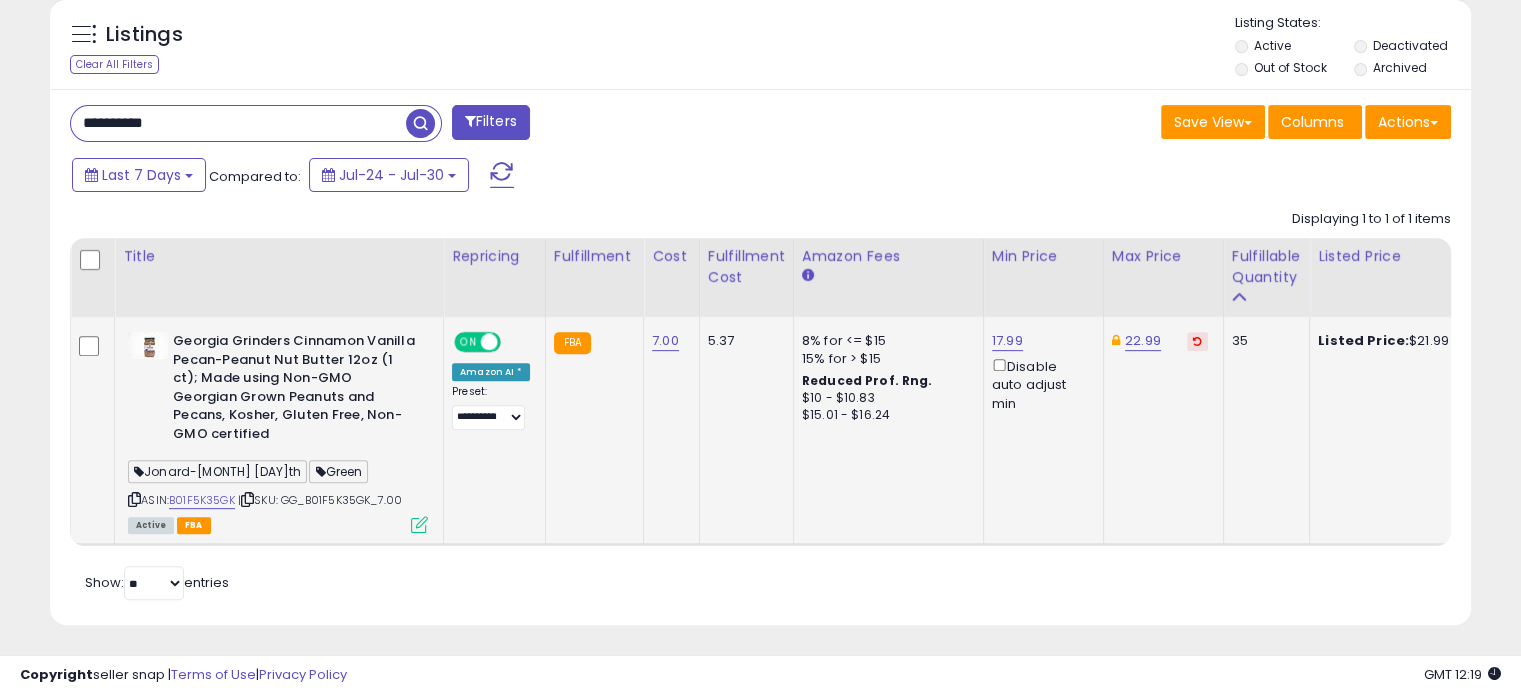 click at bounding box center [419, 524] 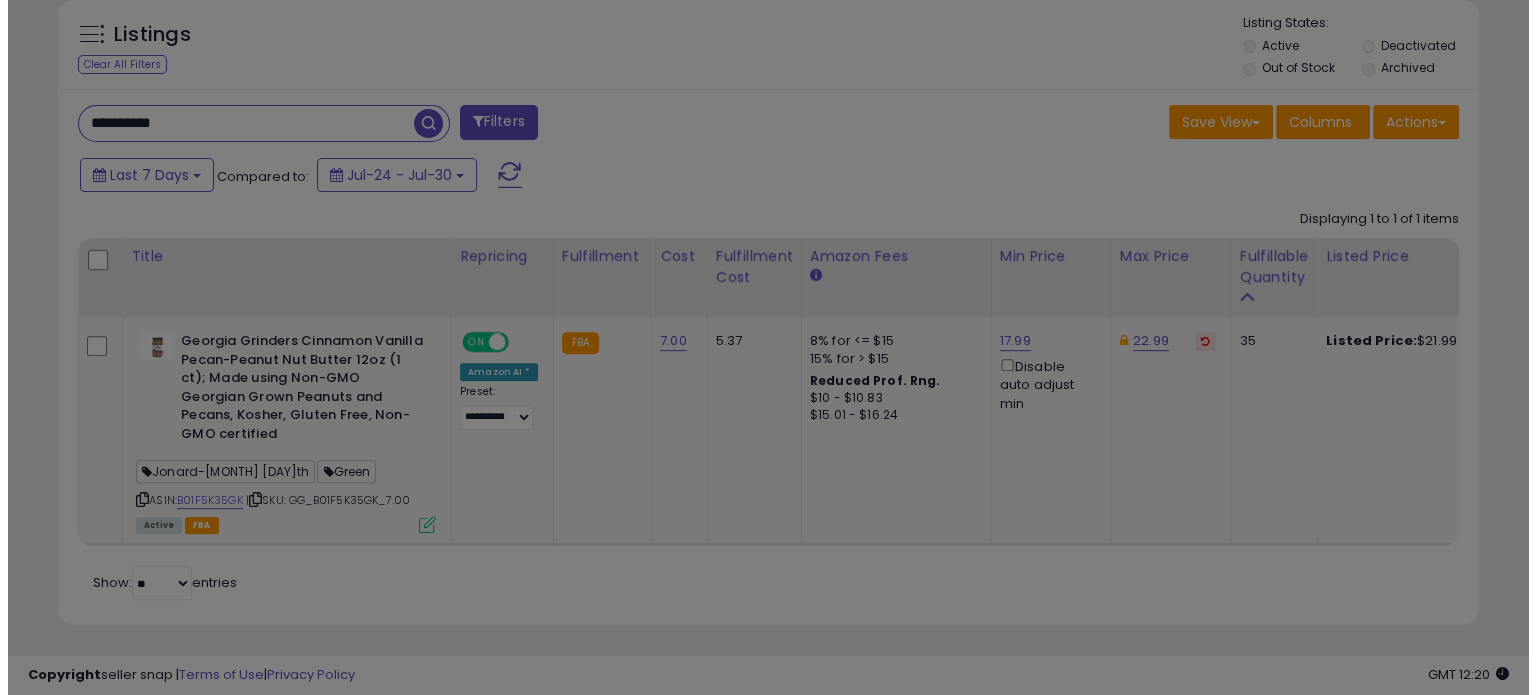 scroll, scrollTop: 999589, scrollLeft: 999168, axis: both 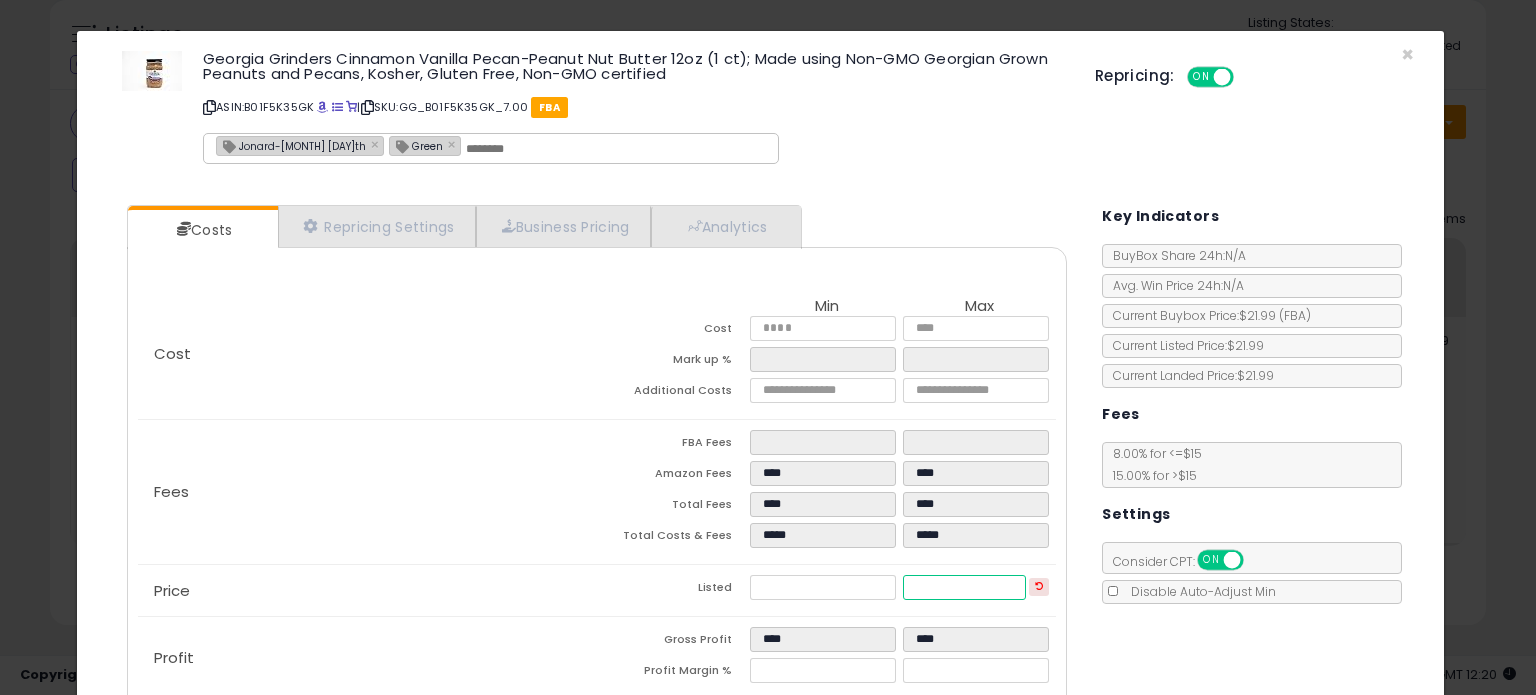 drag, startPoint x: 950, startPoint y: 588, endPoint x: 825, endPoint y: 554, distance: 129.5415 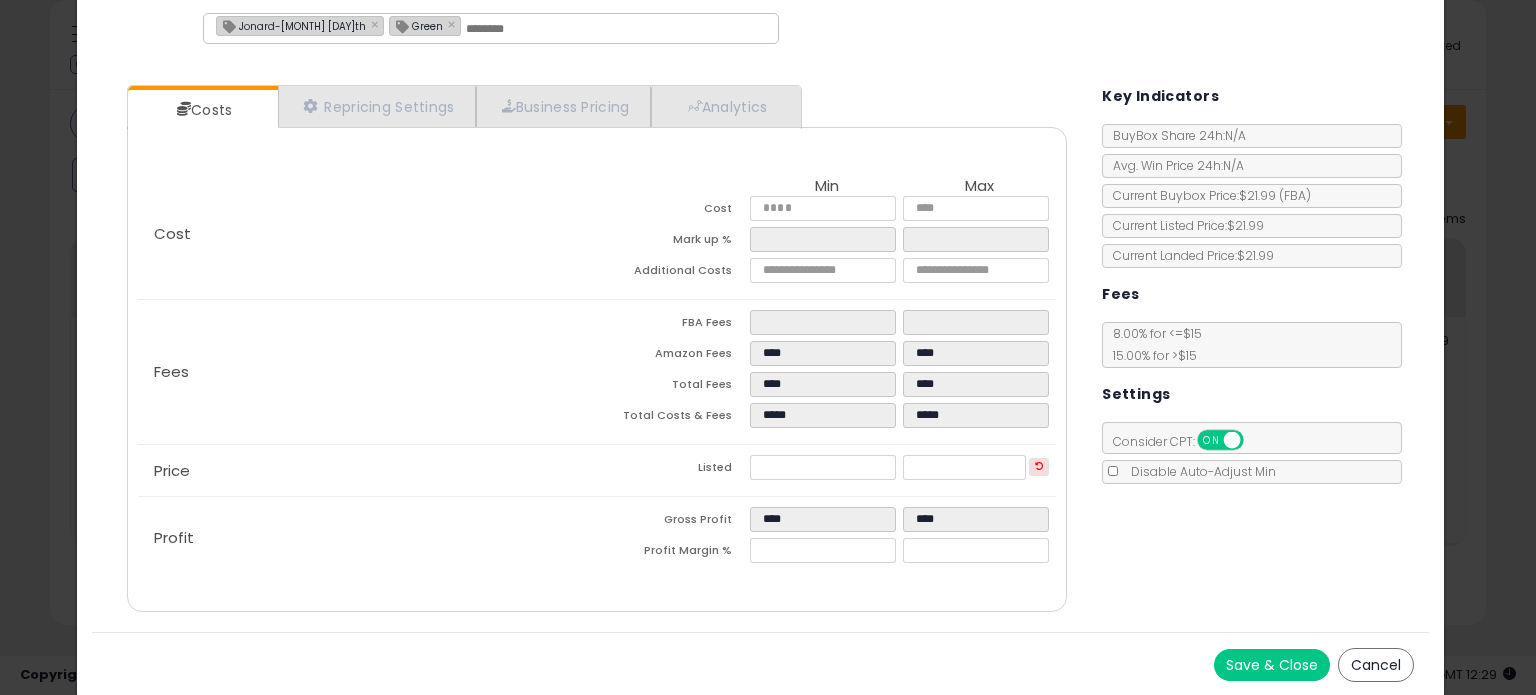 click on "Save & Close" at bounding box center (1272, 665) 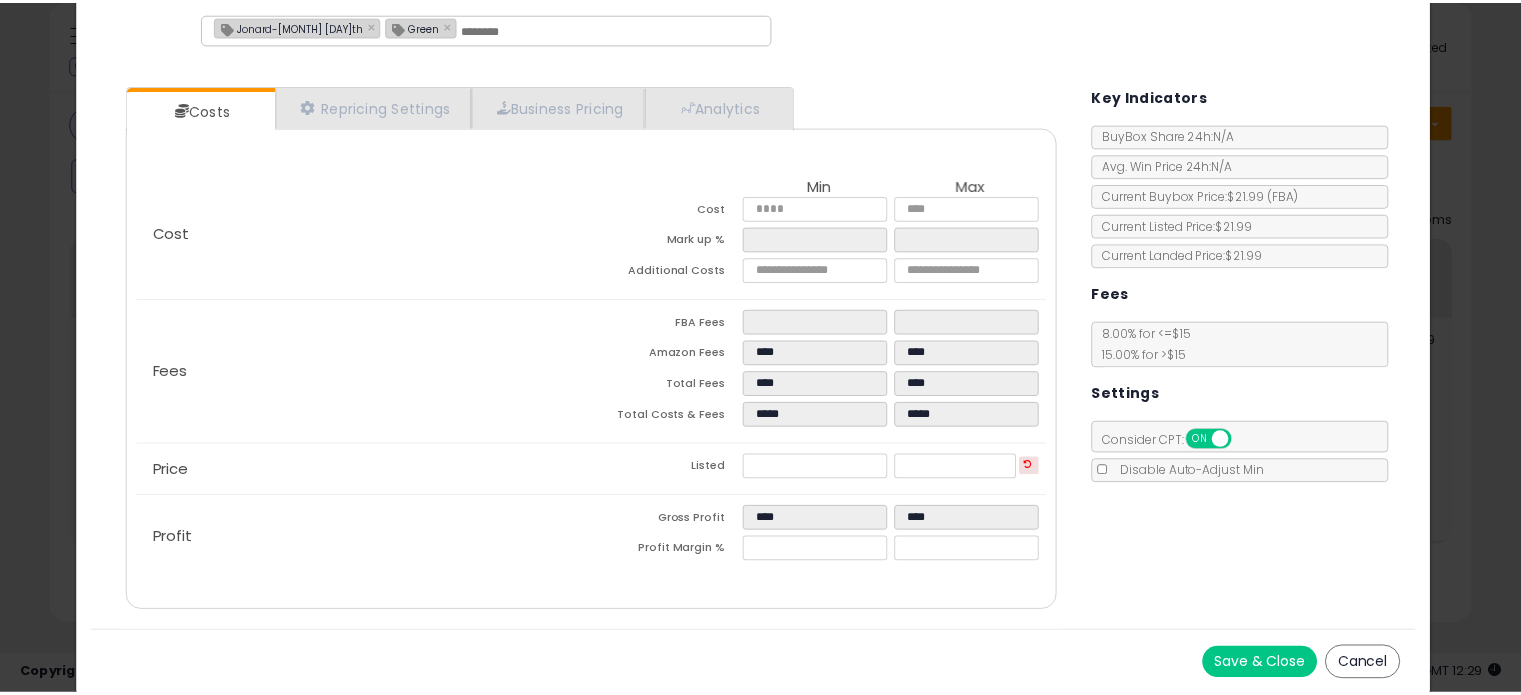 scroll, scrollTop: 0, scrollLeft: 0, axis: both 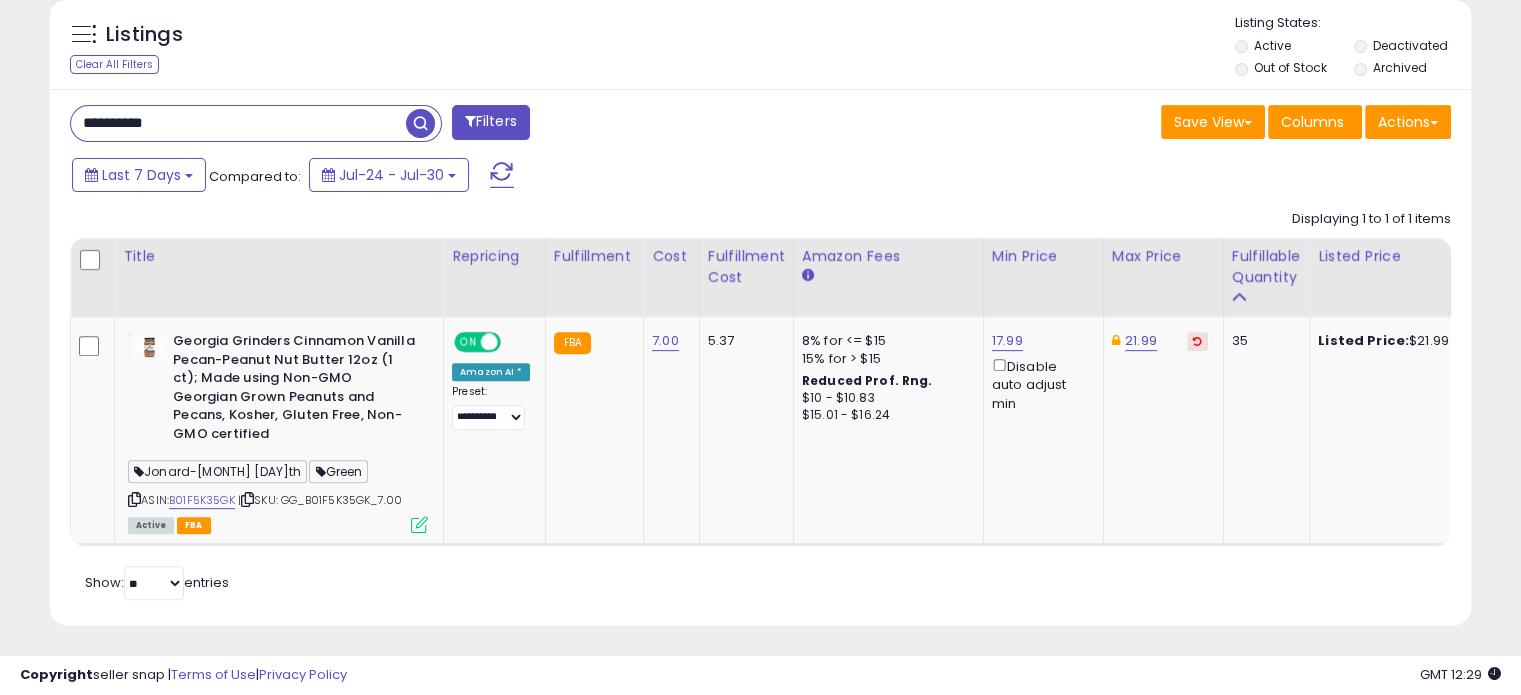 click on "**********" at bounding box center (238, 123) 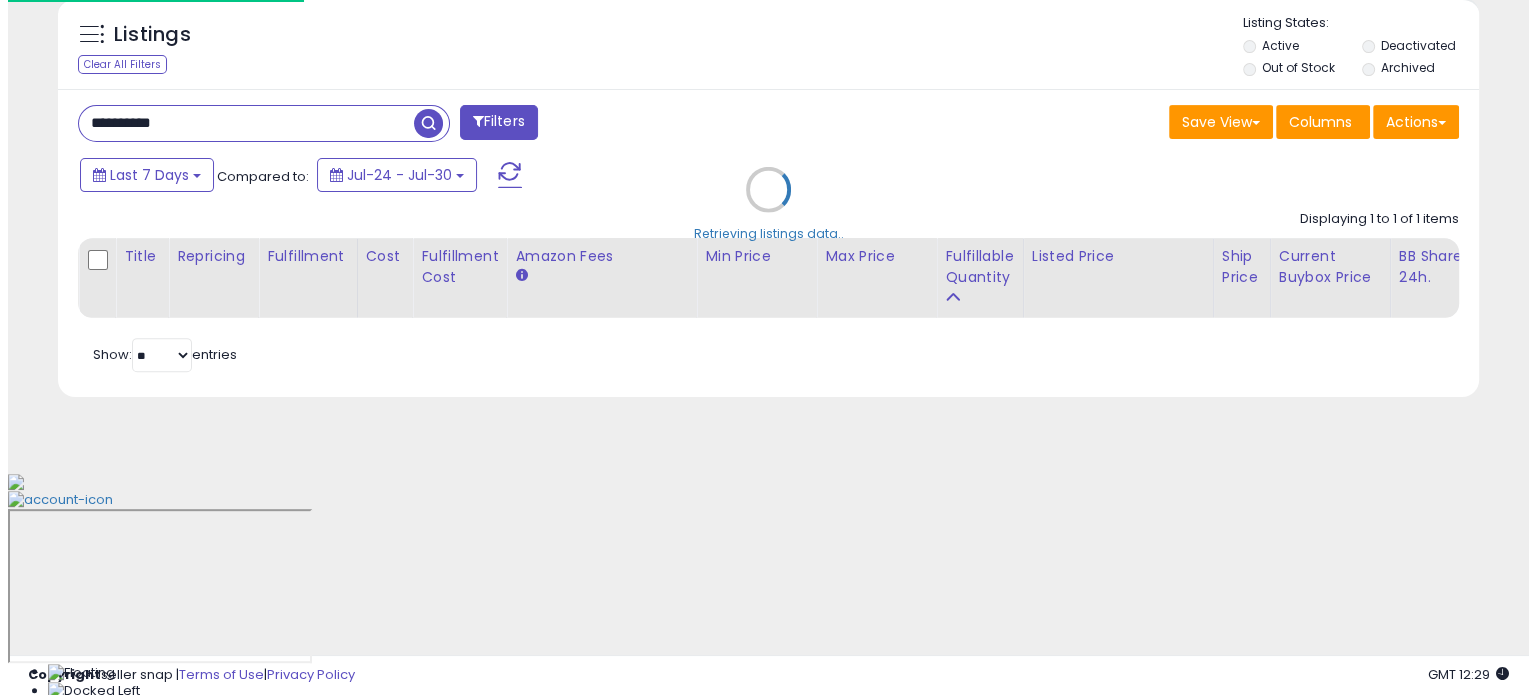 scroll, scrollTop: 524, scrollLeft: 0, axis: vertical 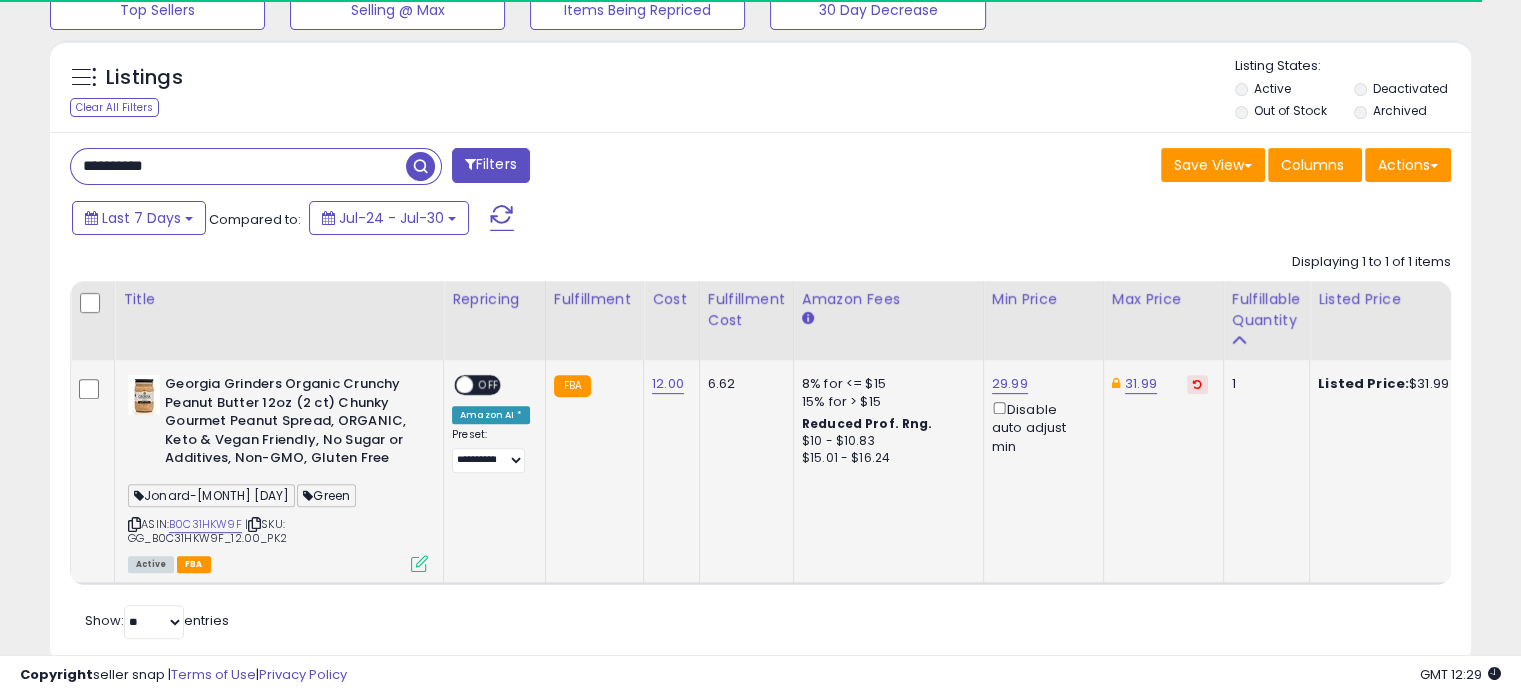 click at bounding box center (419, 563) 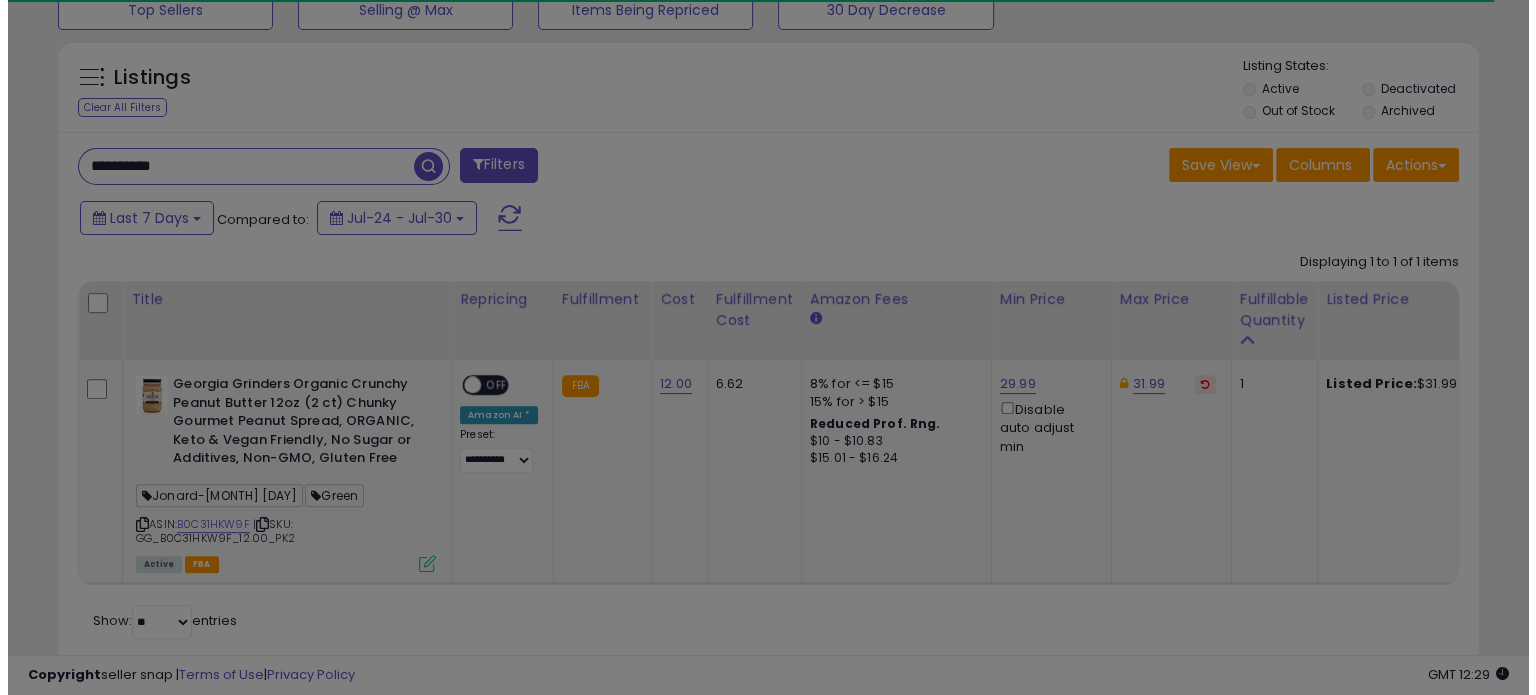 scroll, scrollTop: 999589, scrollLeft: 999168, axis: both 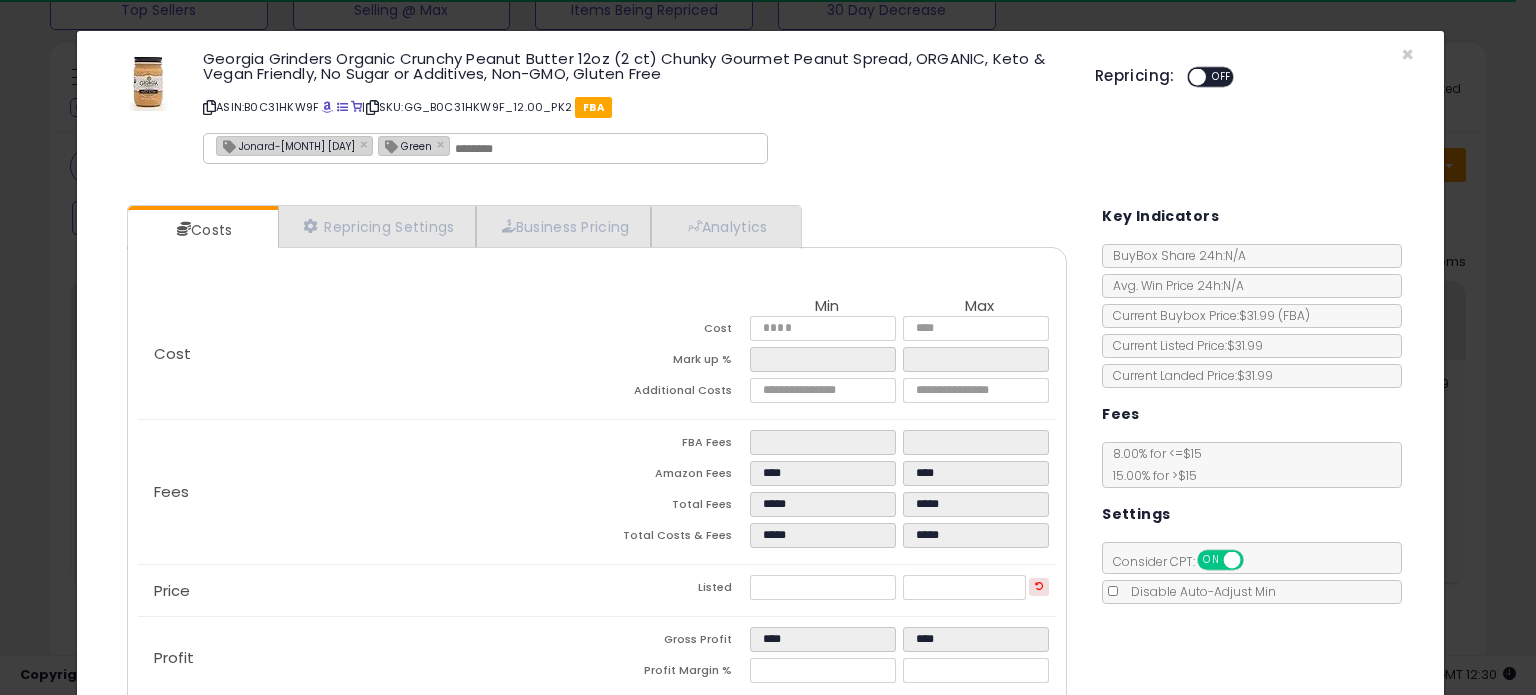 click on "Jonard-[MONTH] [DAY]" at bounding box center (286, 145) 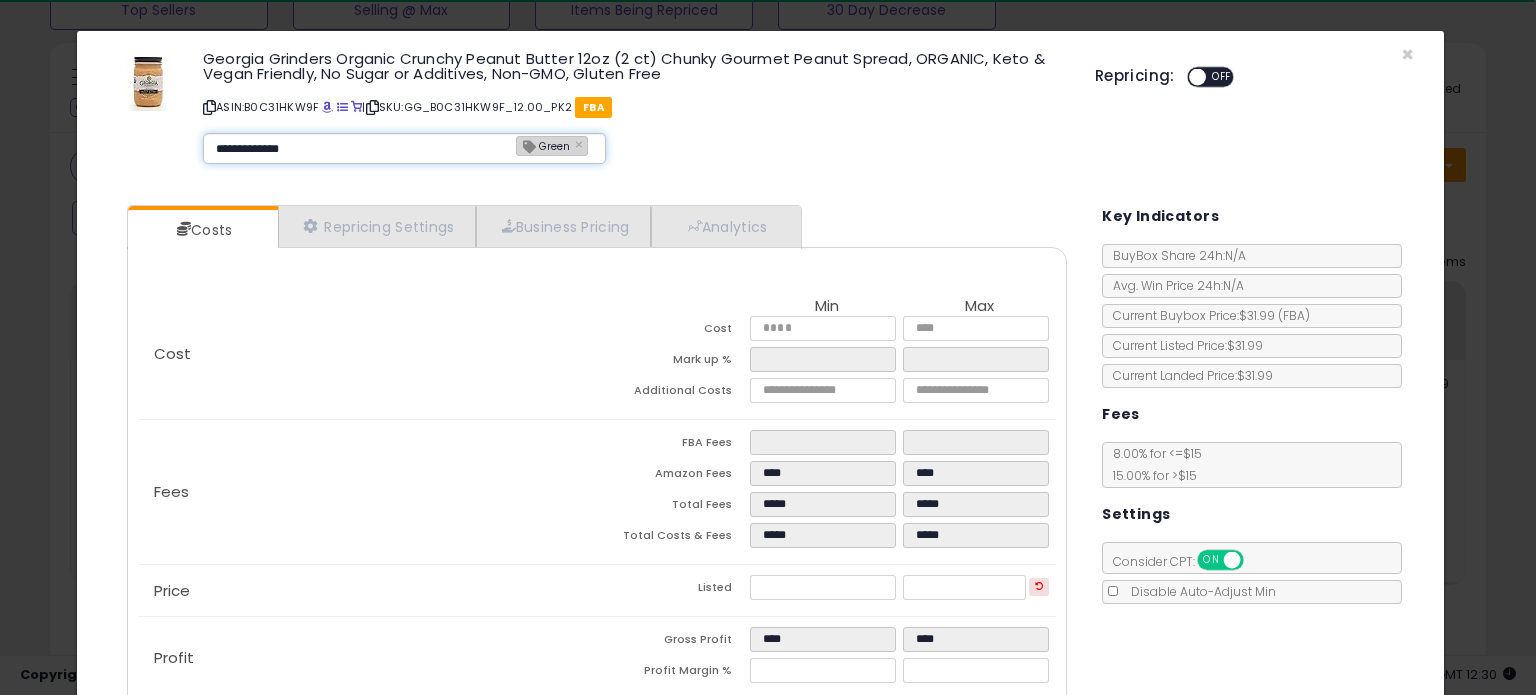 type on "**********" 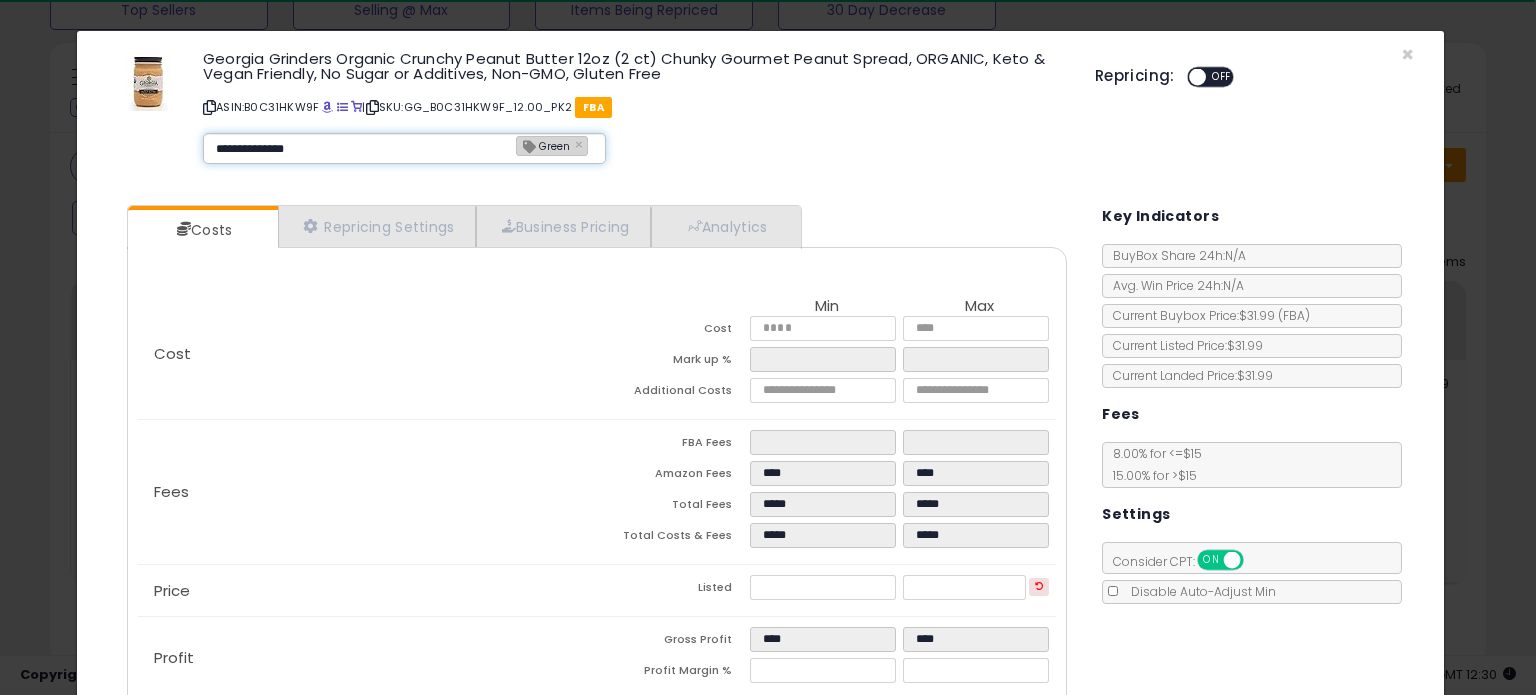 type 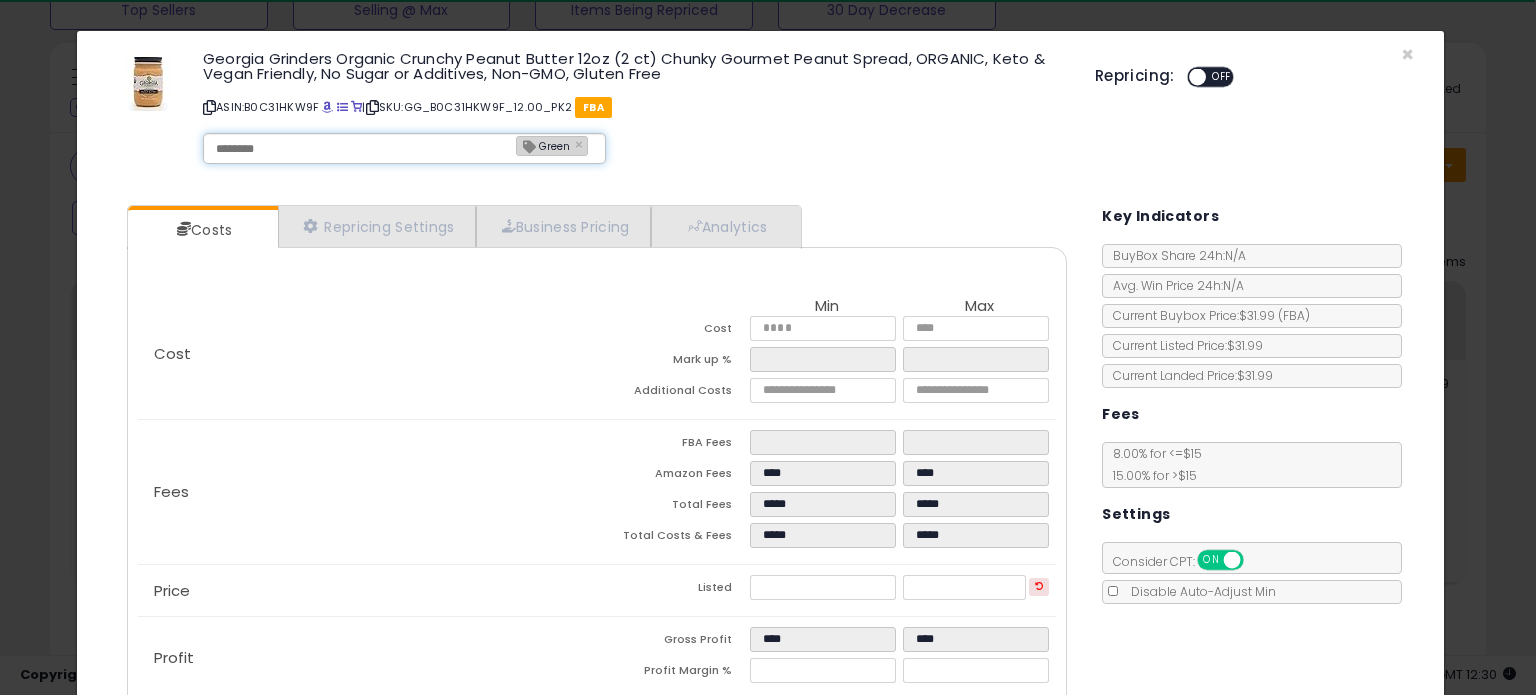 type on "**********" 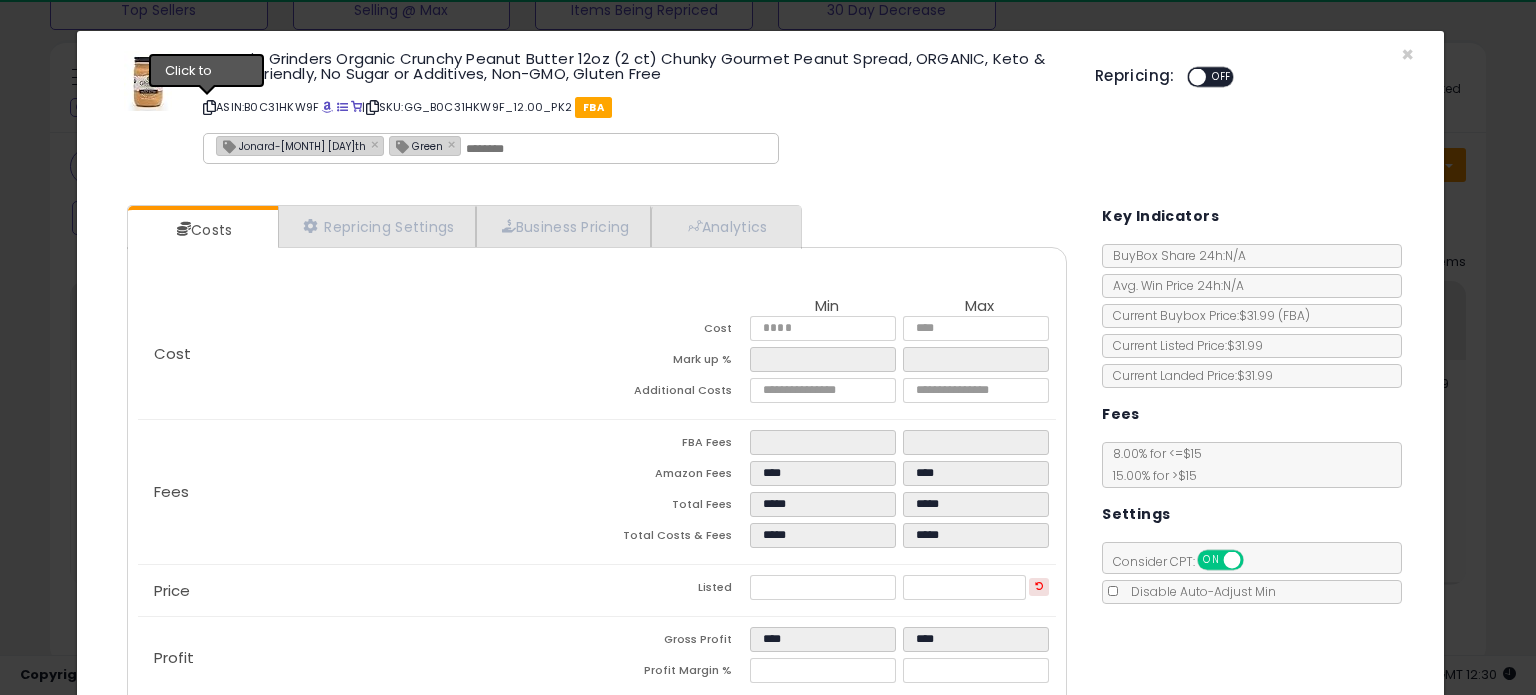 click at bounding box center [209, 107] 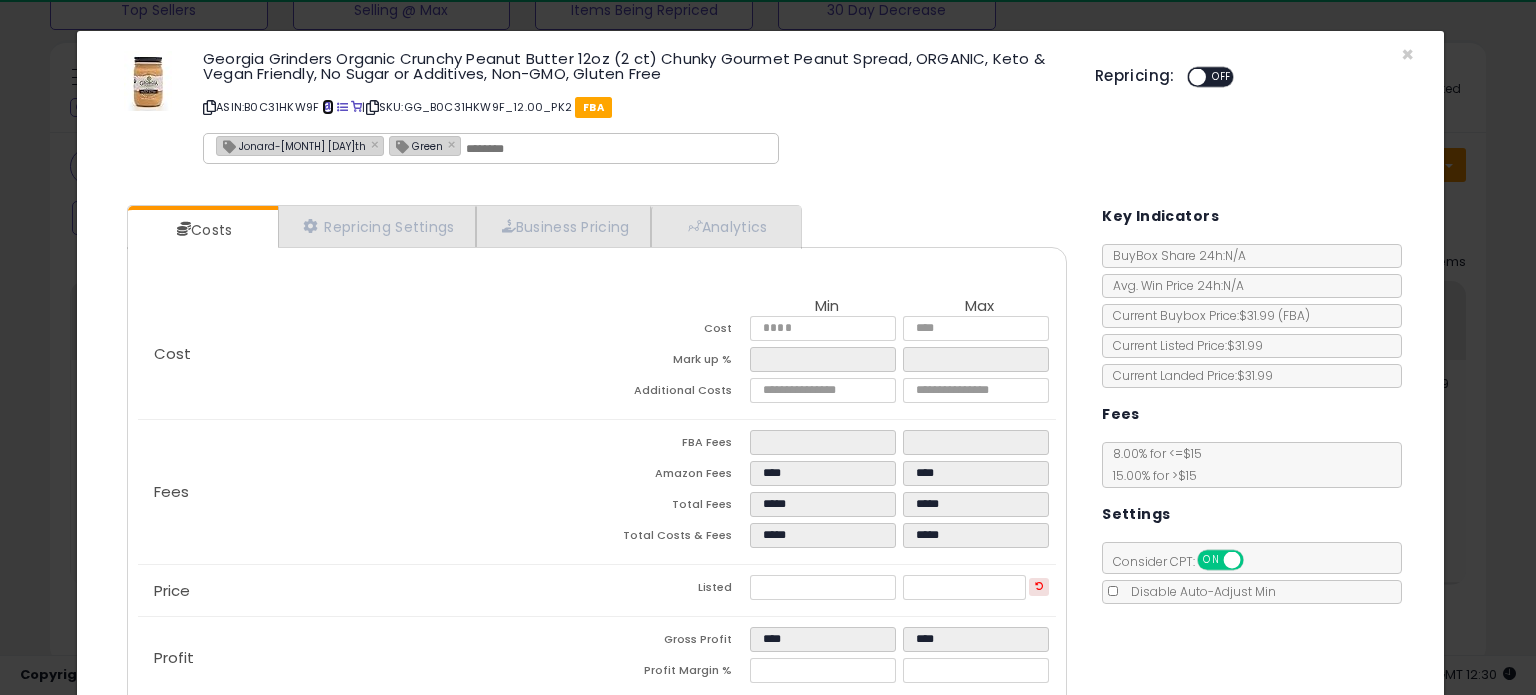 click at bounding box center [327, 107] 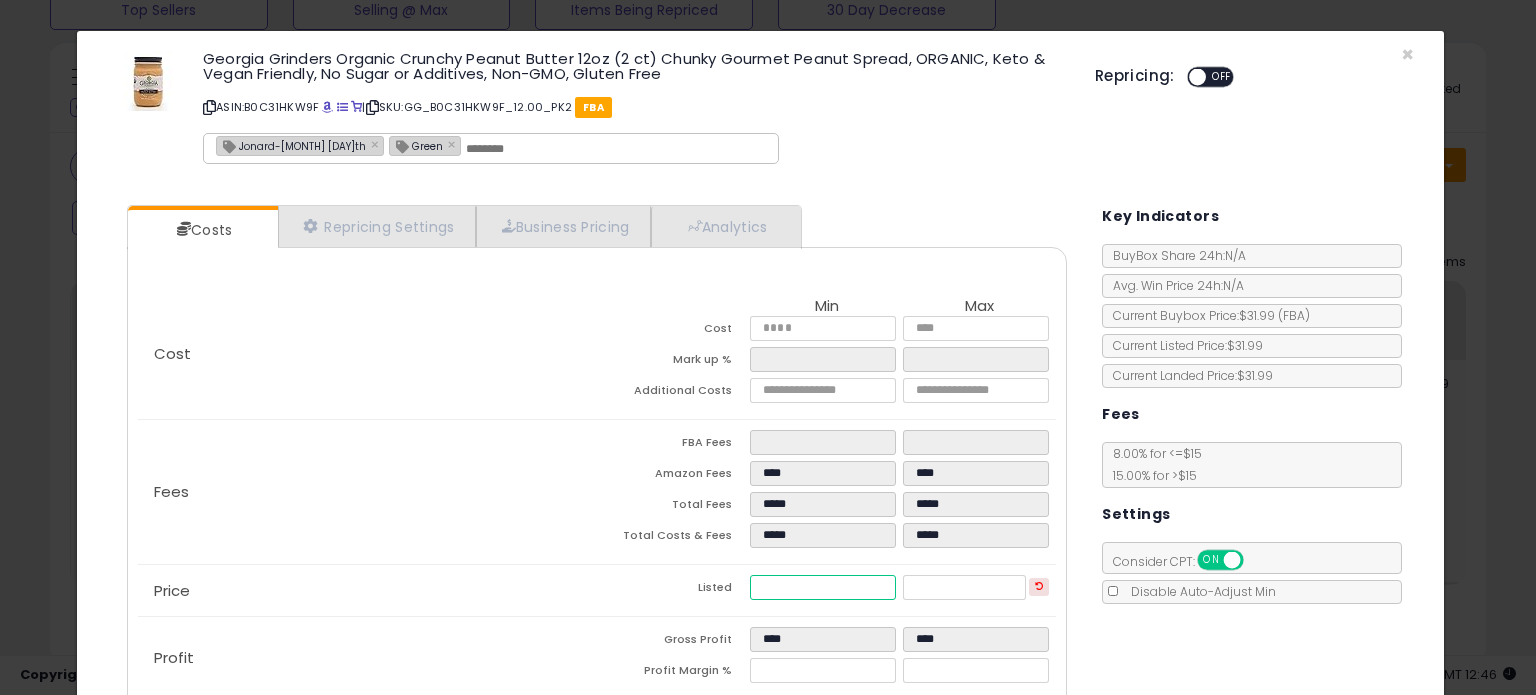 click on "*****" at bounding box center [822, 587] 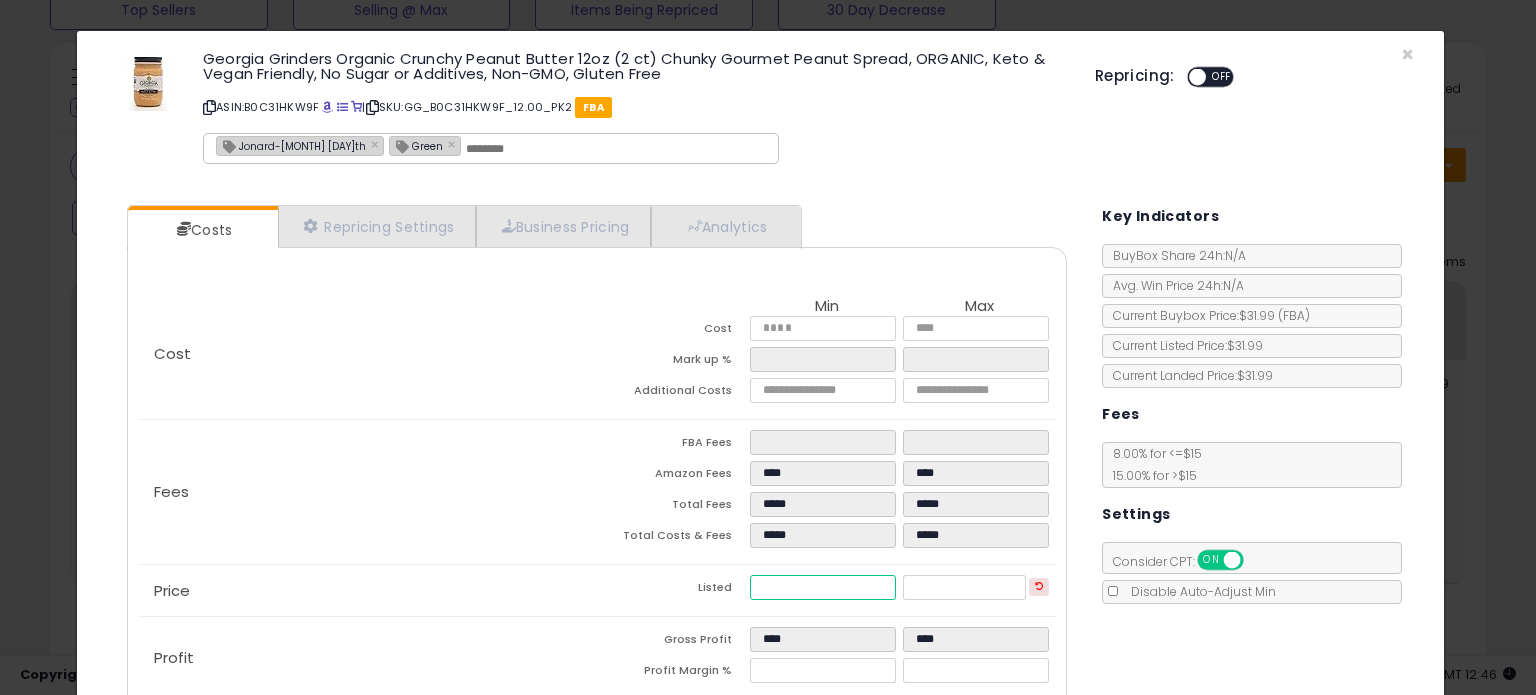 type on "****" 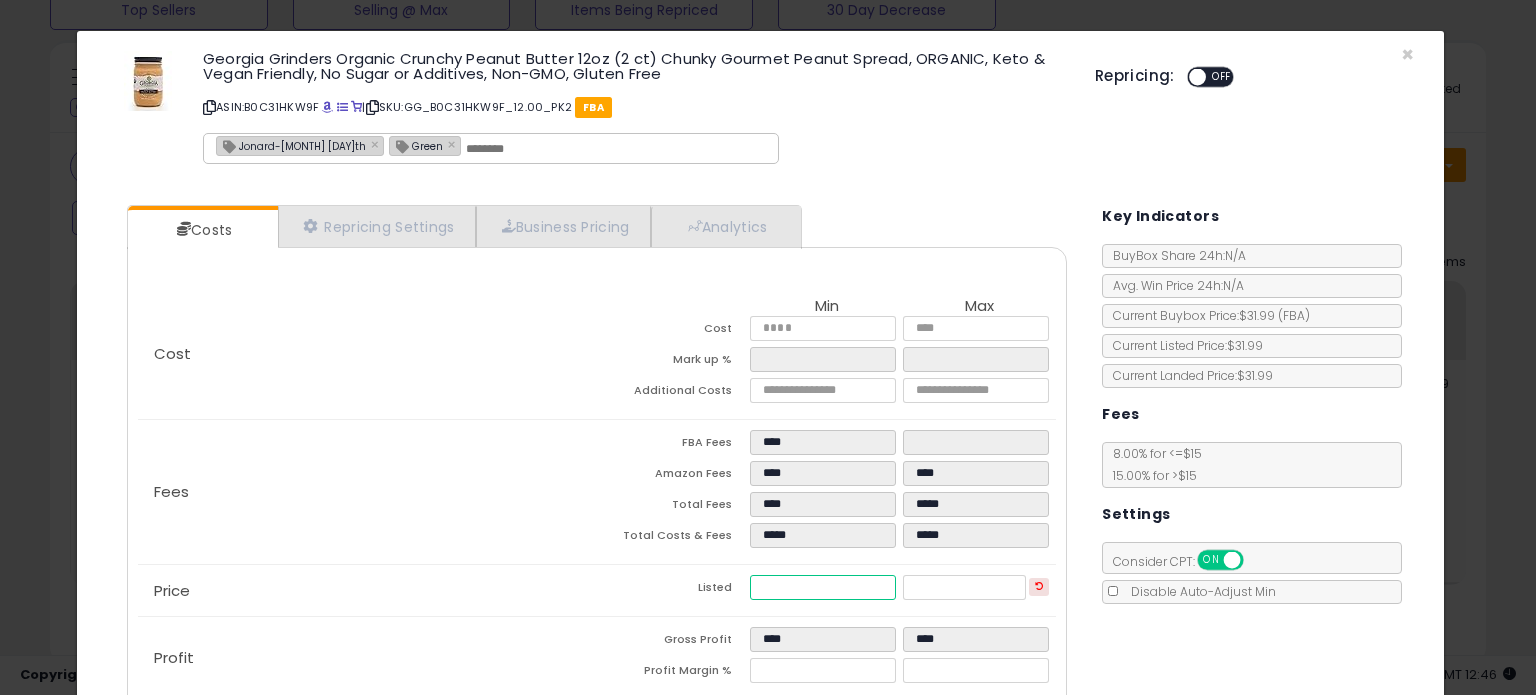 type on "****" 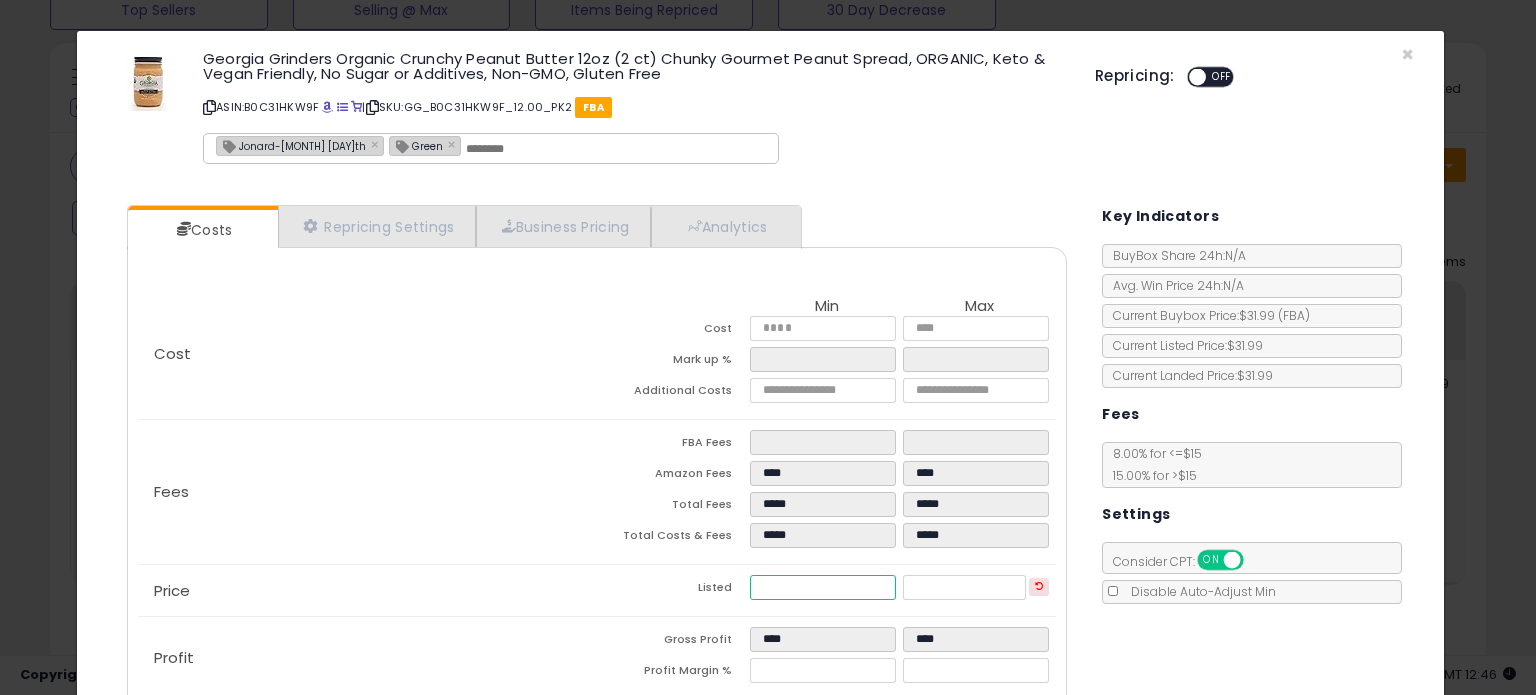 type on "****" 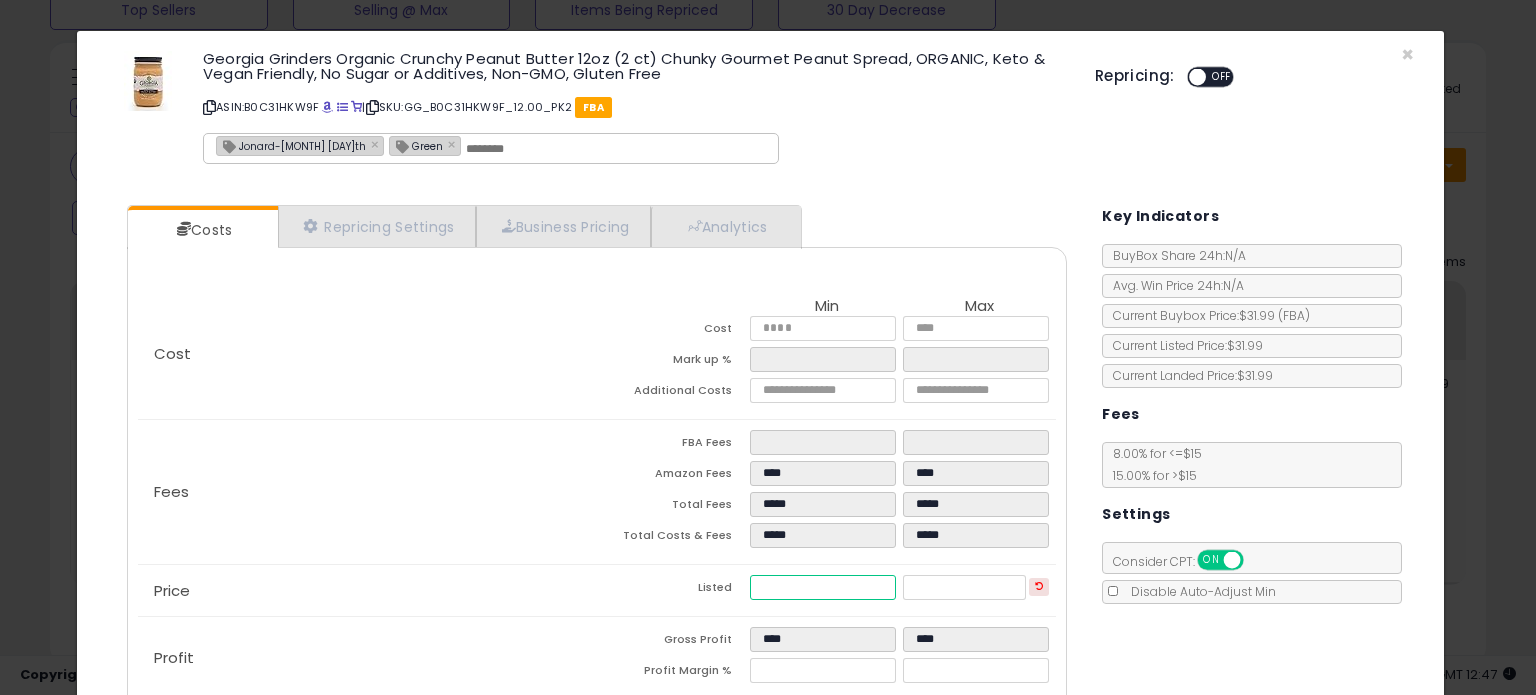 type on "*****" 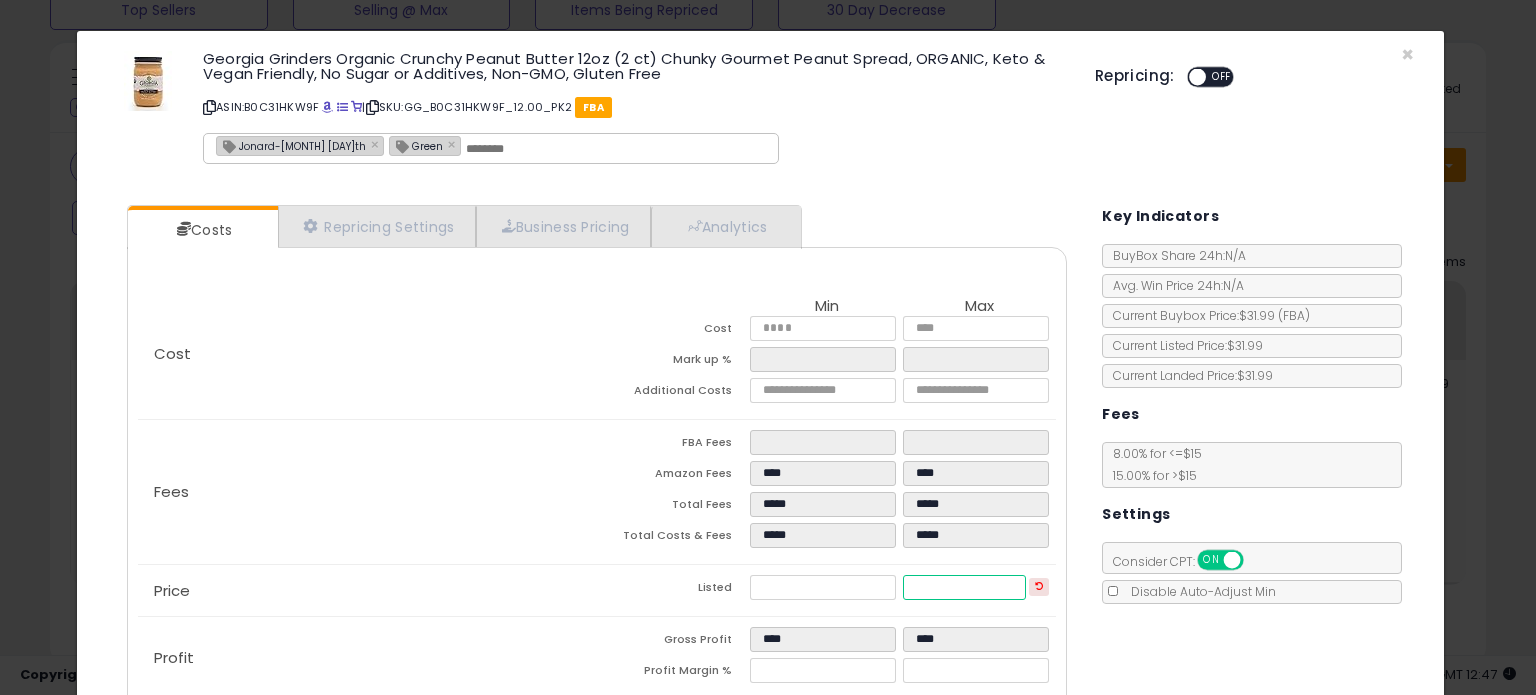 click on "*****" at bounding box center (964, 587) 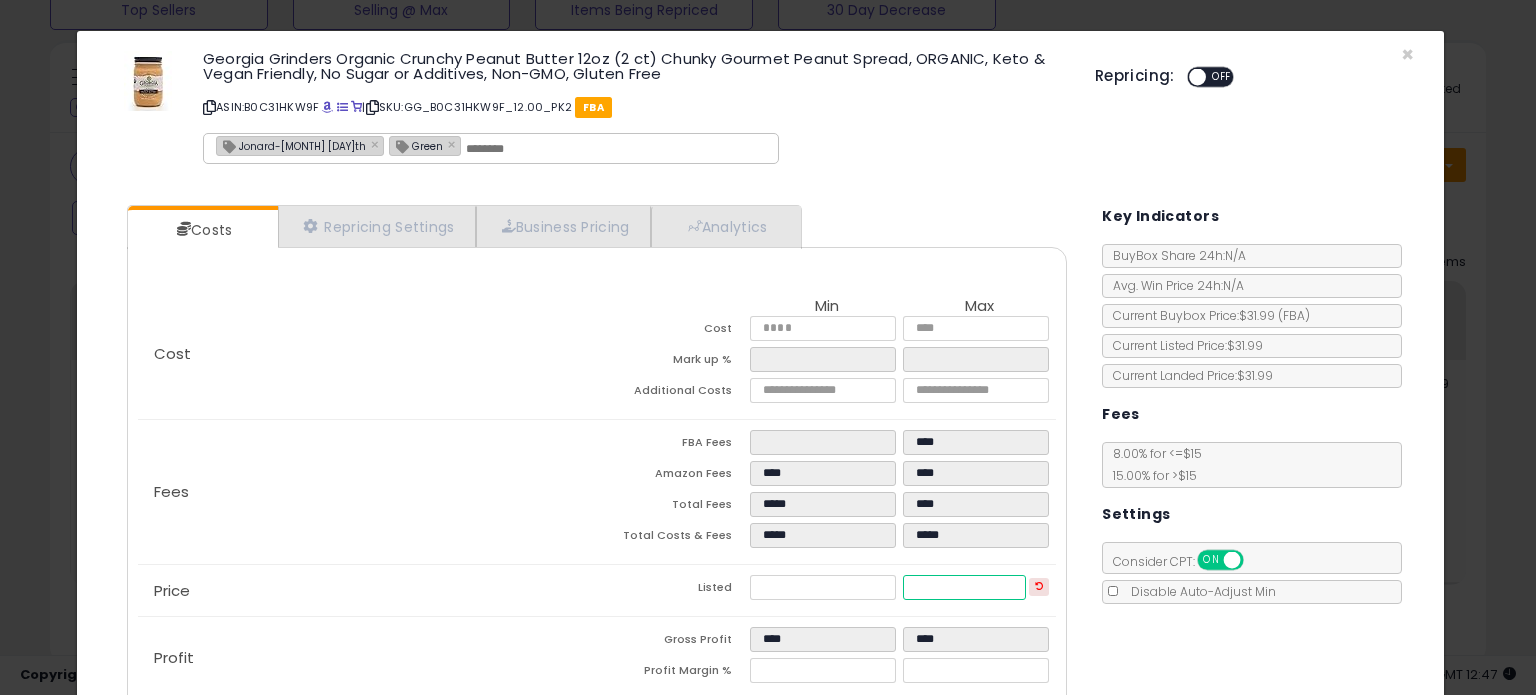 type on "****" 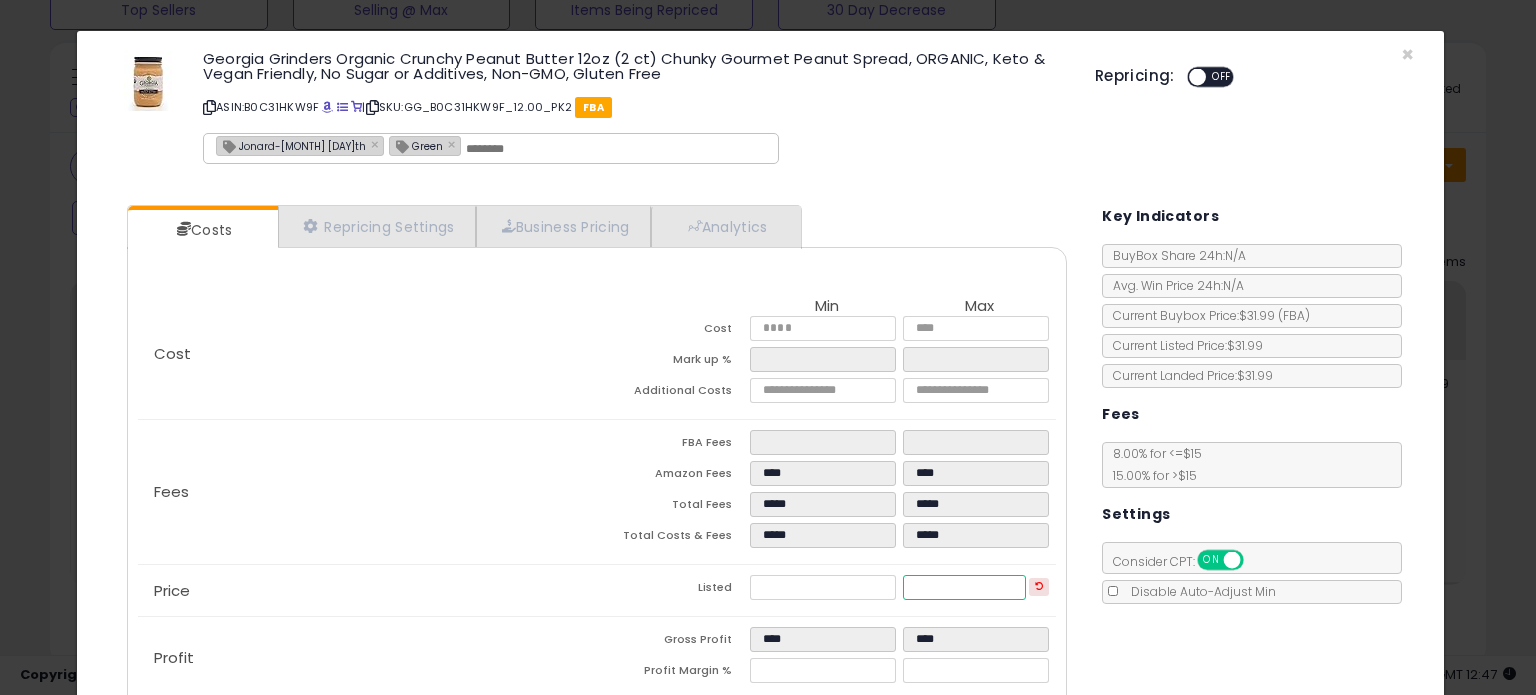 type on "****" 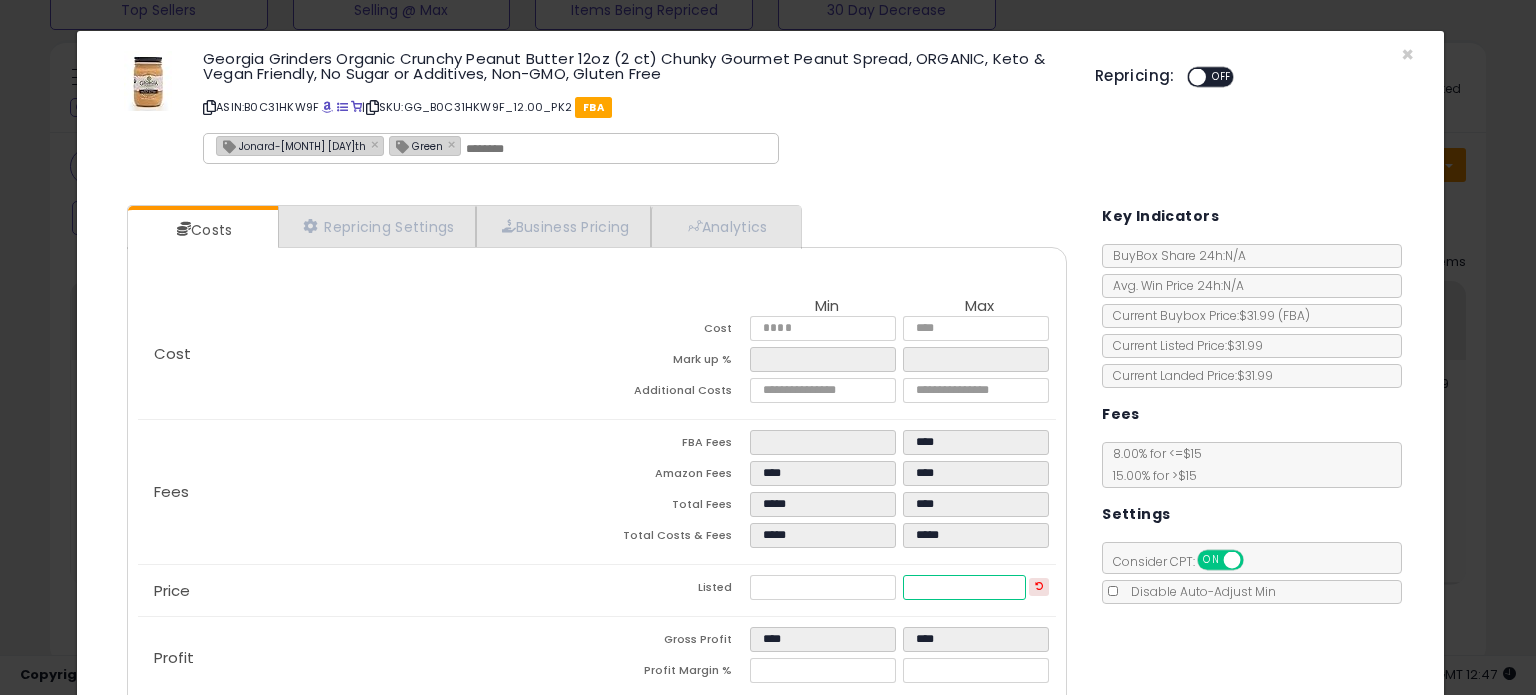 type on "****" 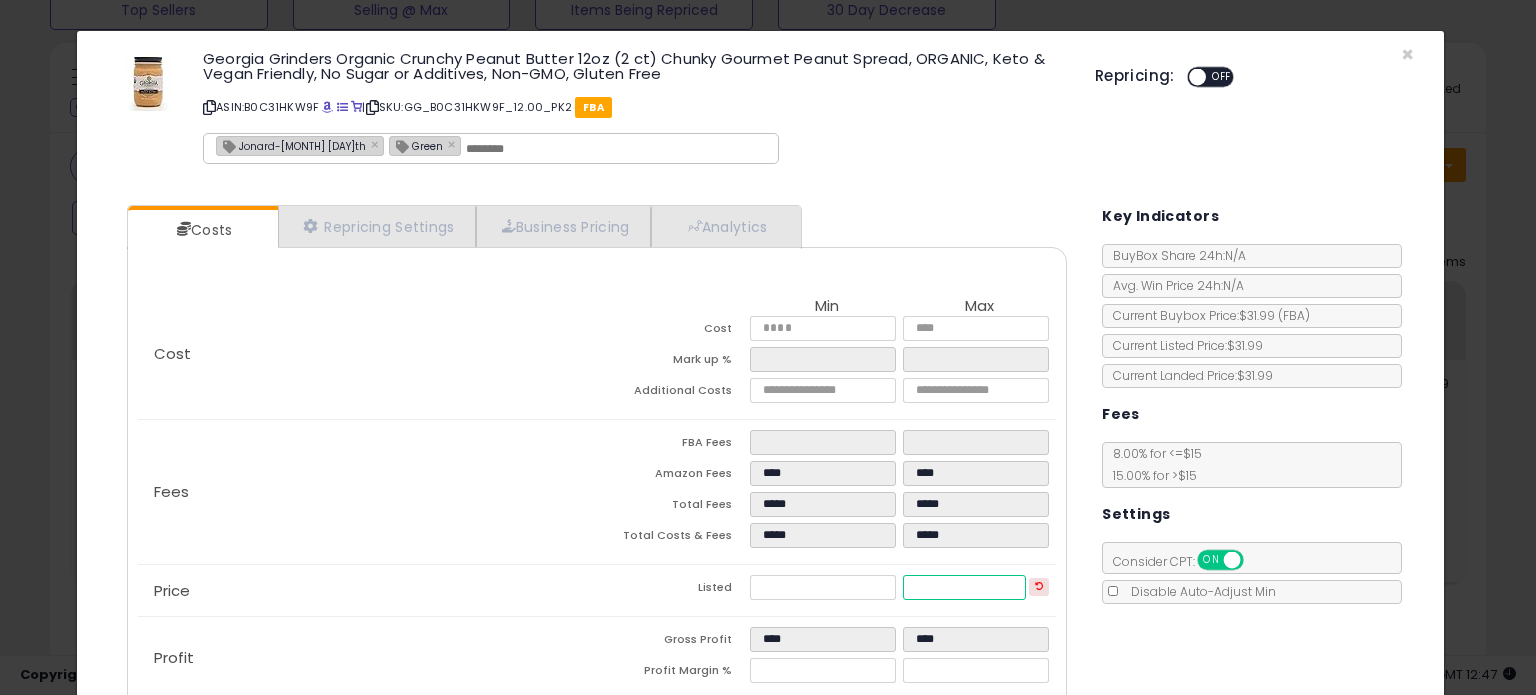 type on "****" 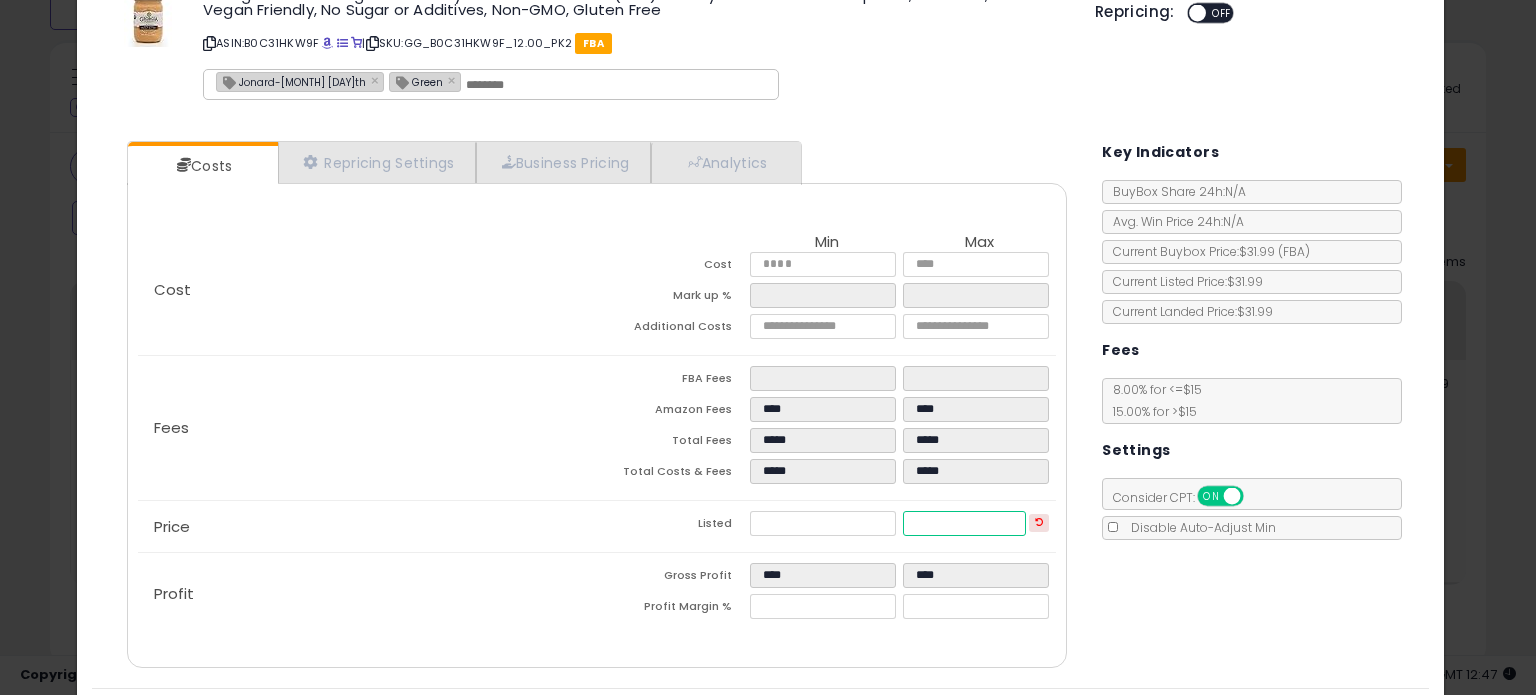 scroll, scrollTop: 120, scrollLeft: 0, axis: vertical 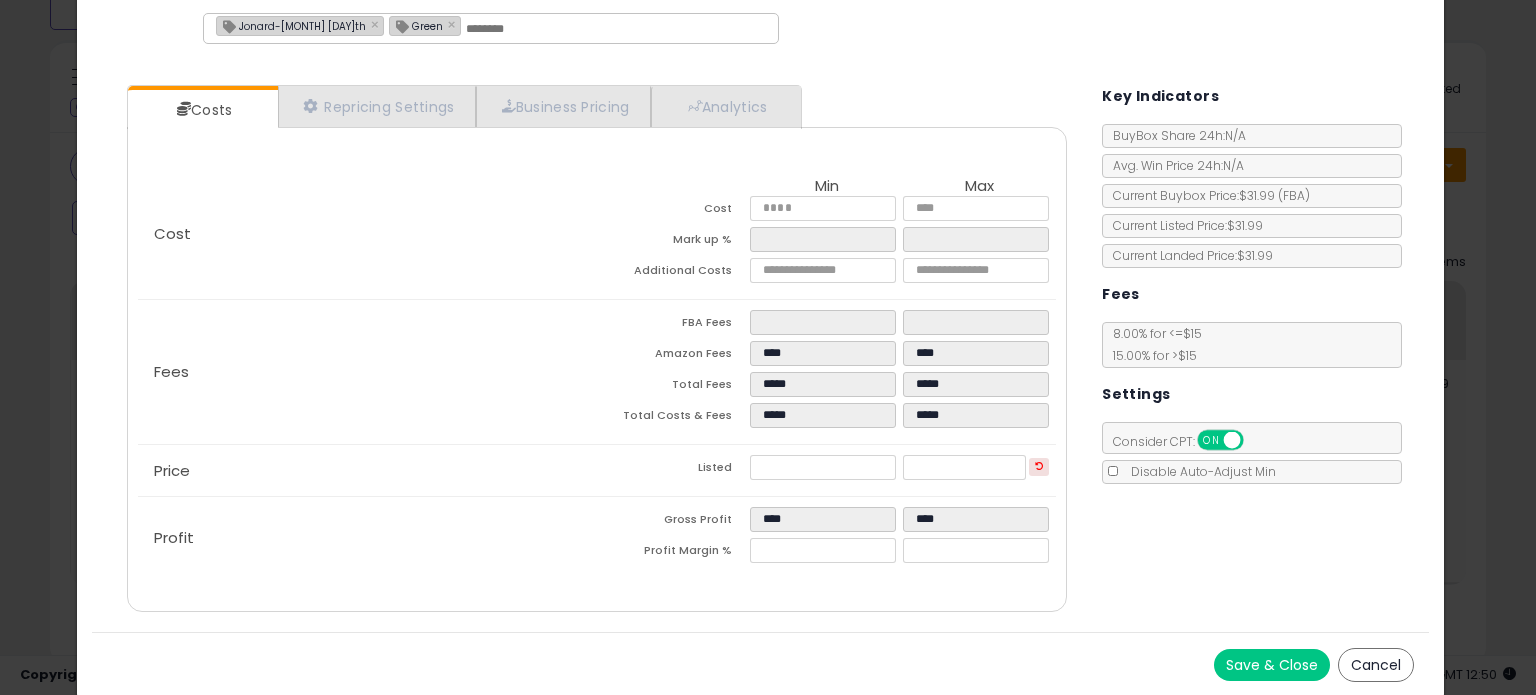 click on "Save & Close" at bounding box center [1272, 665] 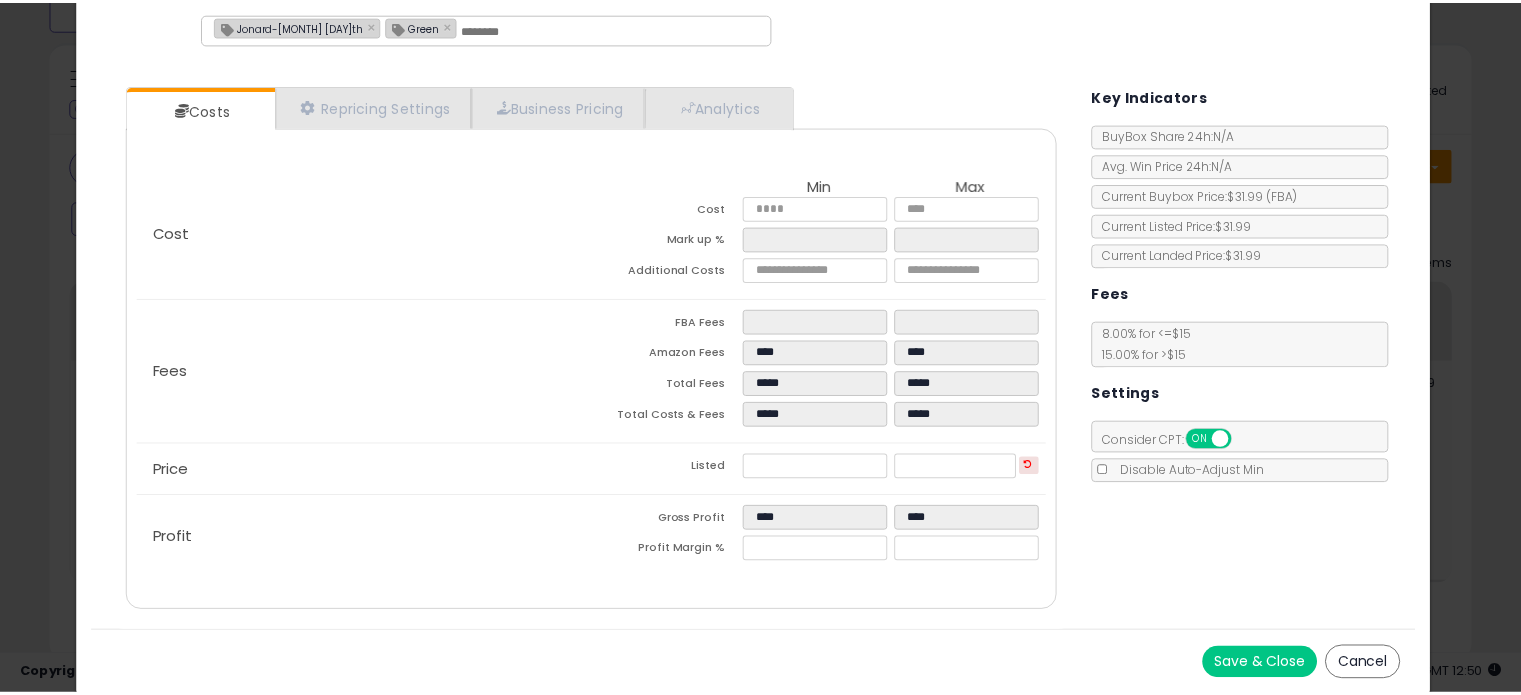 scroll, scrollTop: 0, scrollLeft: 0, axis: both 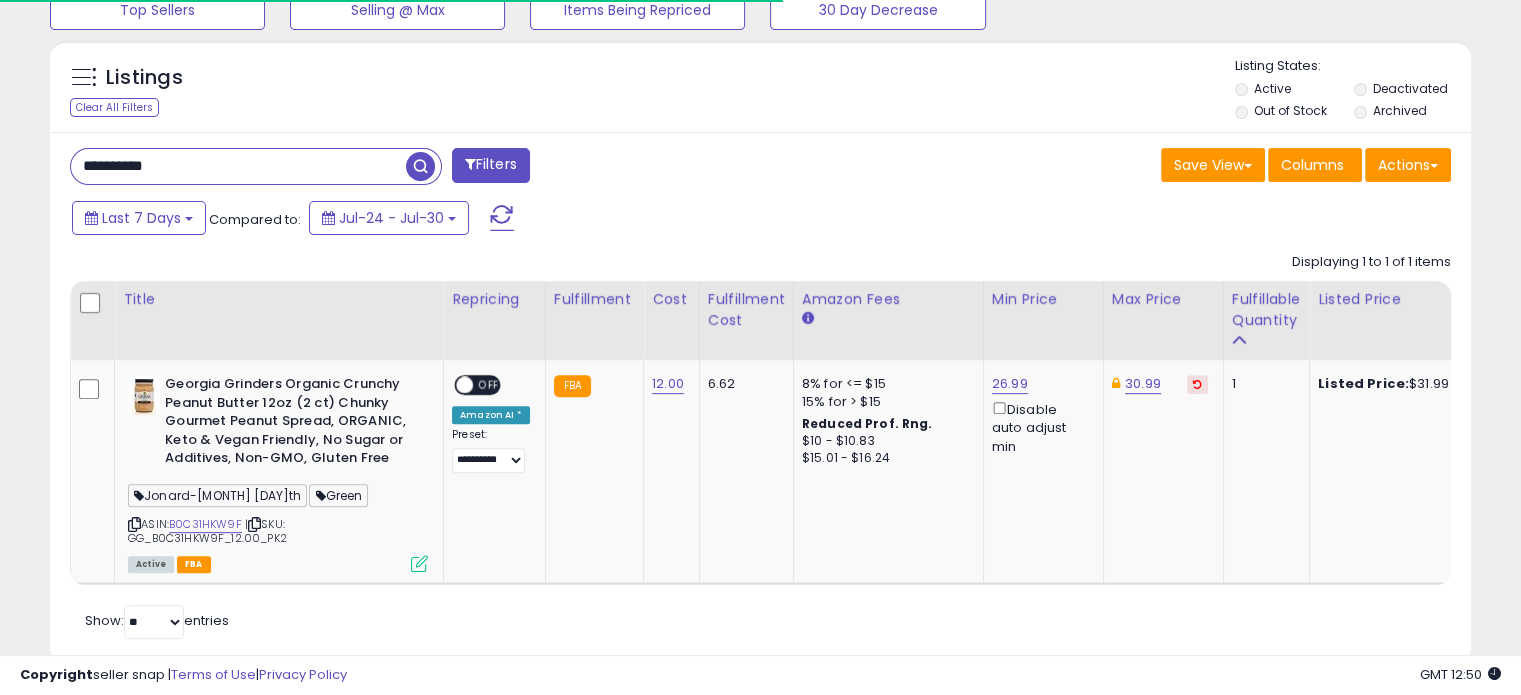 click on "**********" at bounding box center (238, 166) 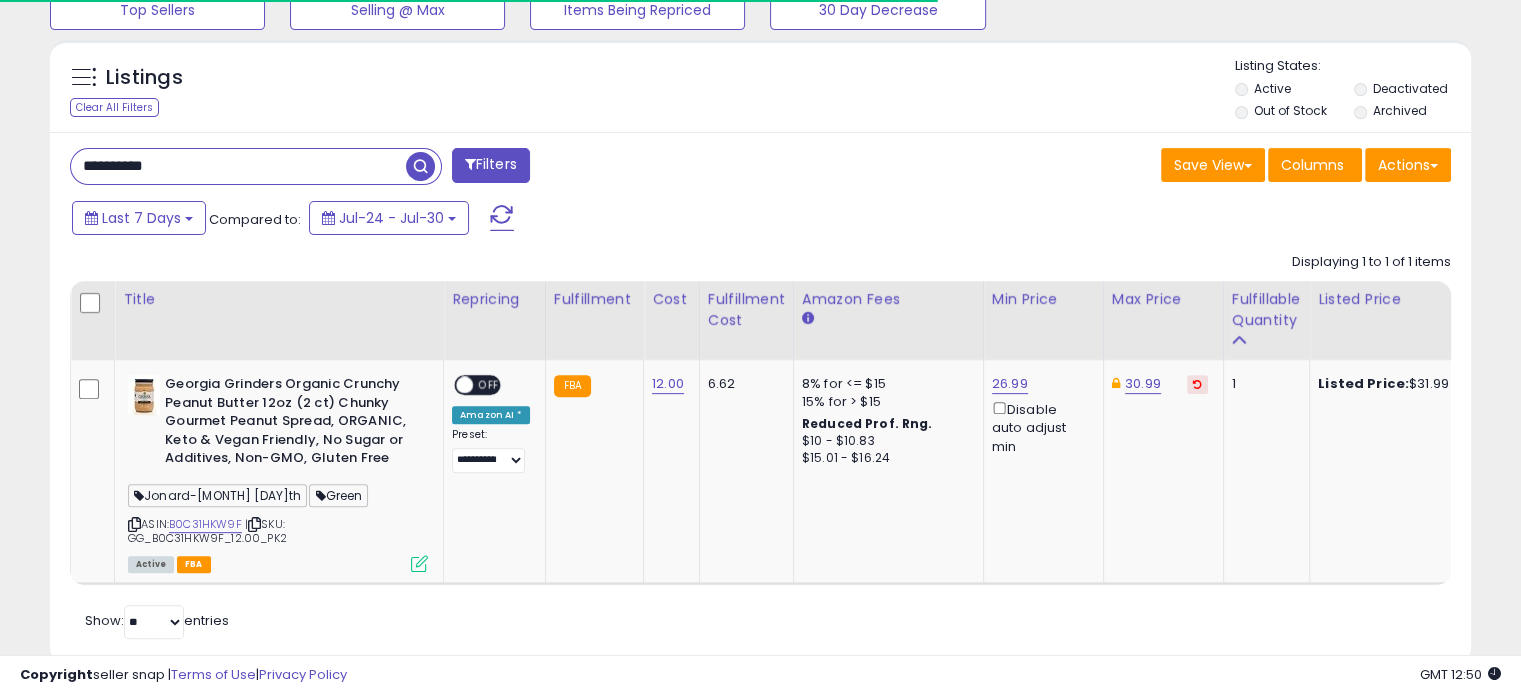 paste 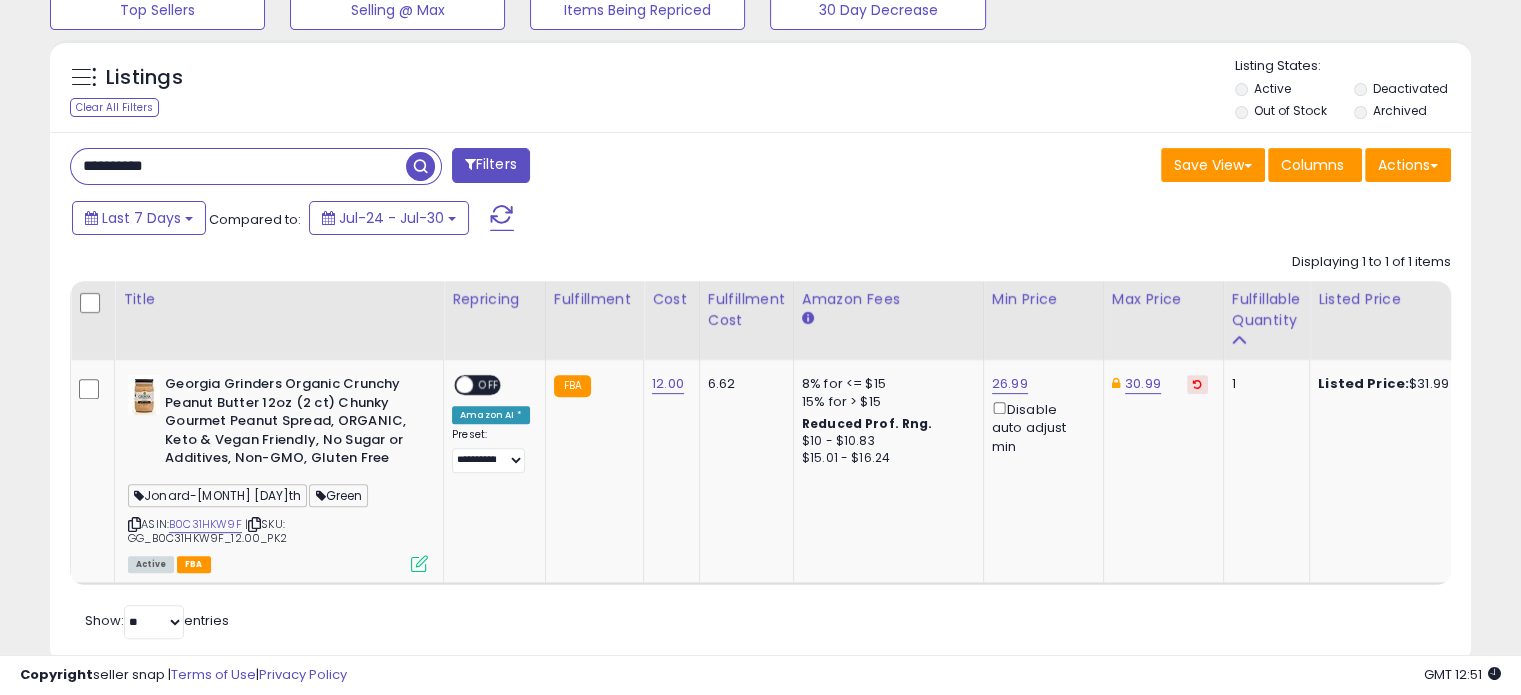 type on "**********" 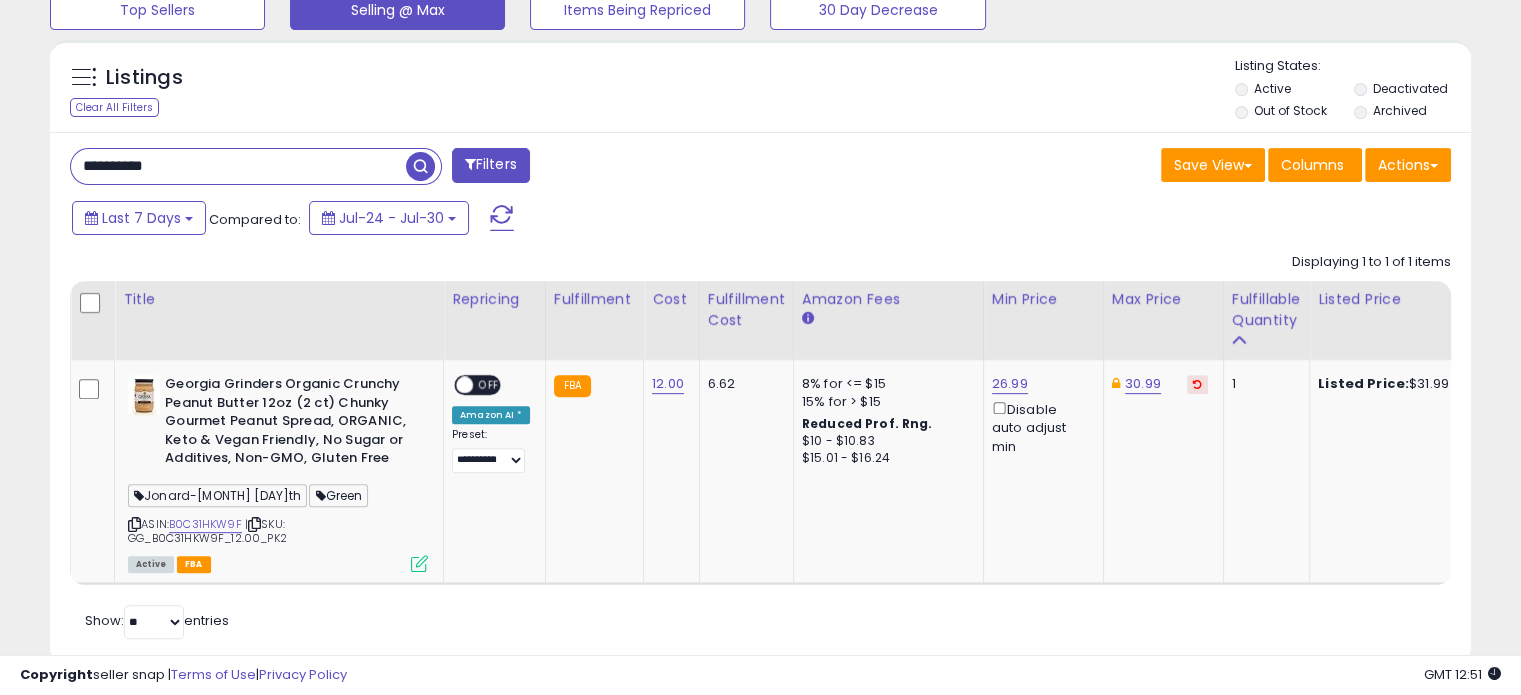 click at bounding box center (420, 166) 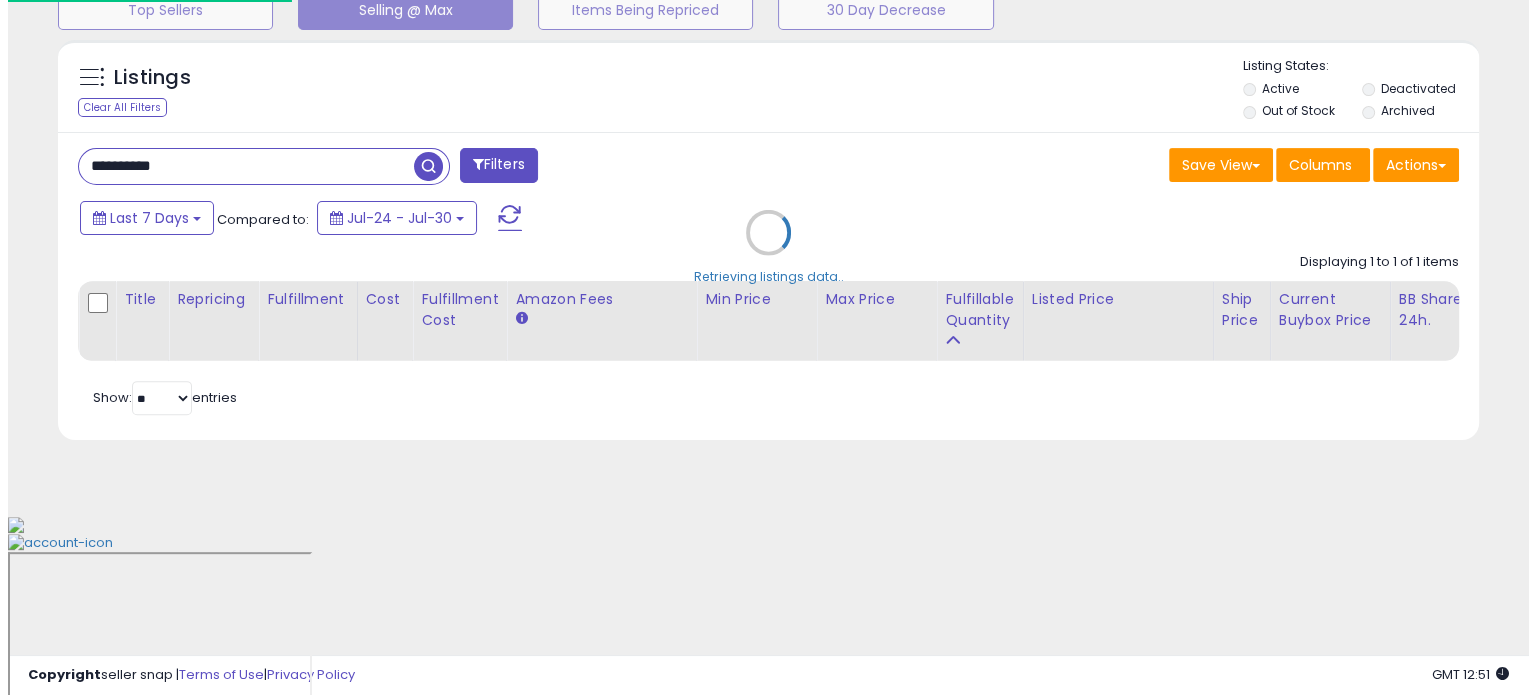 scroll, scrollTop: 524, scrollLeft: 0, axis: vertical 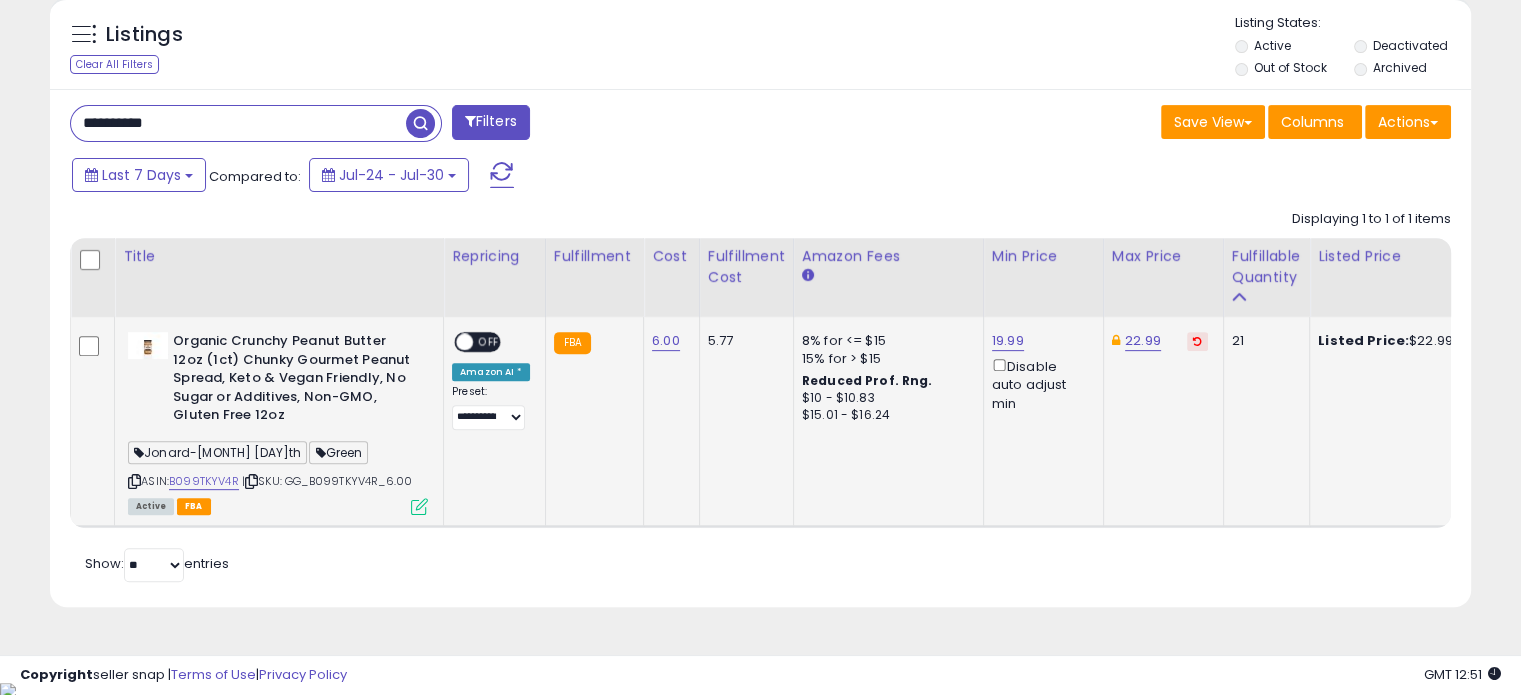 click at bounding box center (419, 506) 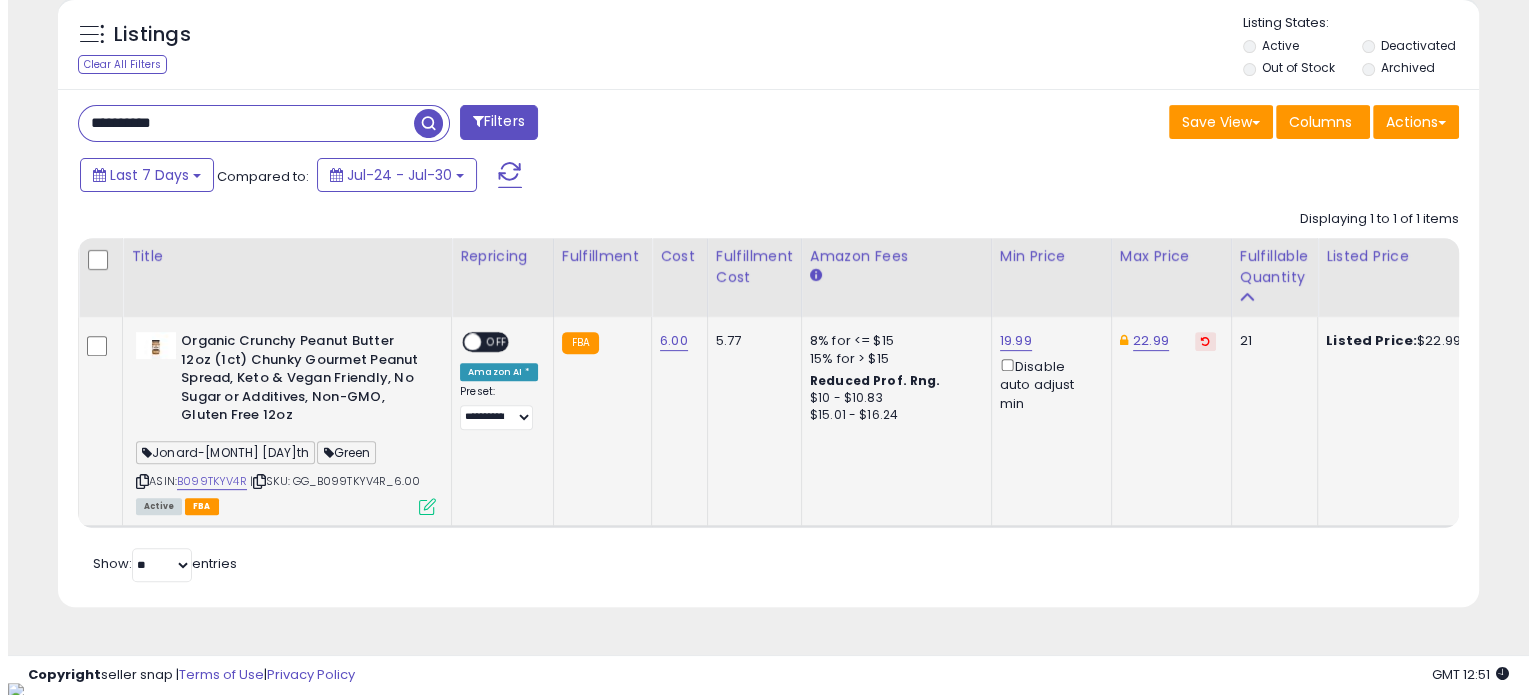 scroll, scrollTop: 999589, scrollLeft: 999168, axis: both 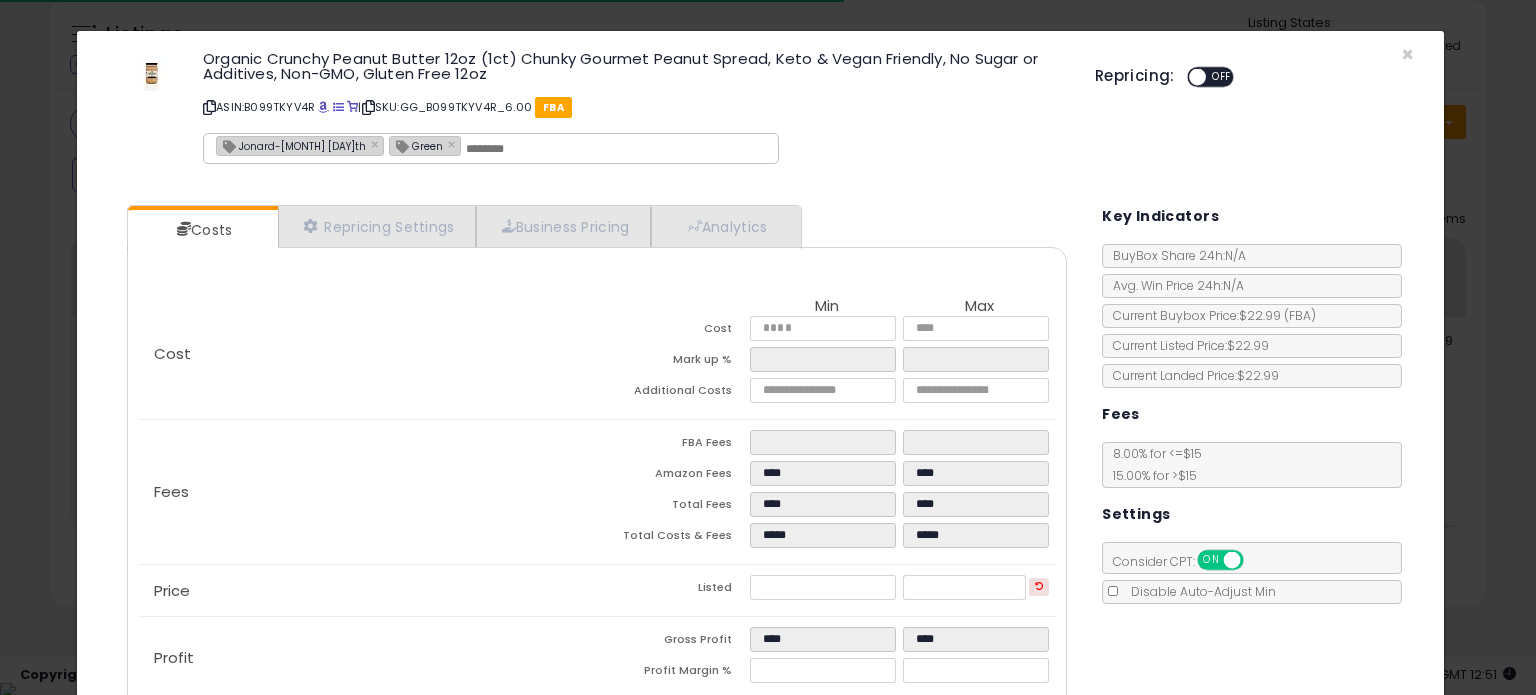 click on "Jonard-[MONTH] [DAY]th" at bounding box center (291, 145) 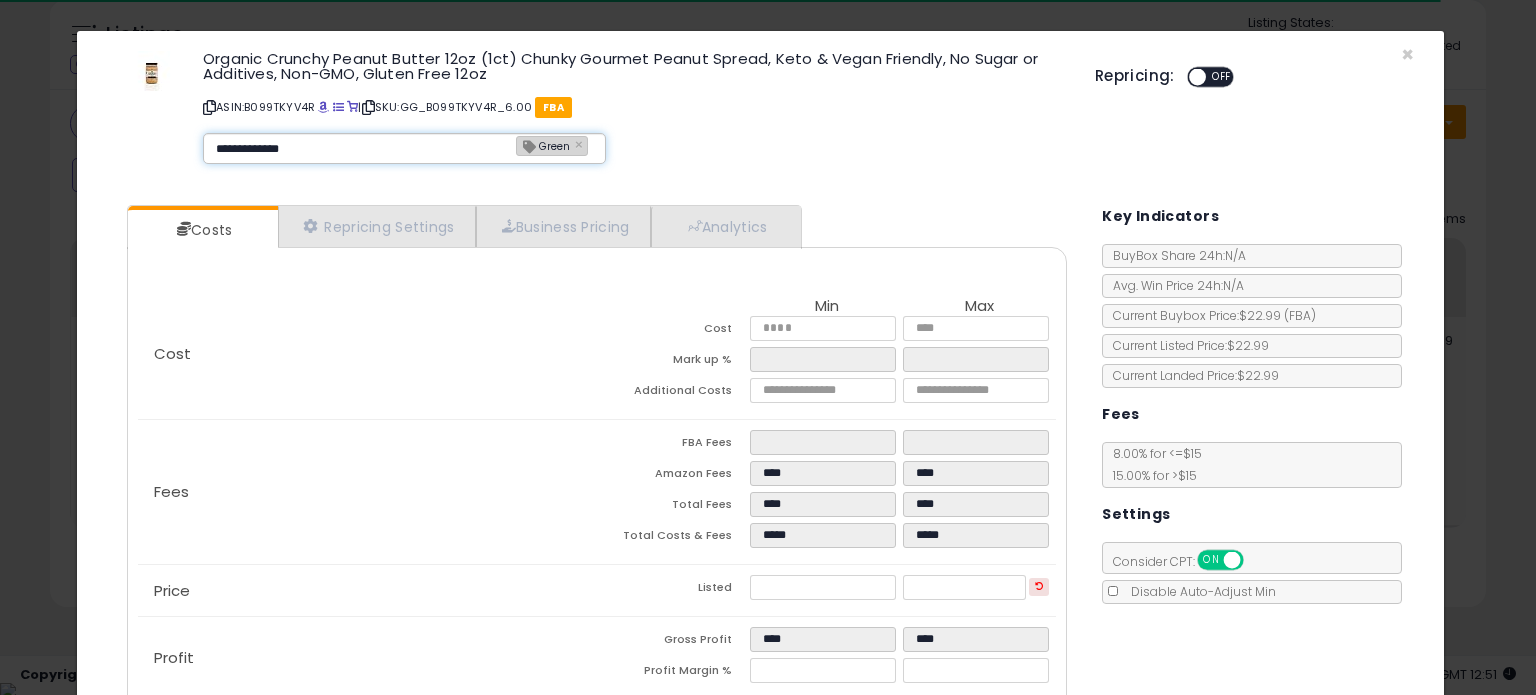 type on "**********" 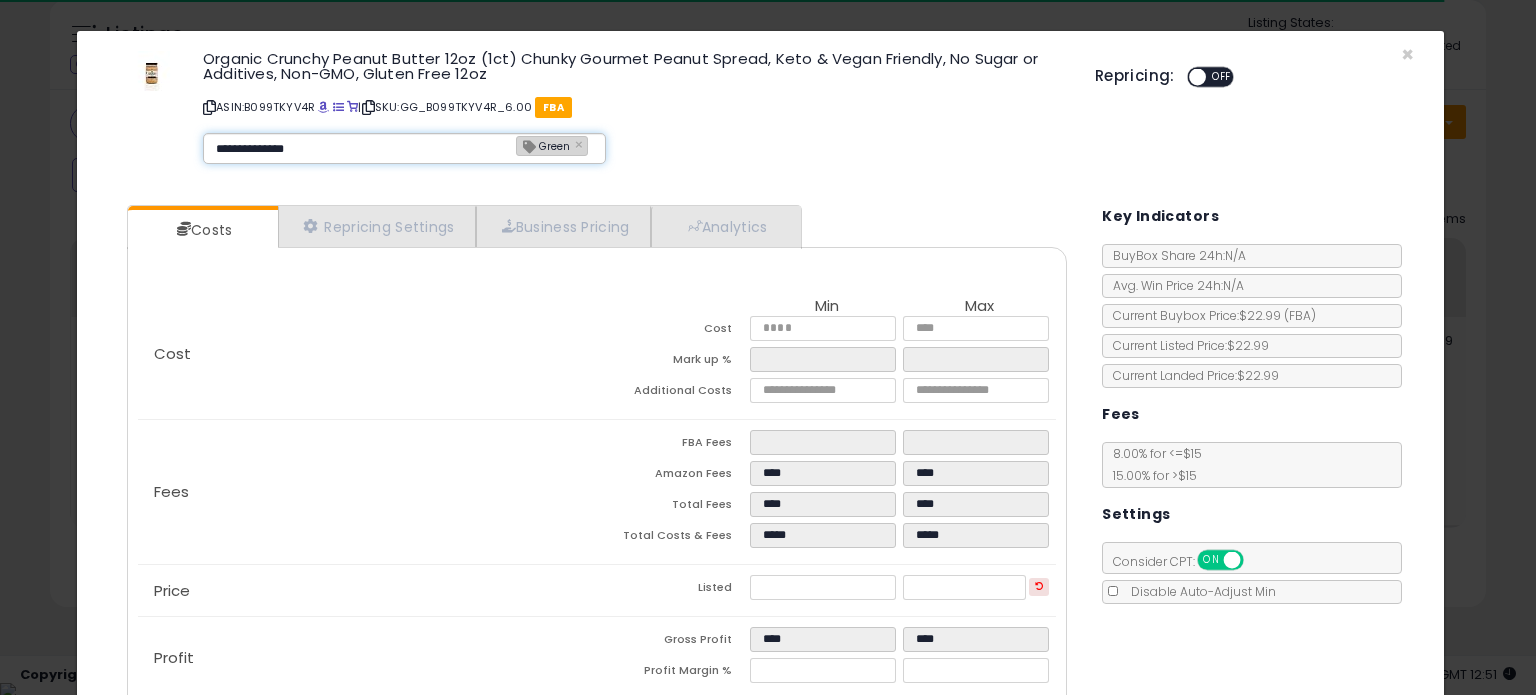 type 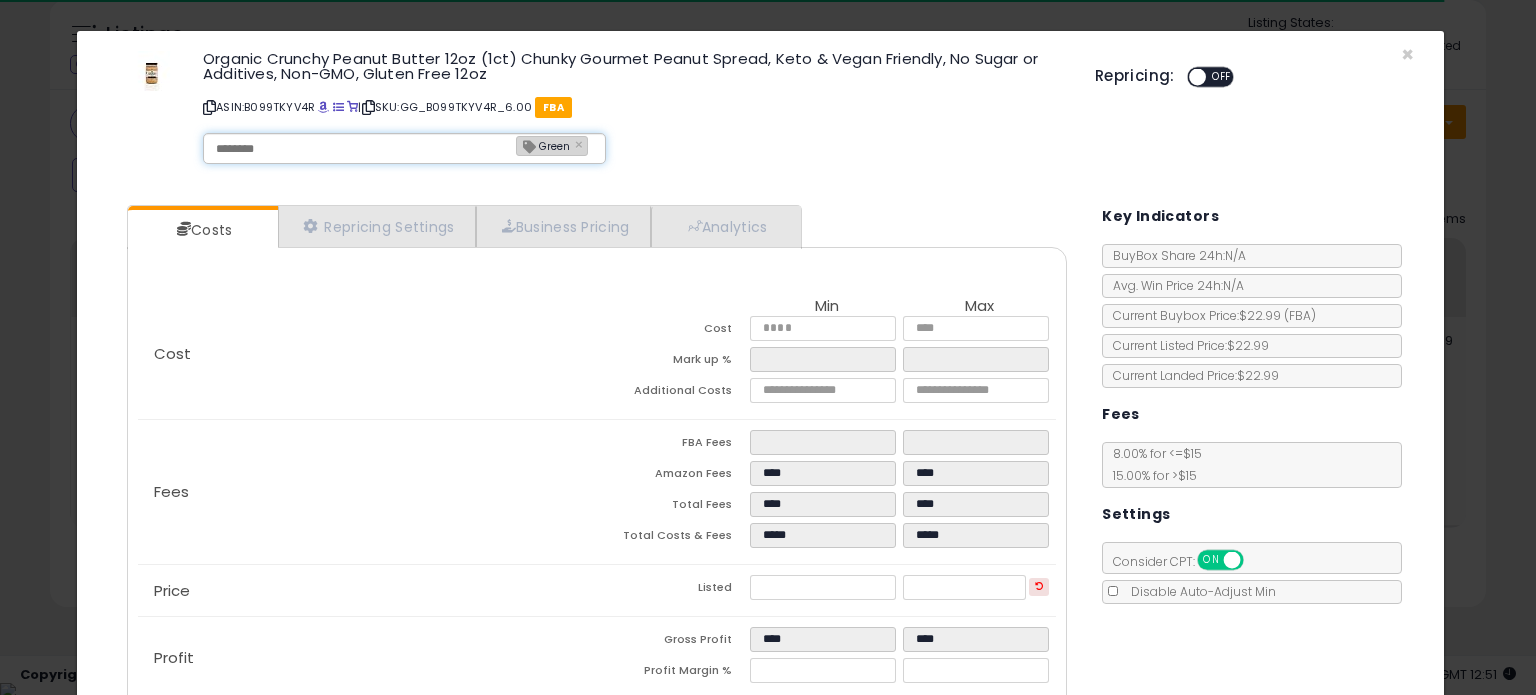 type on "**********" 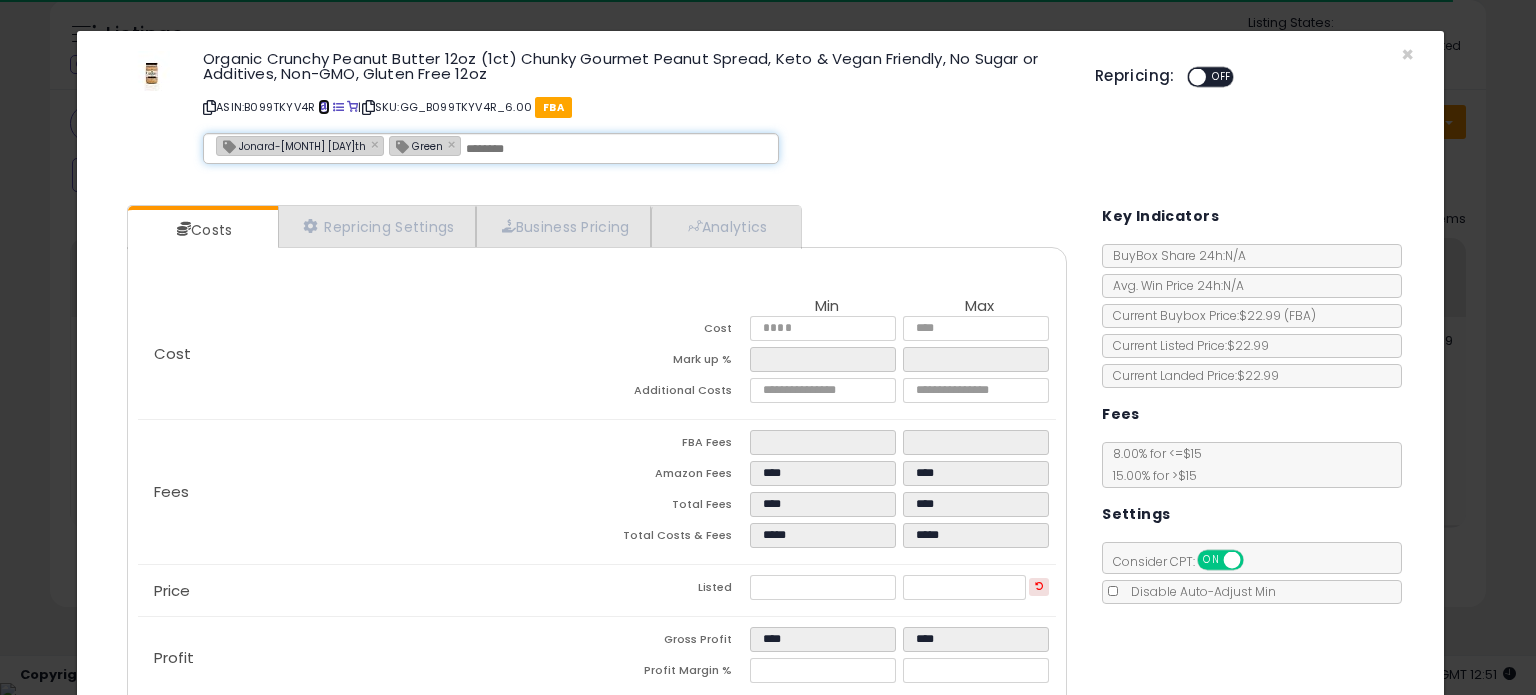 click at bounding box center [323, 107] 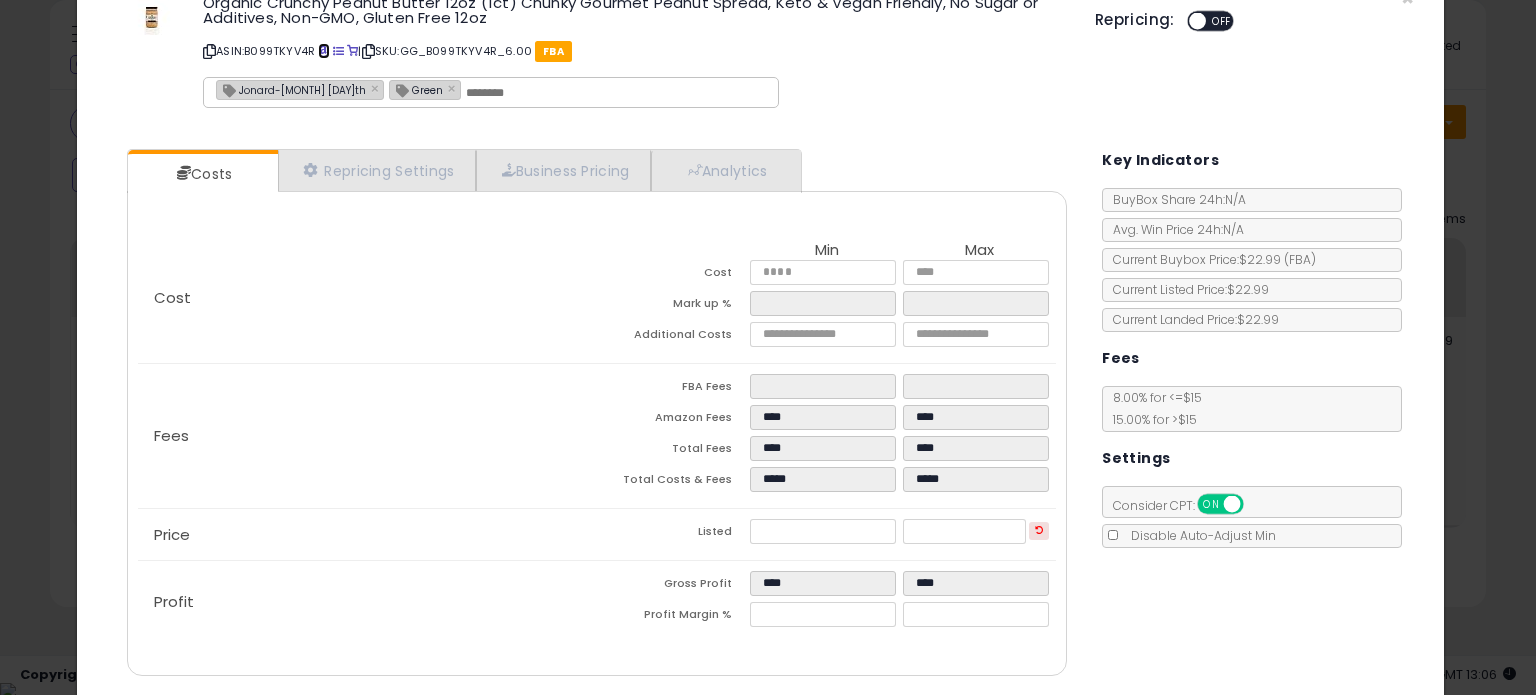 scroll, scrollTop: 120, scrollLeft: 0, axis: vertical 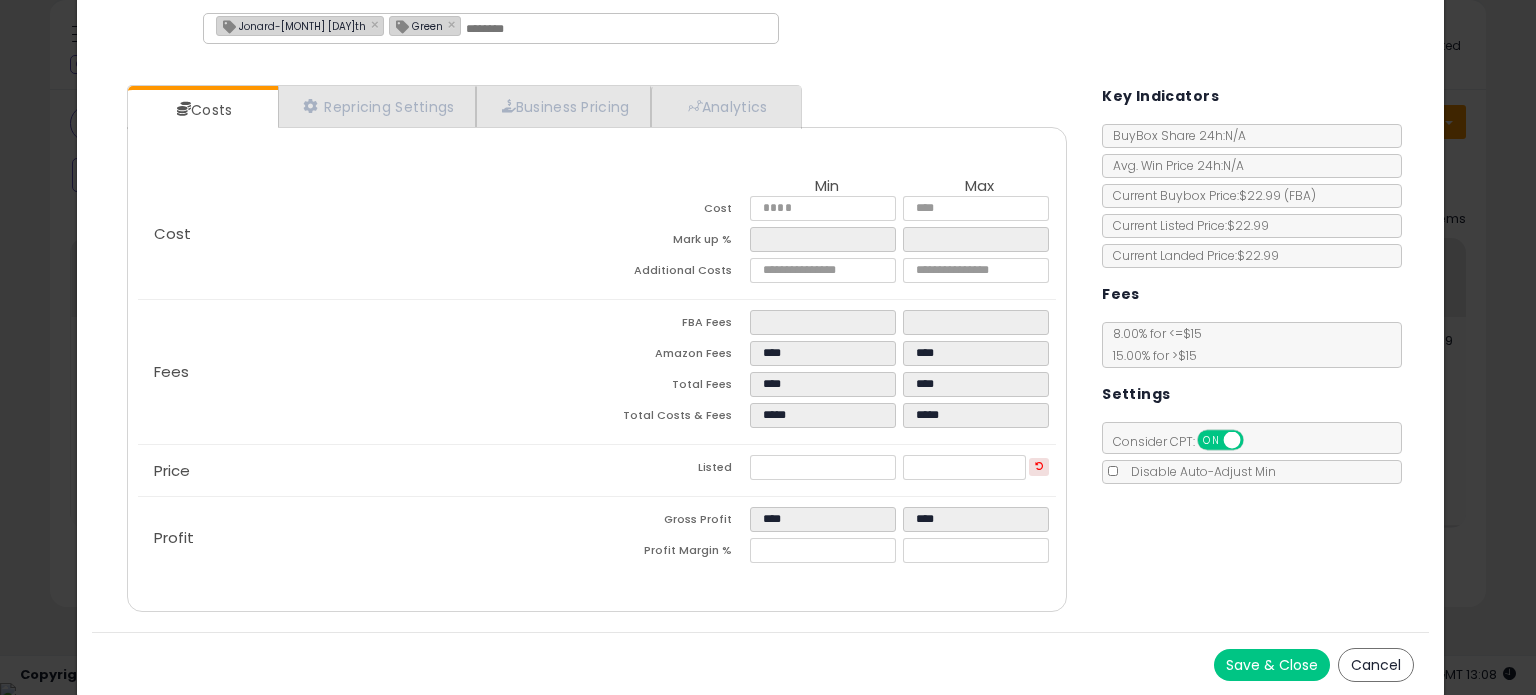 click on "Jonard-[MONTH] [DAY]th" at bounding box center (291, 25) 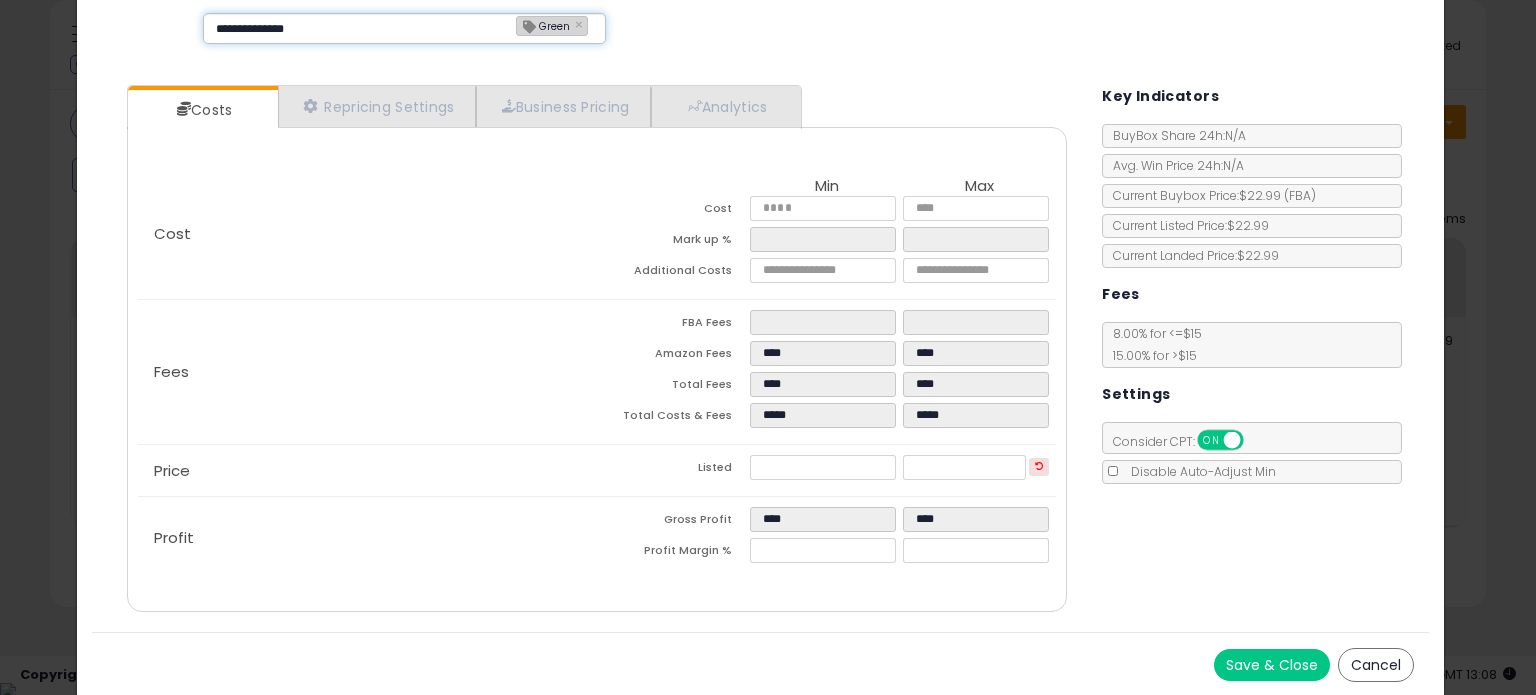type on "**********" 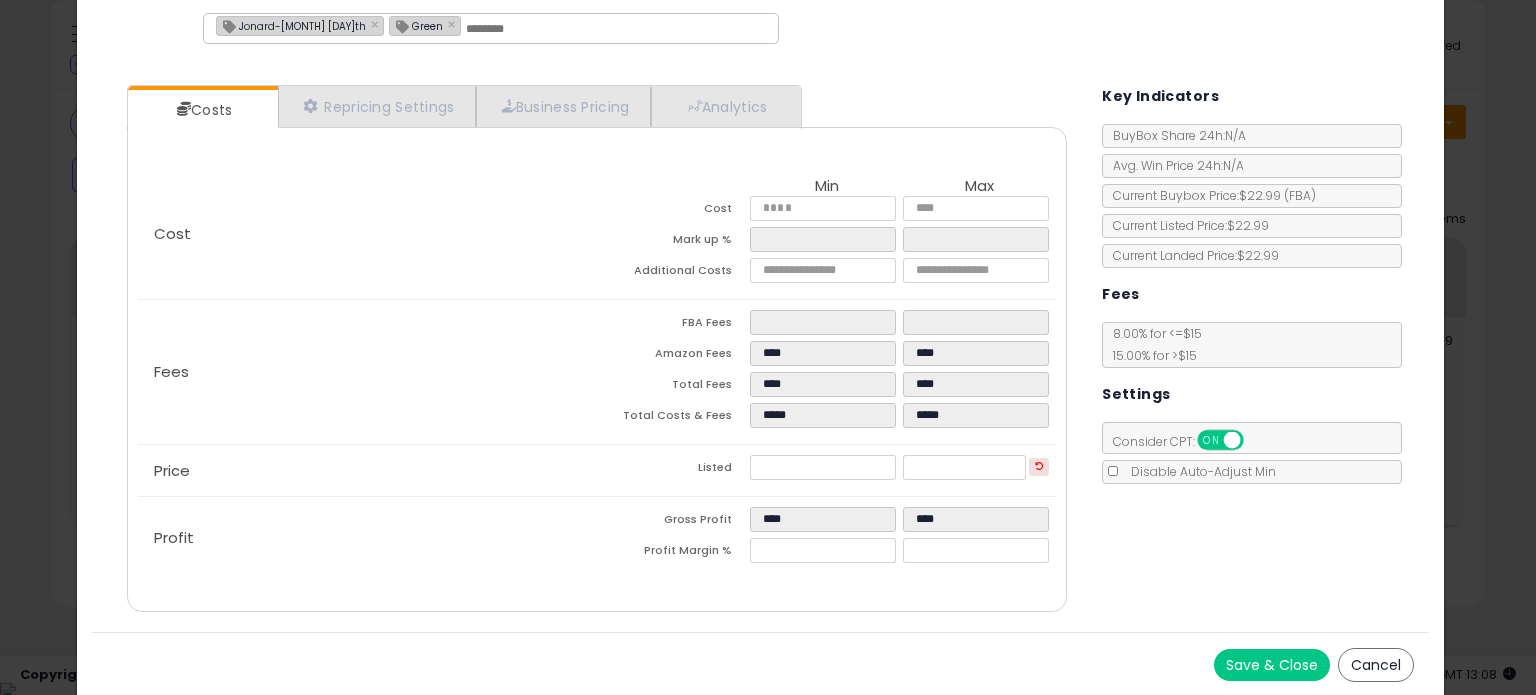 type on "**********" 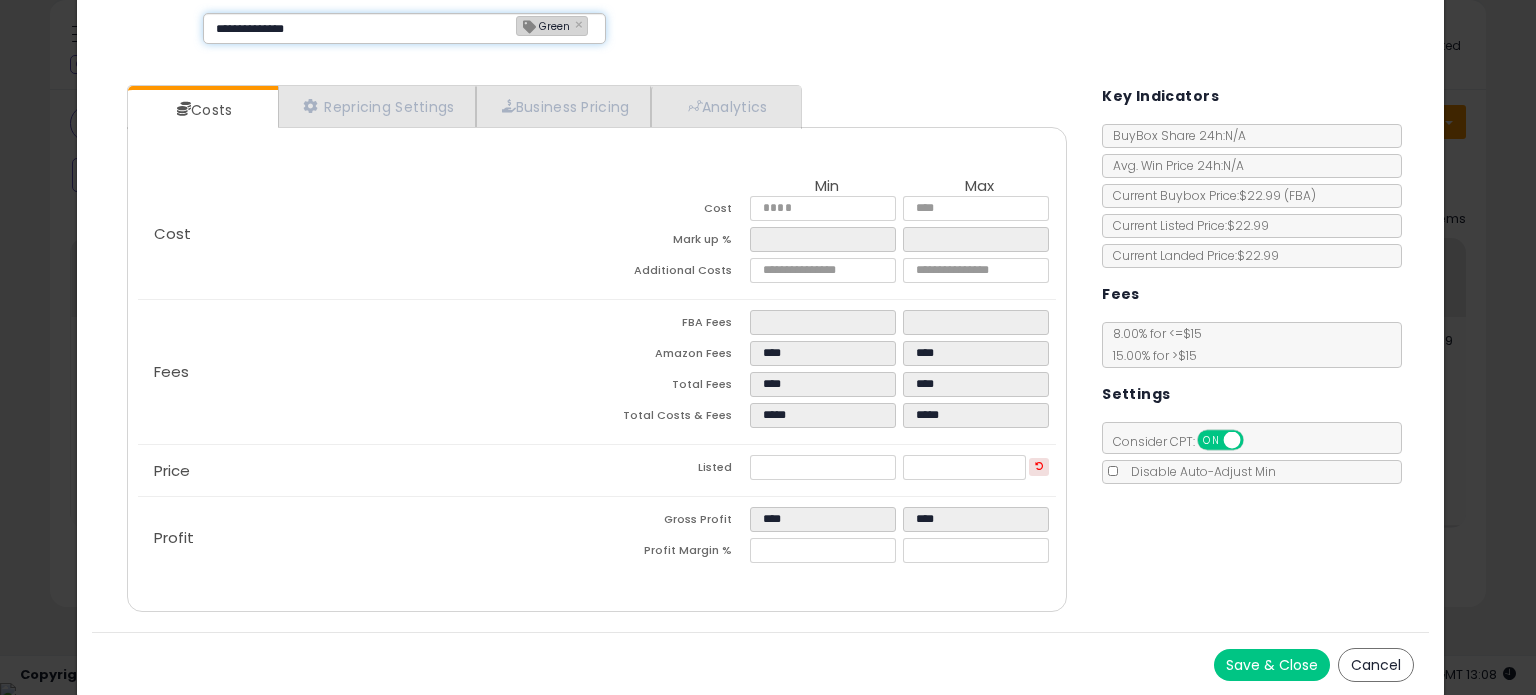 click on "**********" at bounding box center [366, 29] 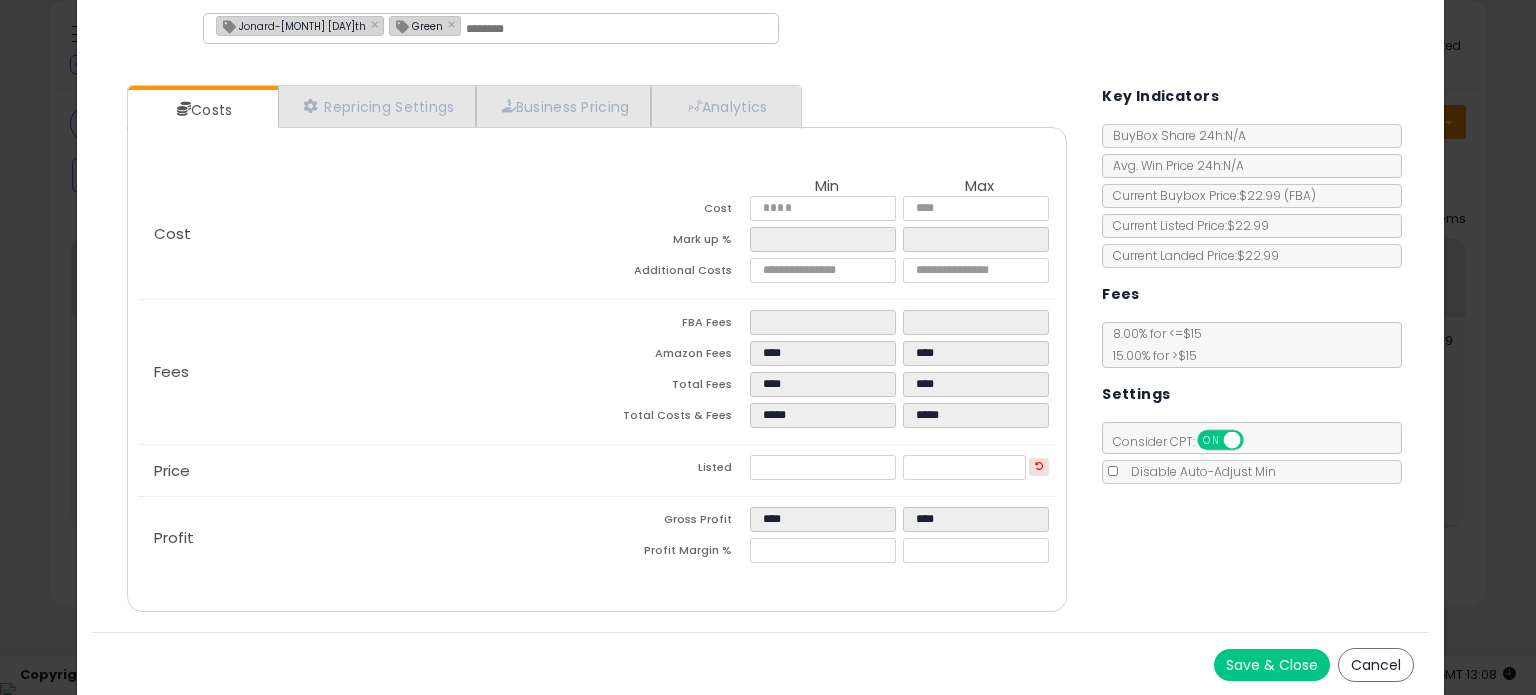 click on "Costs
Repricing Settings
Business Pricing
Analytics" at bounding box center [597, 348] 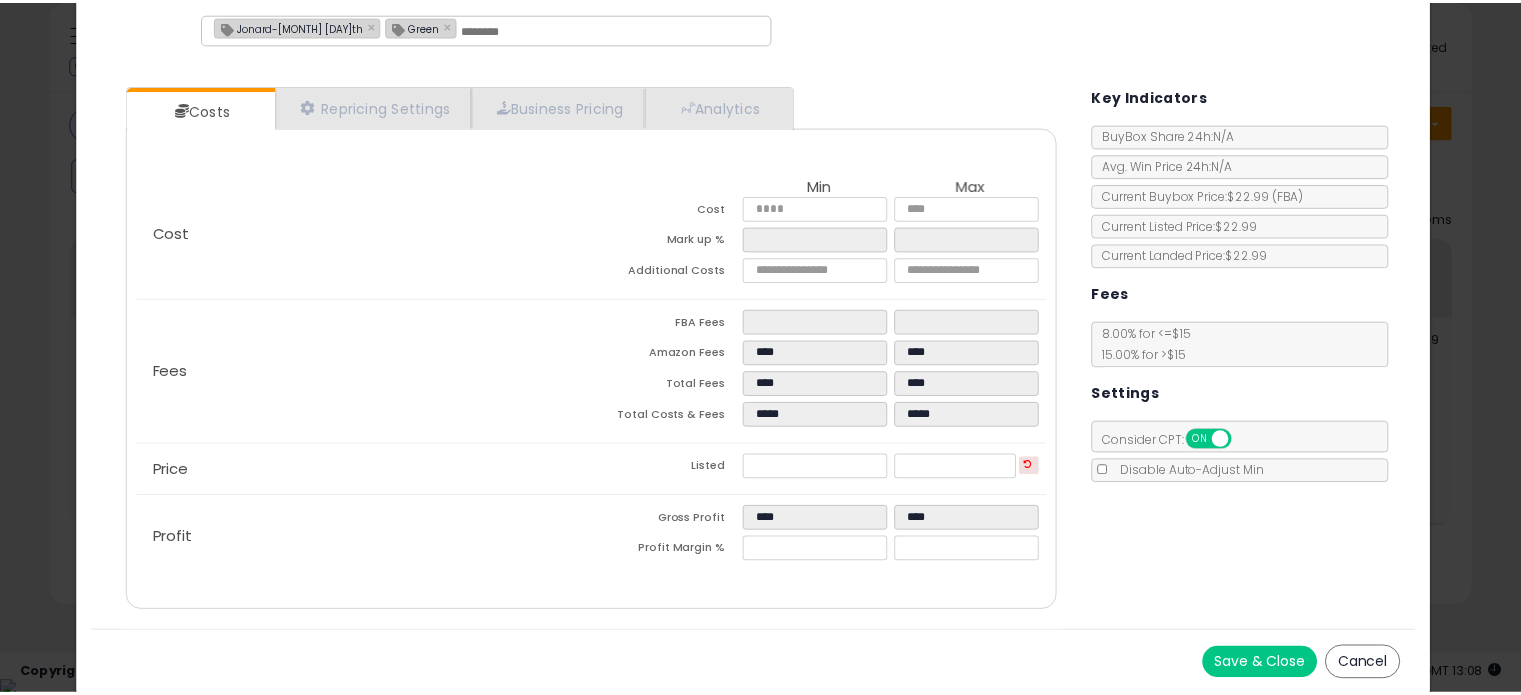 scroll, scrollTop: 0, scrollLeft: 0, axis: both 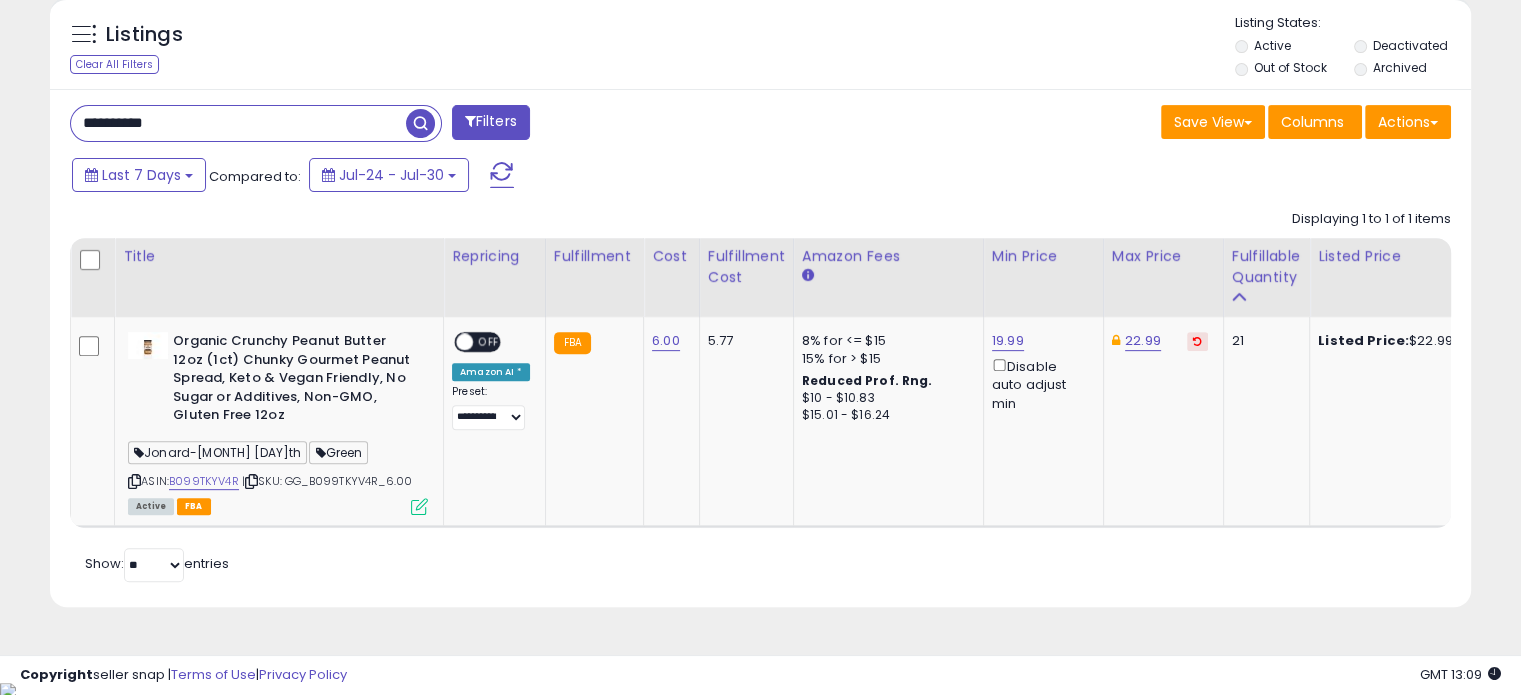 click on "**********" at bounding box center [238, 123] 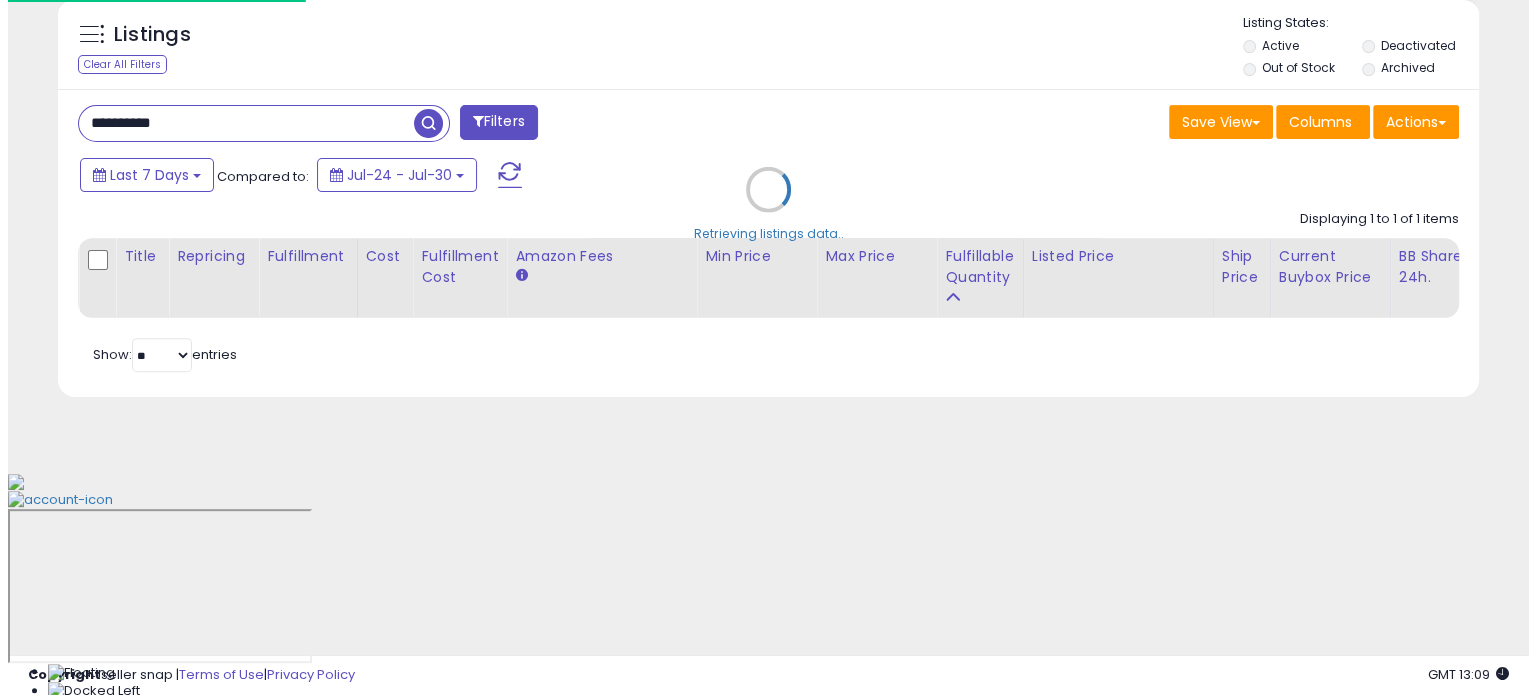 scroll, scrollTop: 524, scrollLeft: 0, axis: vertical 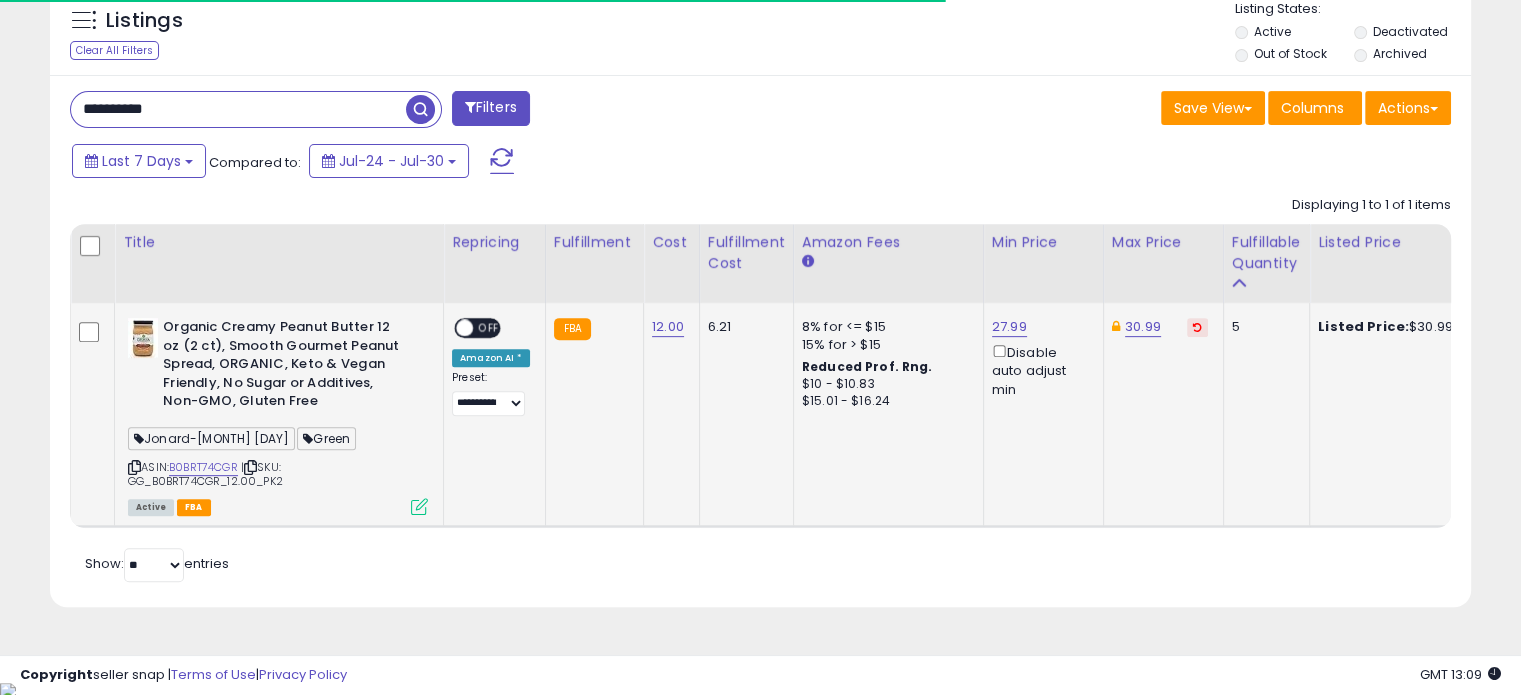 click at bounding box center (419, 506) 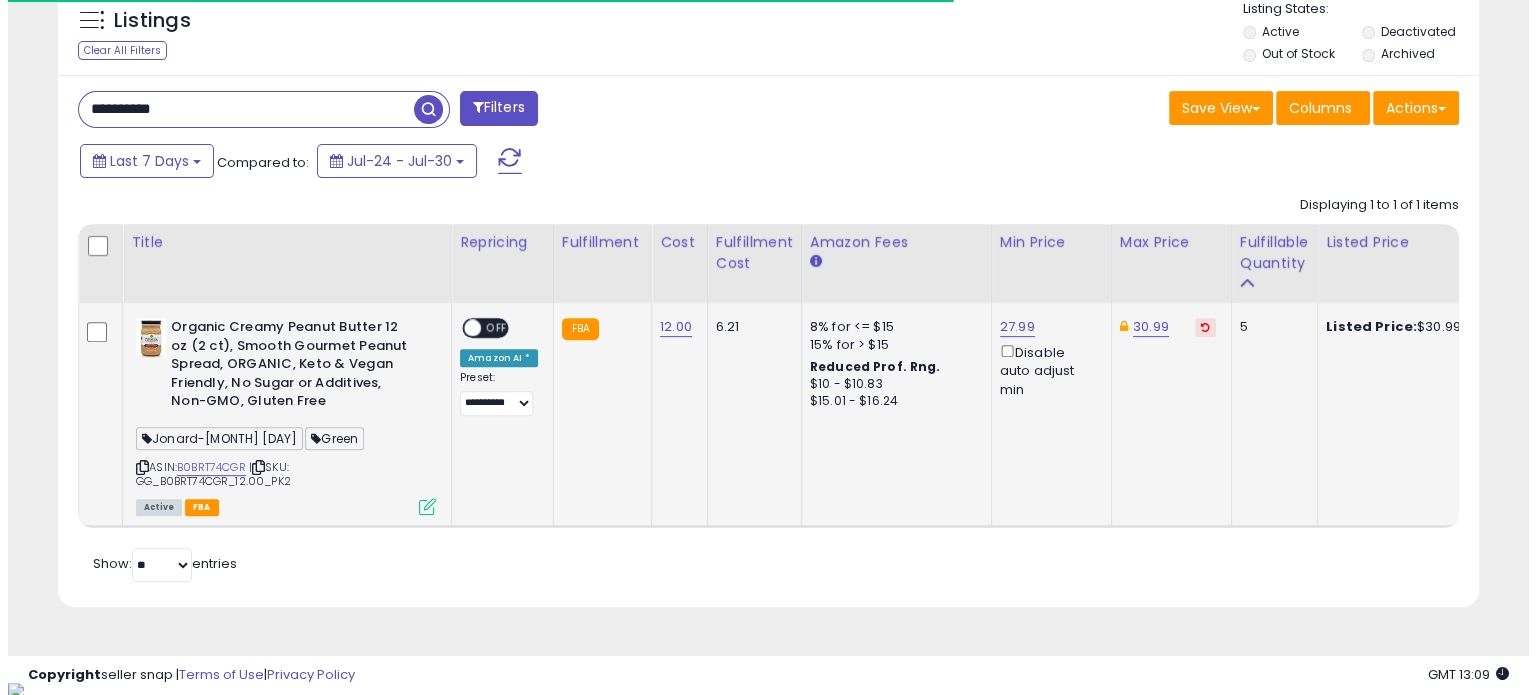 scroll, scrollTop: 0, scrollLeft: 0, axis: both 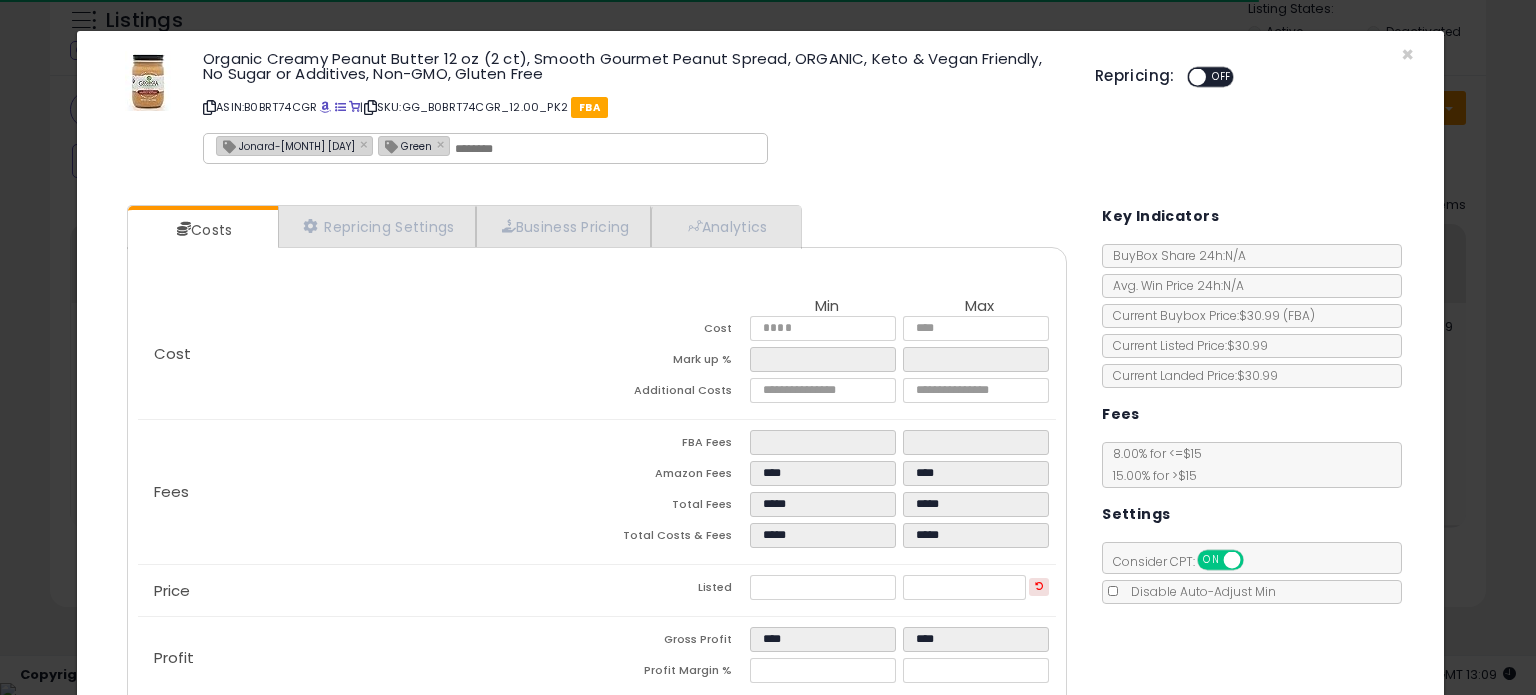 click on "Jonard-[MONTH] [DAY]" at bounding box center [286, 145] 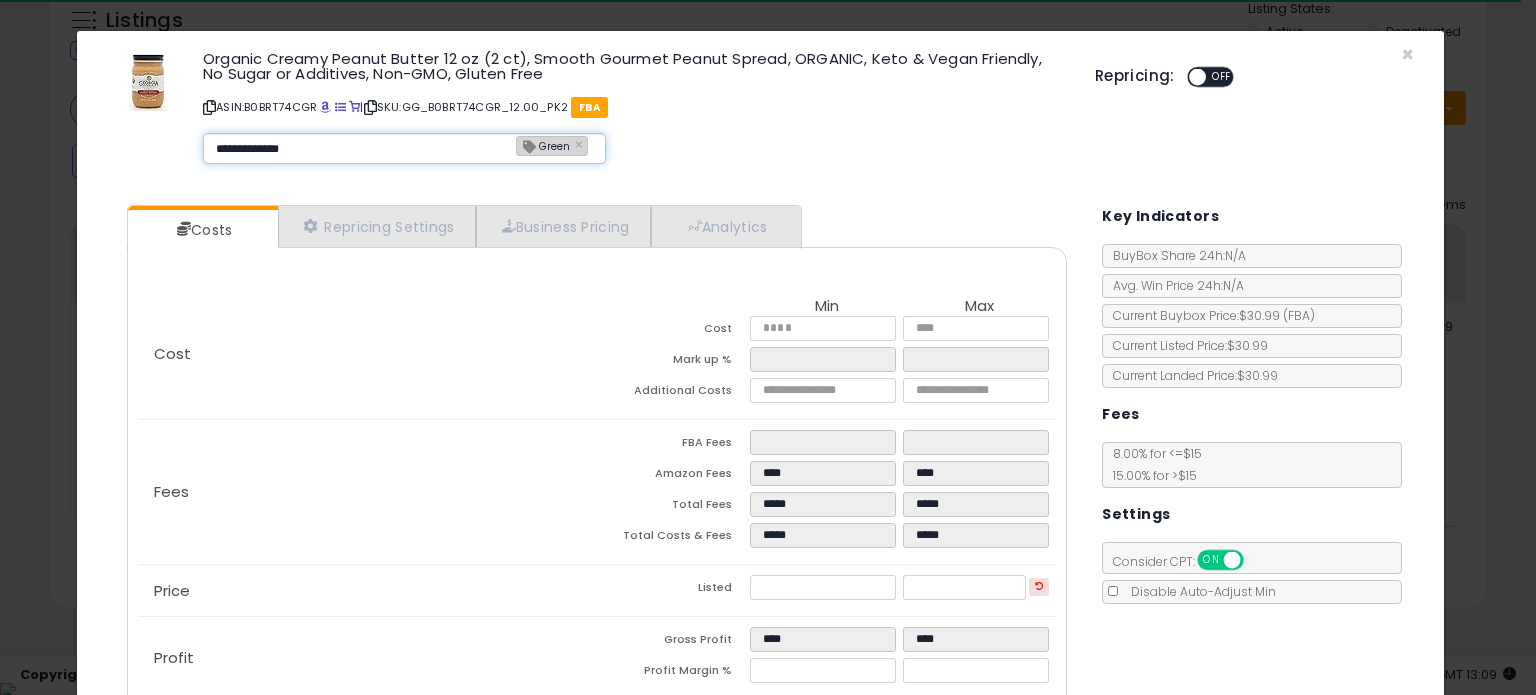 type on "**********" 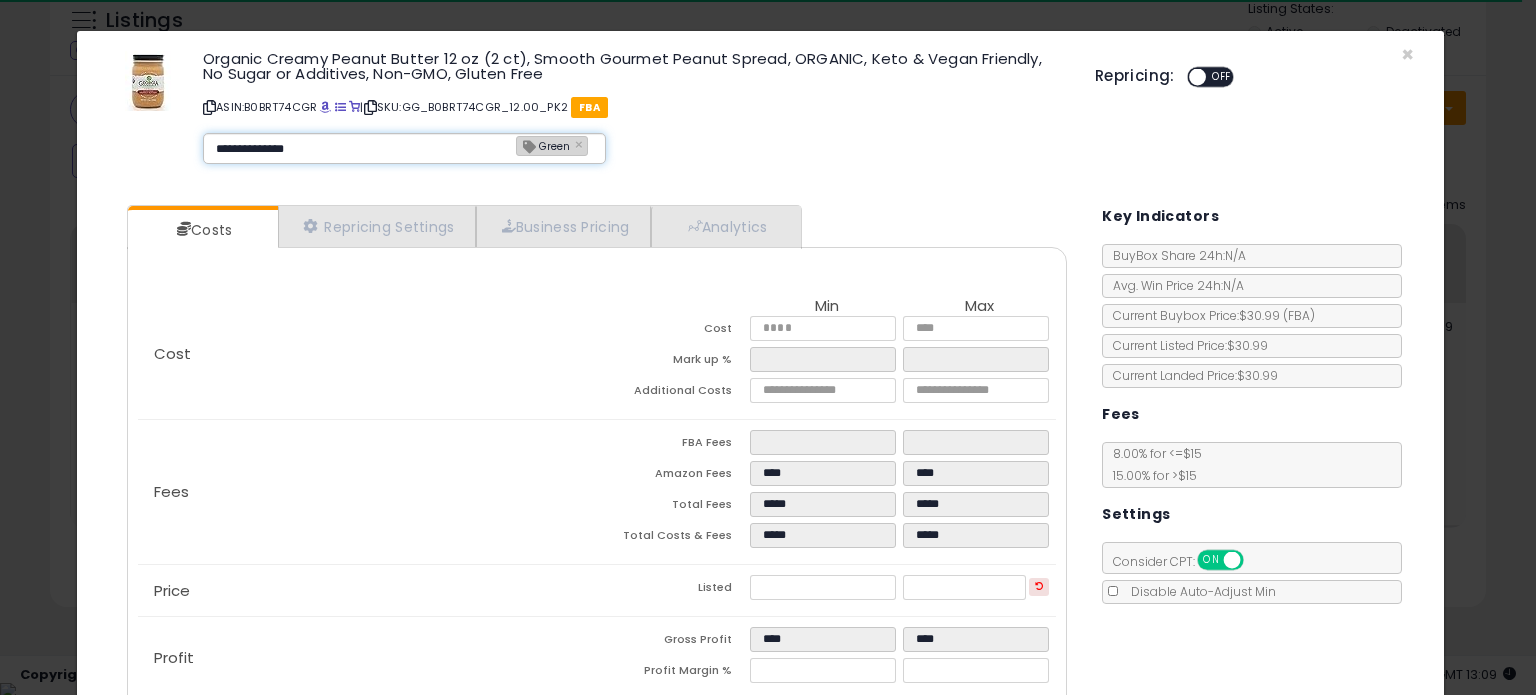 type 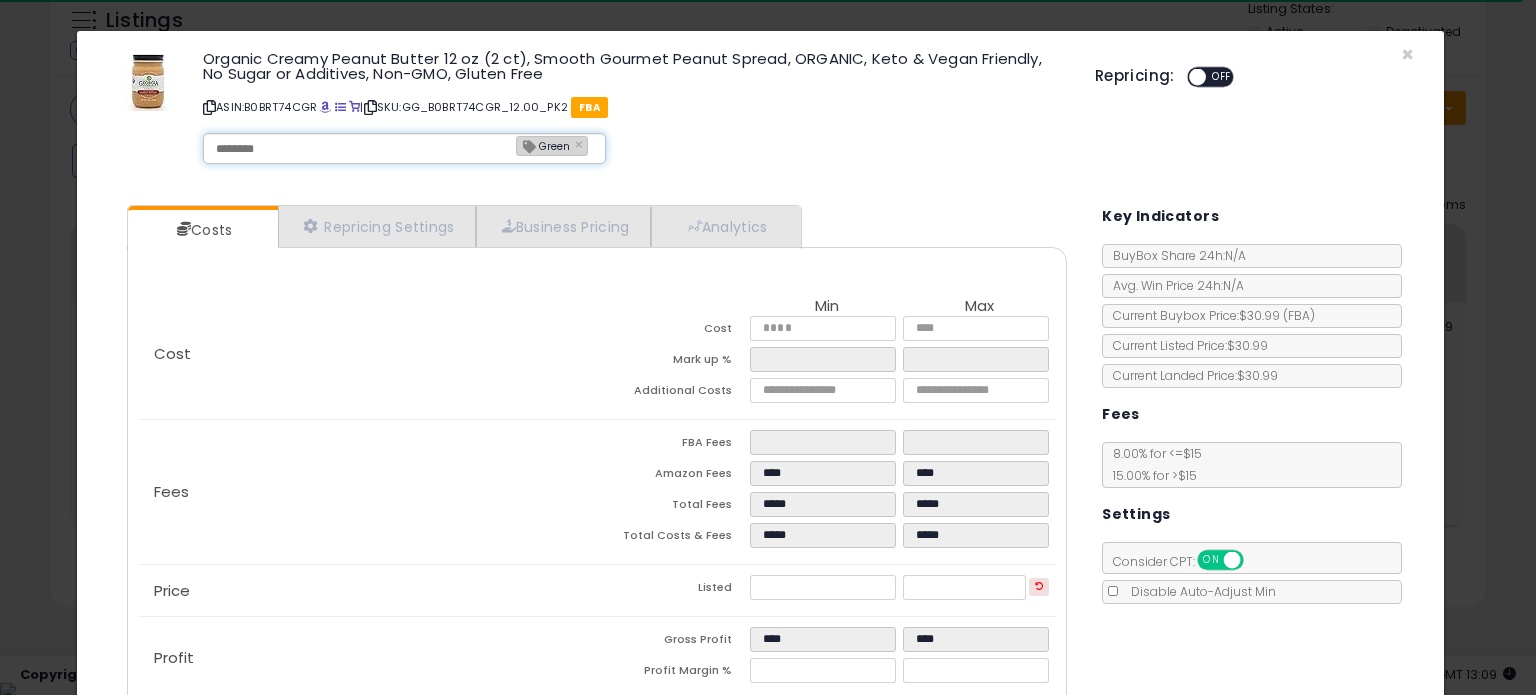 type on "**********" 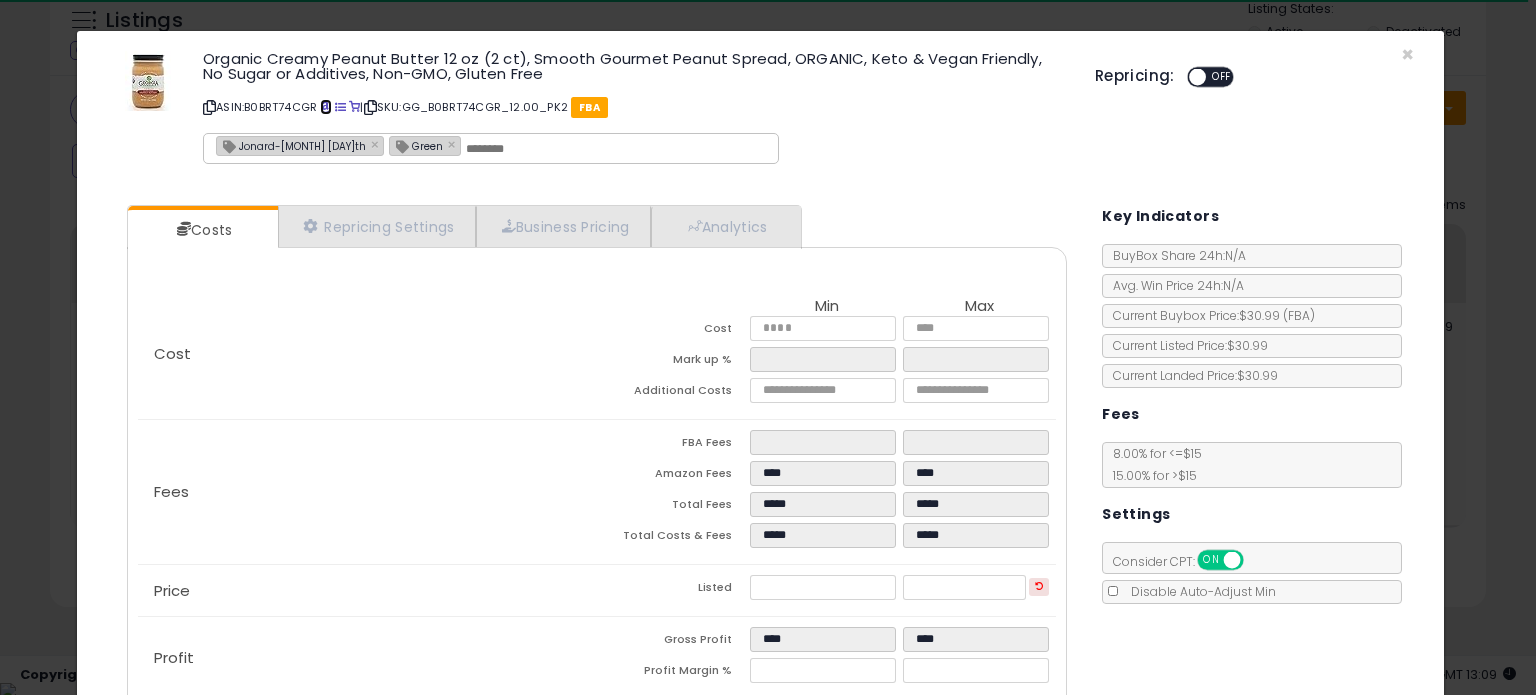 click at bounding box center (325, 107) 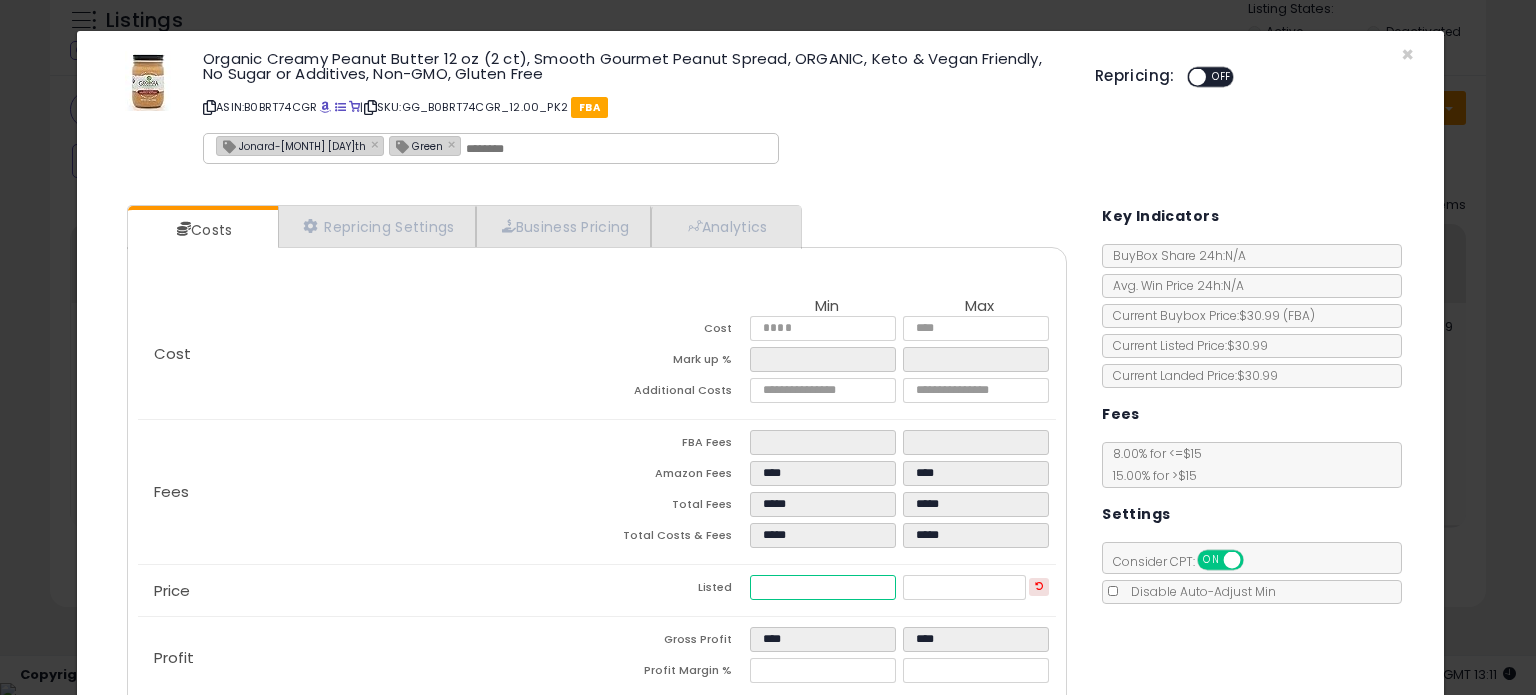 click on "*****" at bounding box center (822, 587) 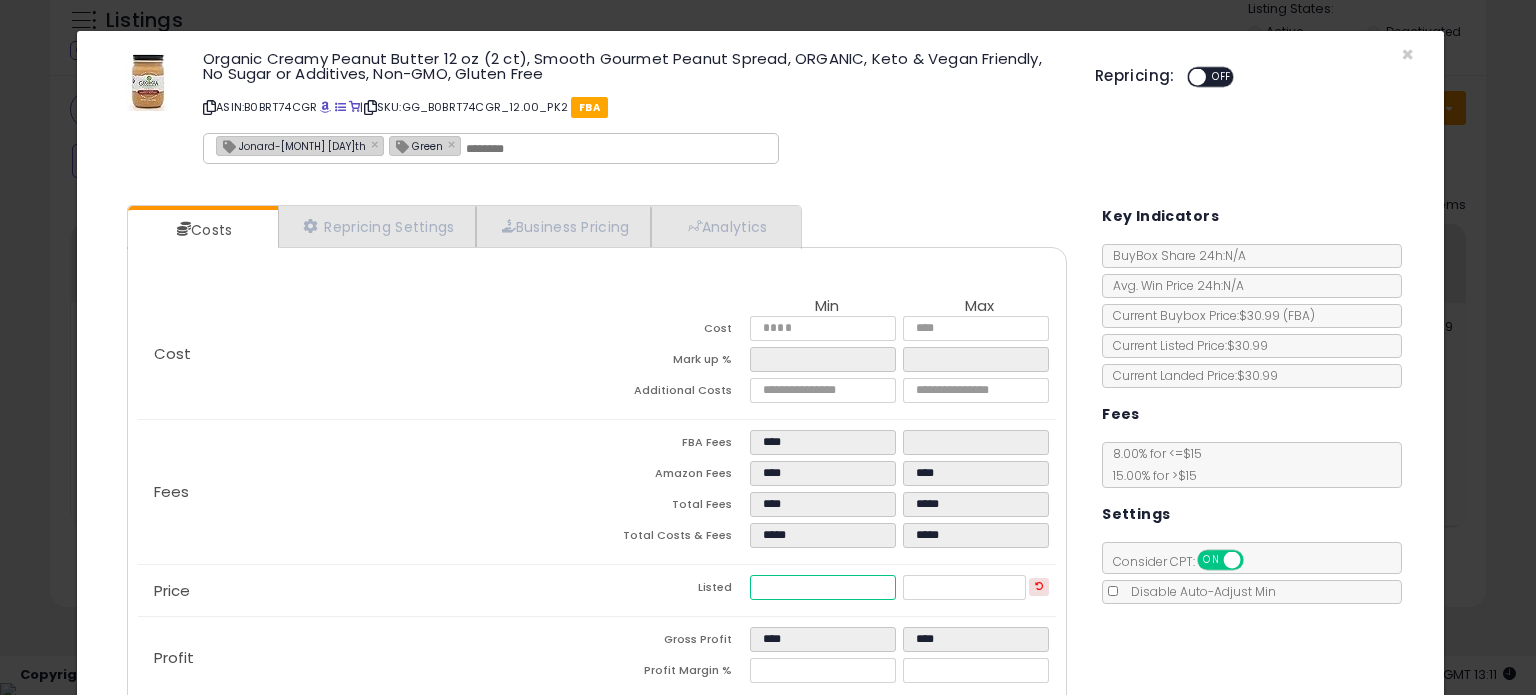 type on "****" 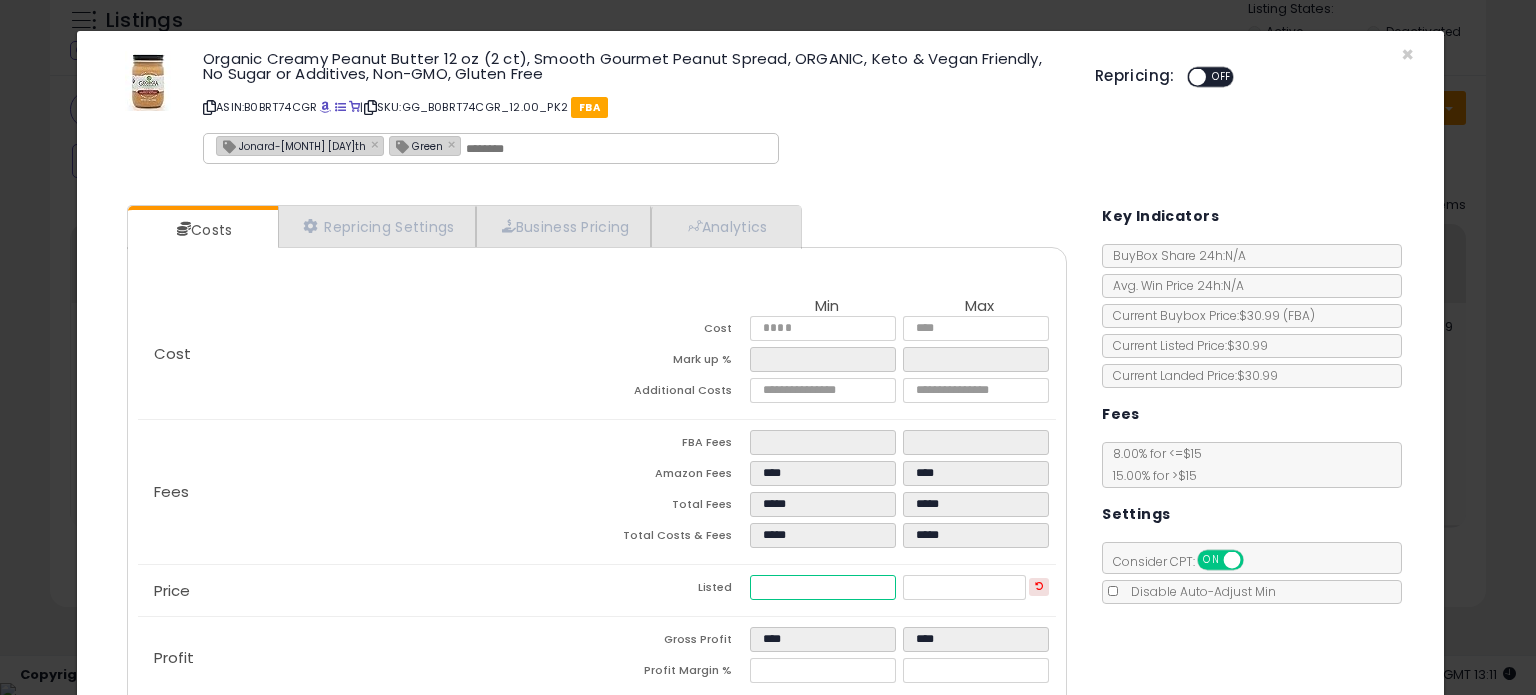 type on "****" 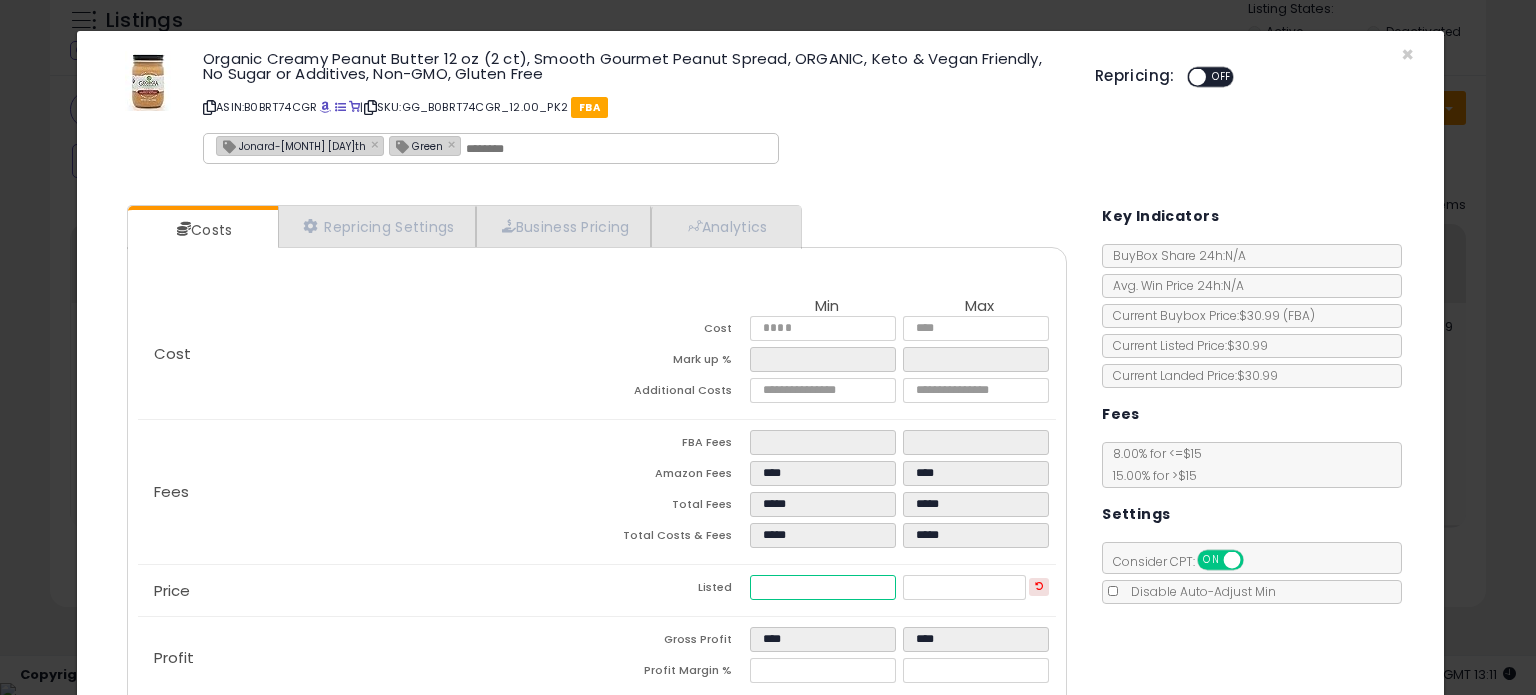 type on "*****" 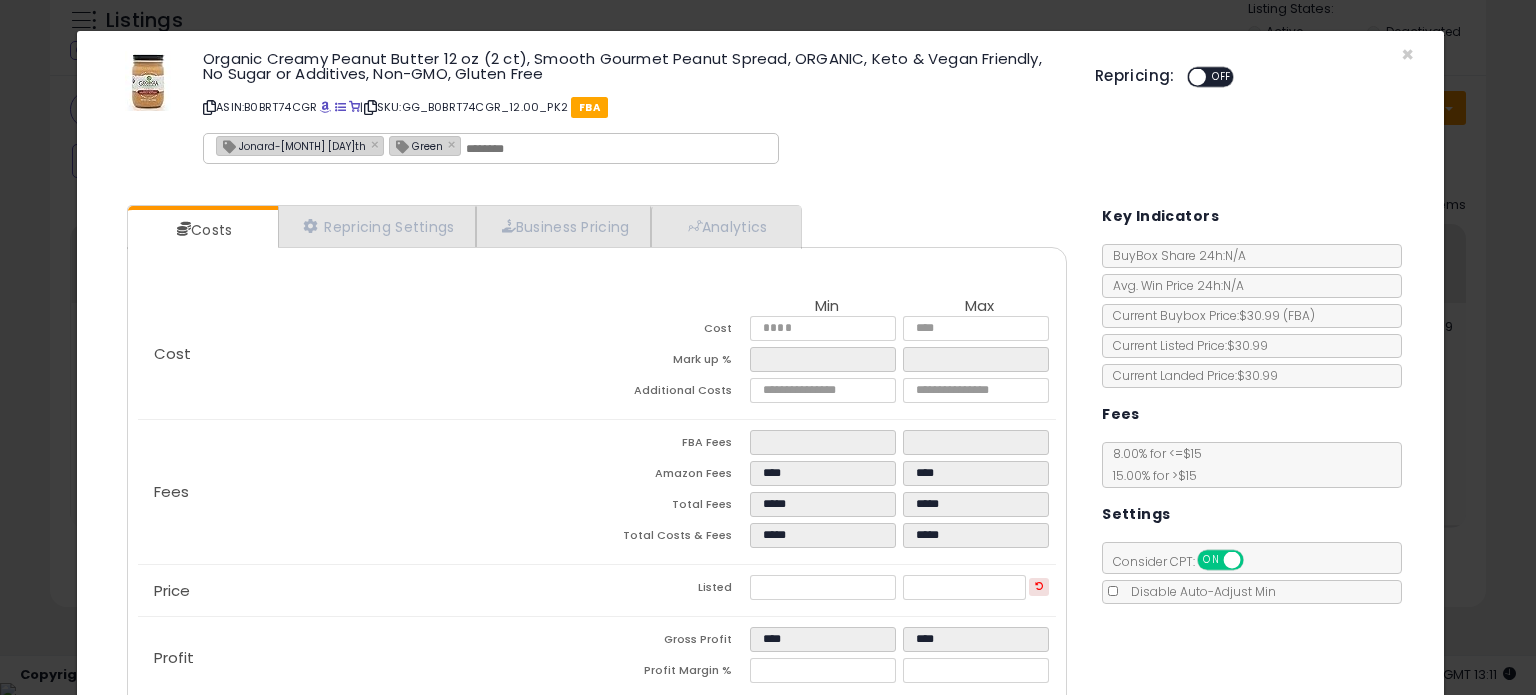 type on "*****" 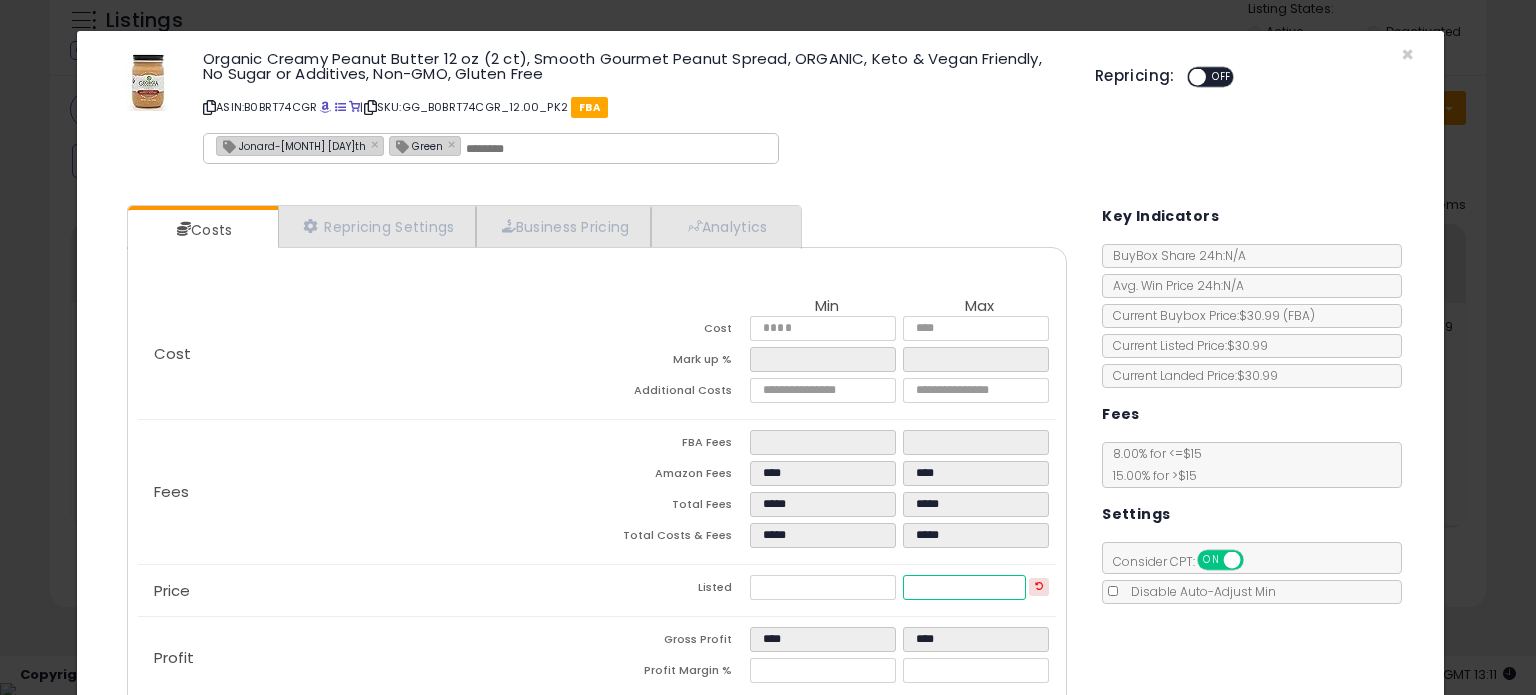 click on "*****" at bounding box center (964, 587) 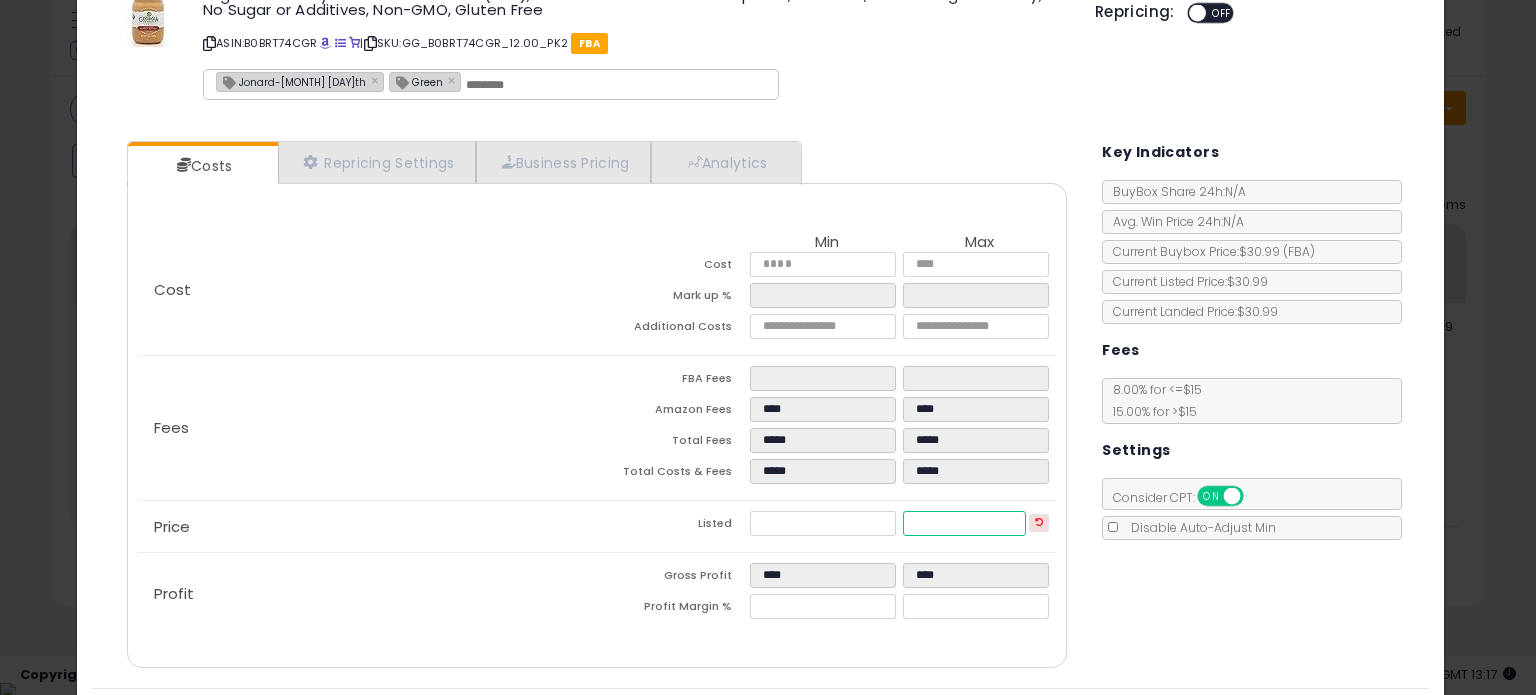 scroll, scrollTop: 120, scrollLeft: 0, axis: vertical 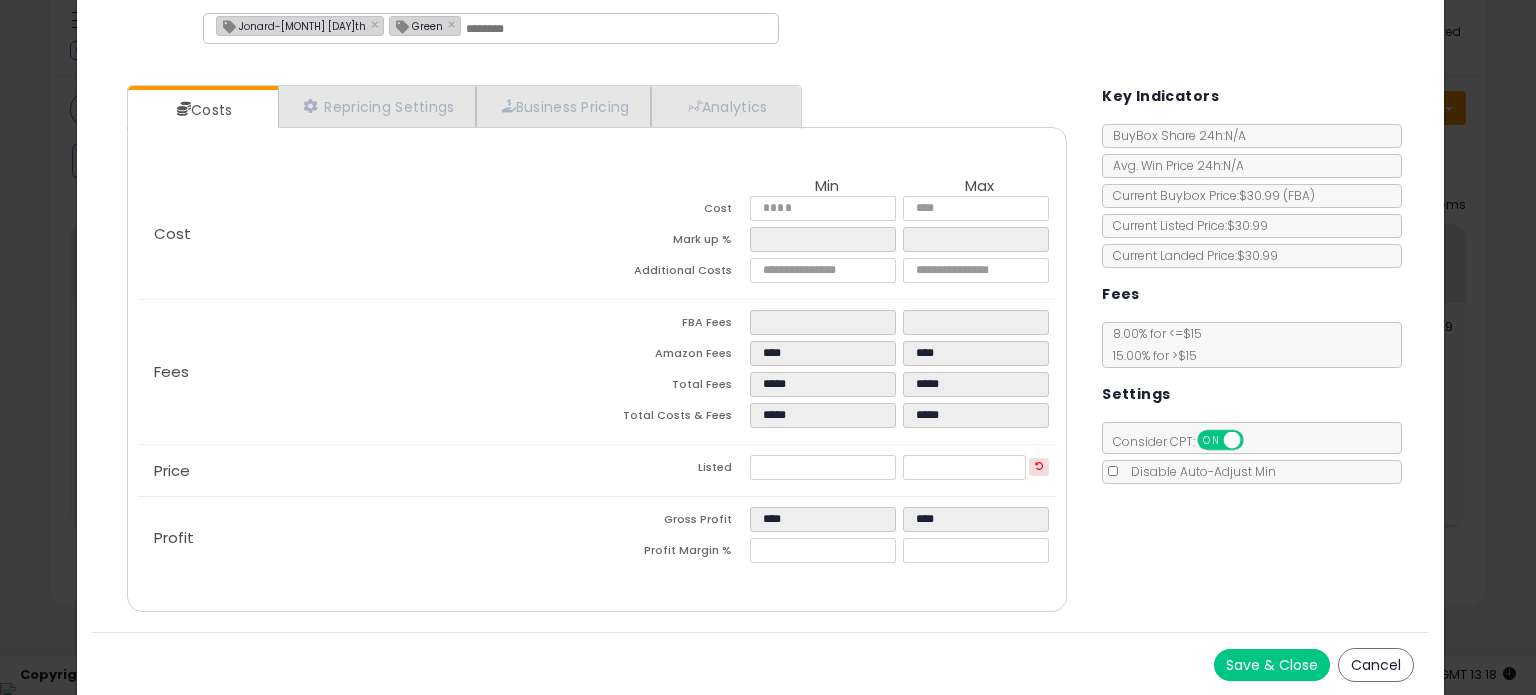 click on "Save & Close" at bounding box center [1272, 665] 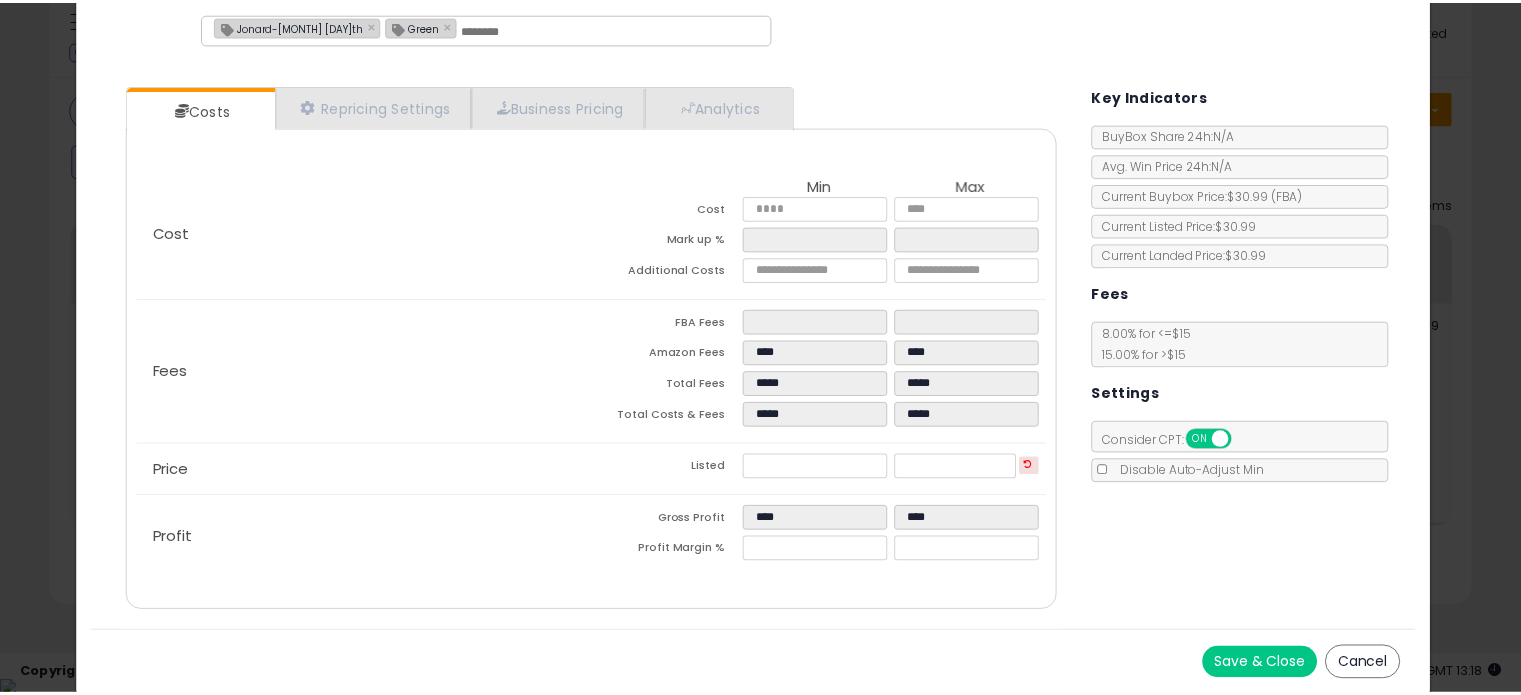 scroll, scrollTop: 0, scrollLeft: 0, axis: both 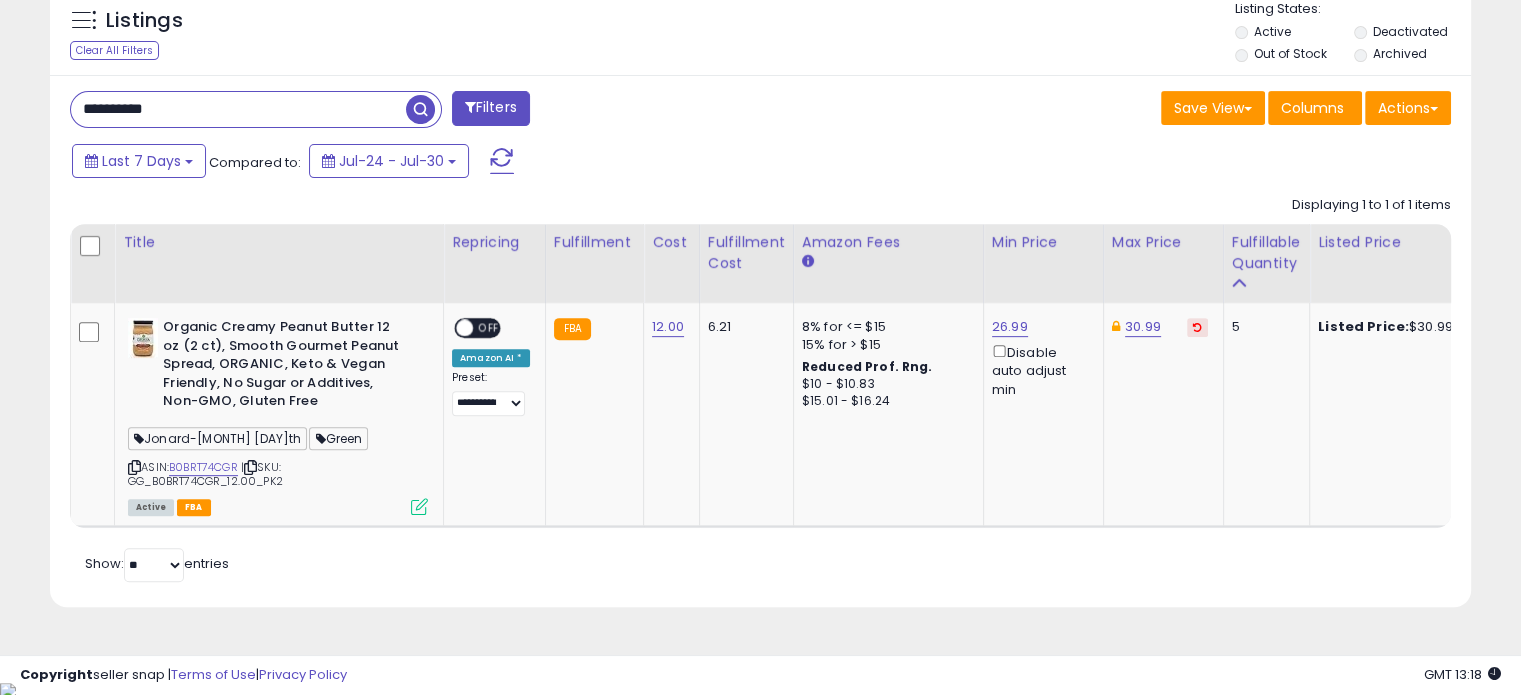 click on "**********" at bounding box center [238, 109] 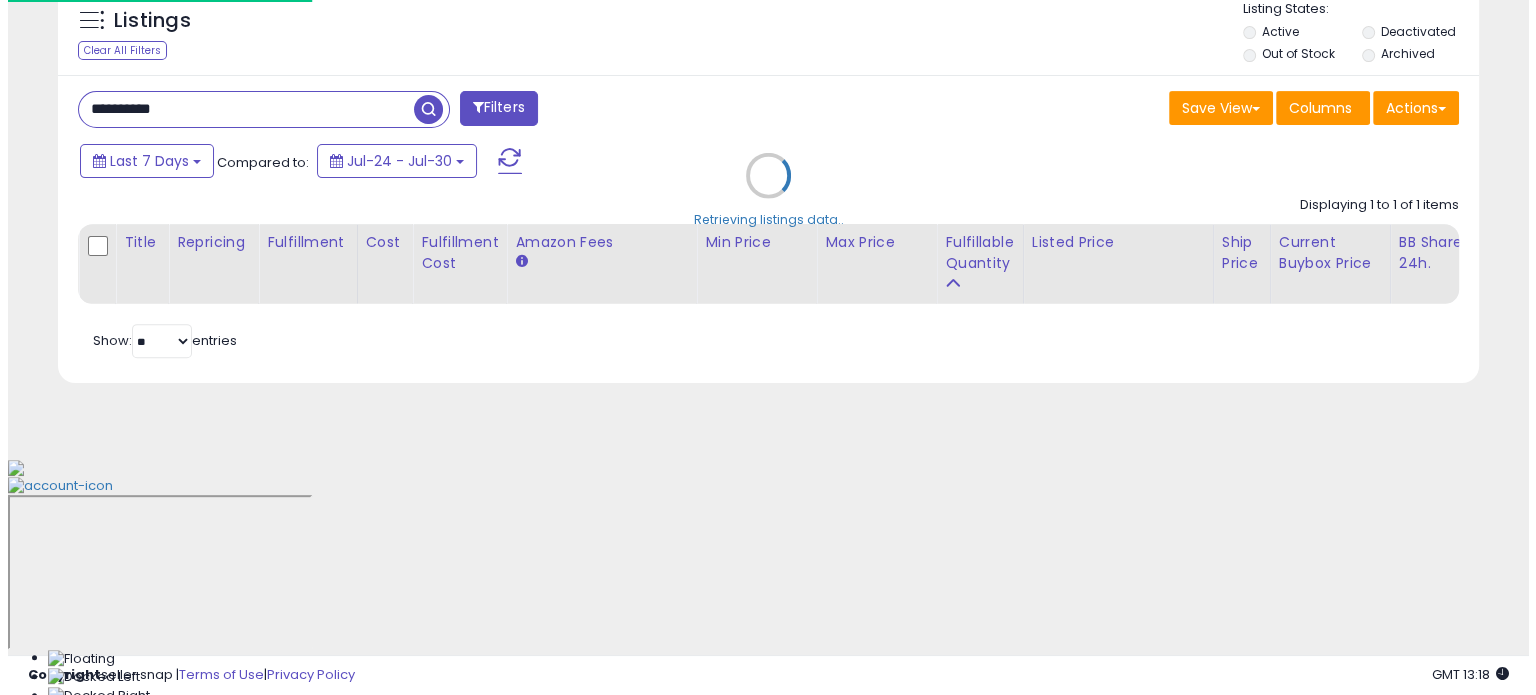 scroll, scrollTop: 524, scrollLeft: 0, axis: vertical 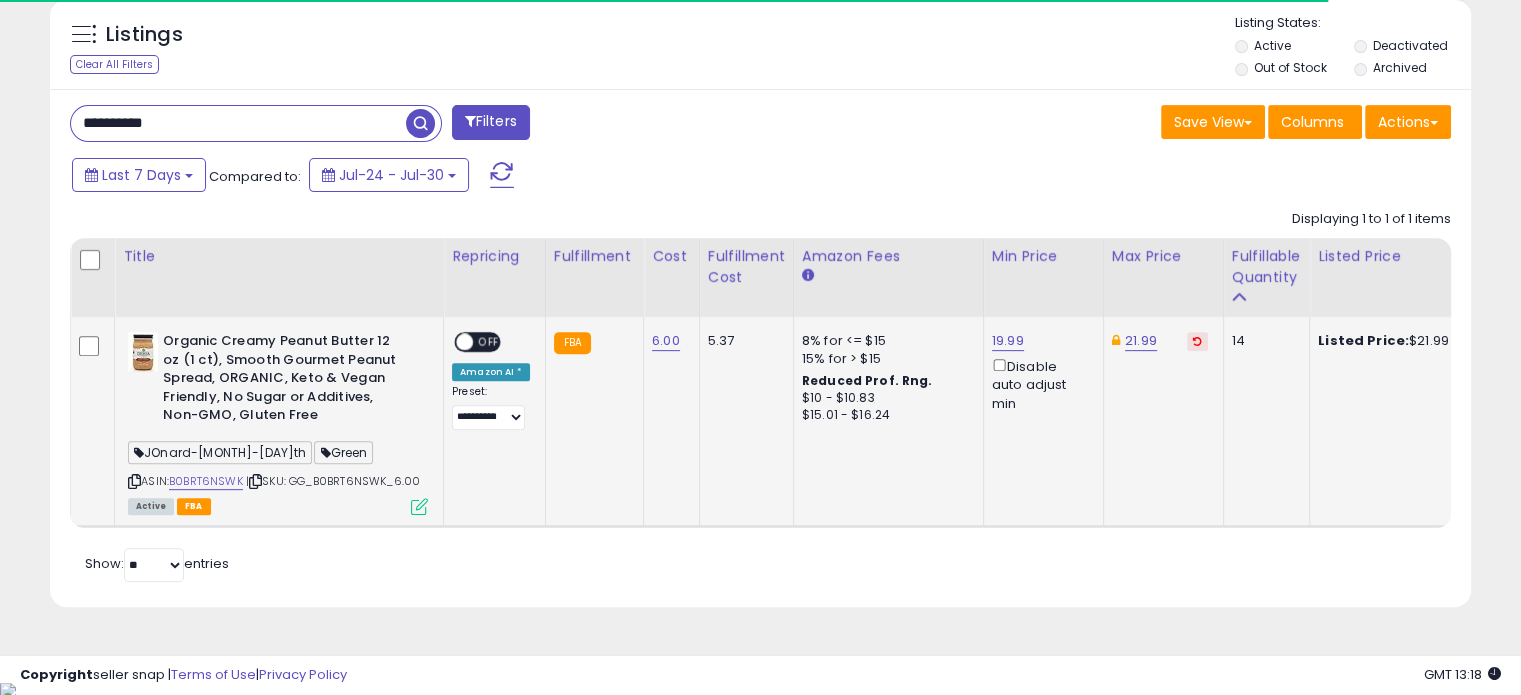 click at bounding box center (419, 506) 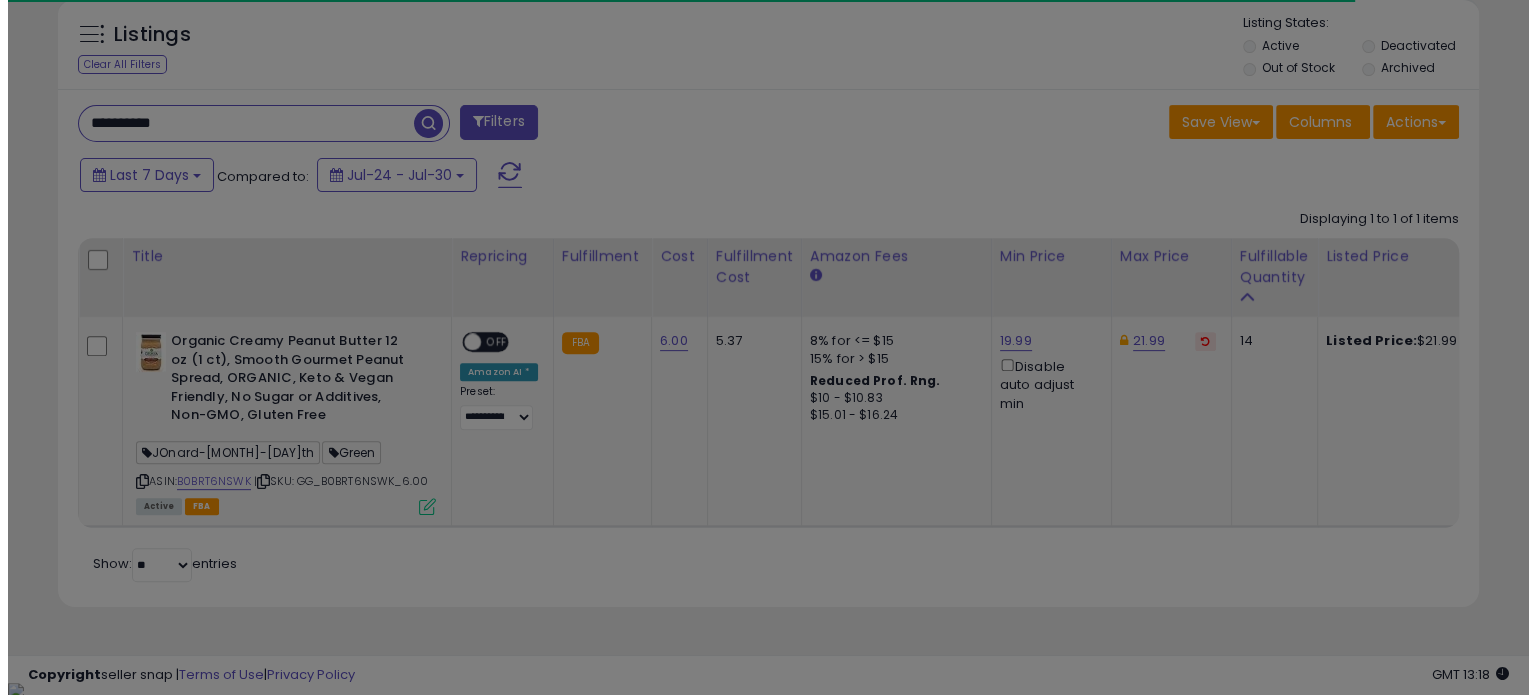 scroll, scrollTop: 999589, scrollLeft: 999168, axis: both 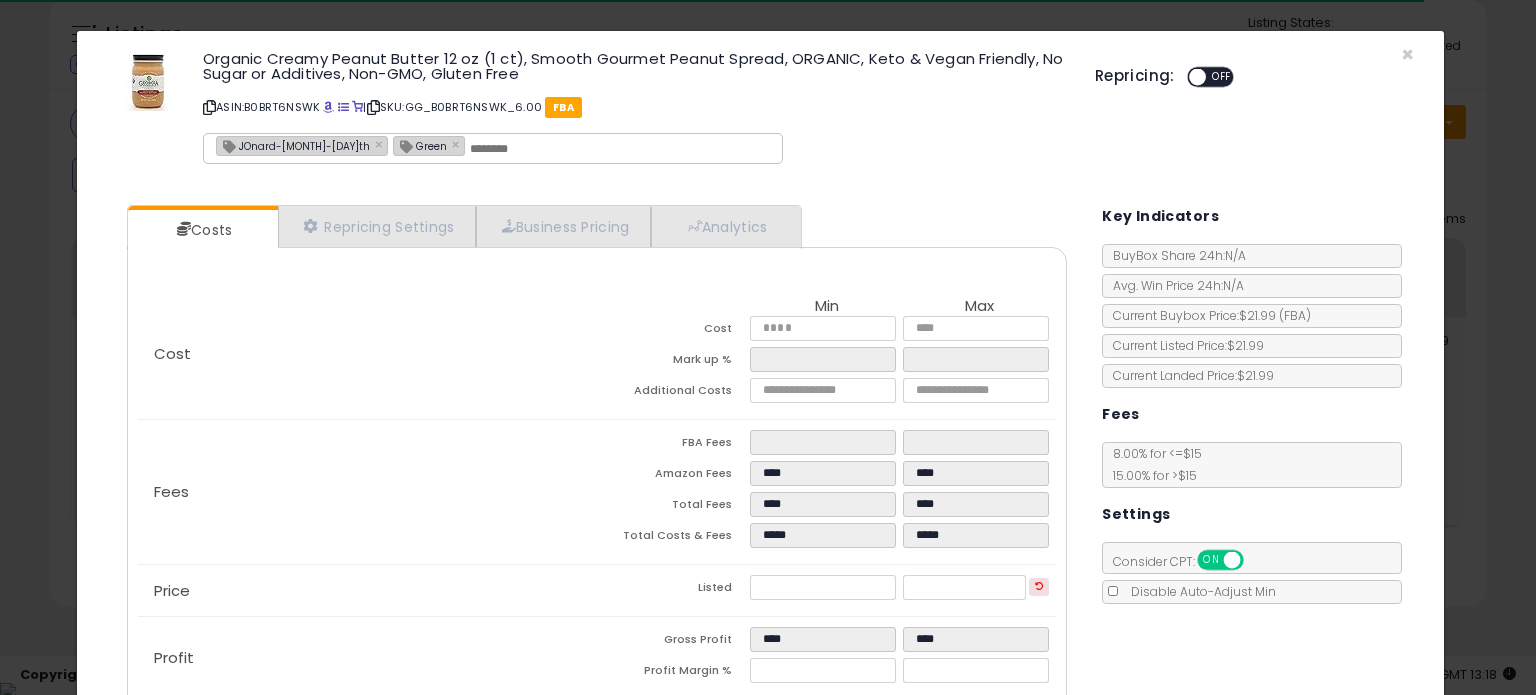 click on "JOnard-[MONTH]-[DAY]th" at bounding box center [293, 145] 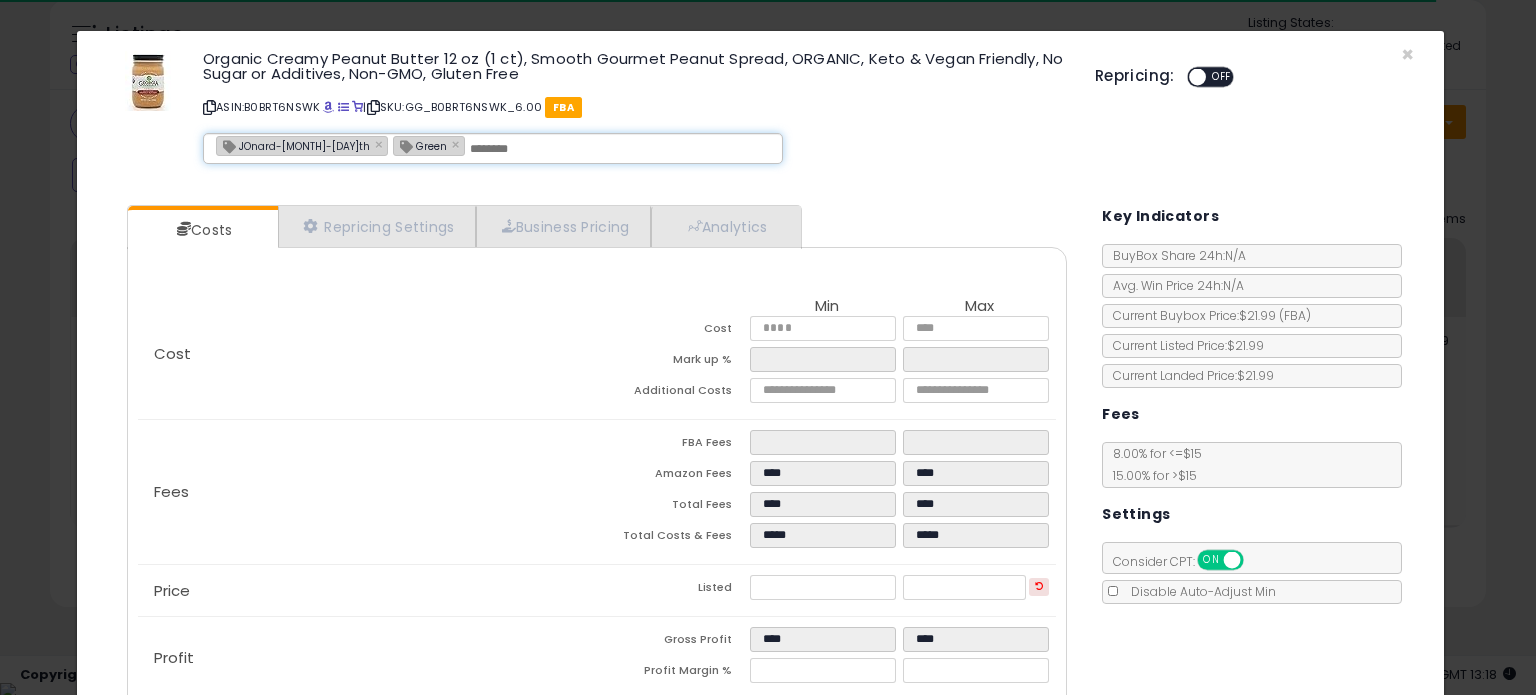 click on "JOnard-[MONTH]-[DAY]th" at bounding box center (293, 145) 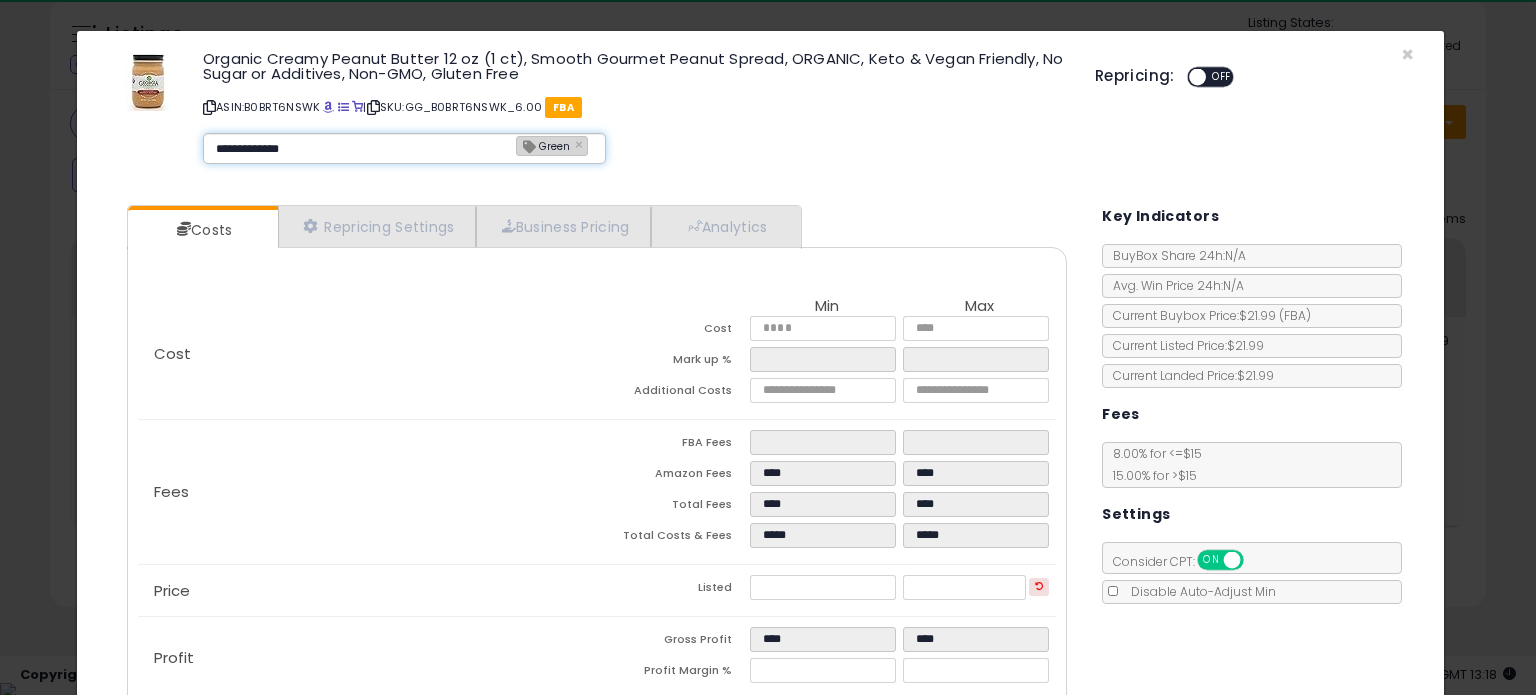 type on "**********" 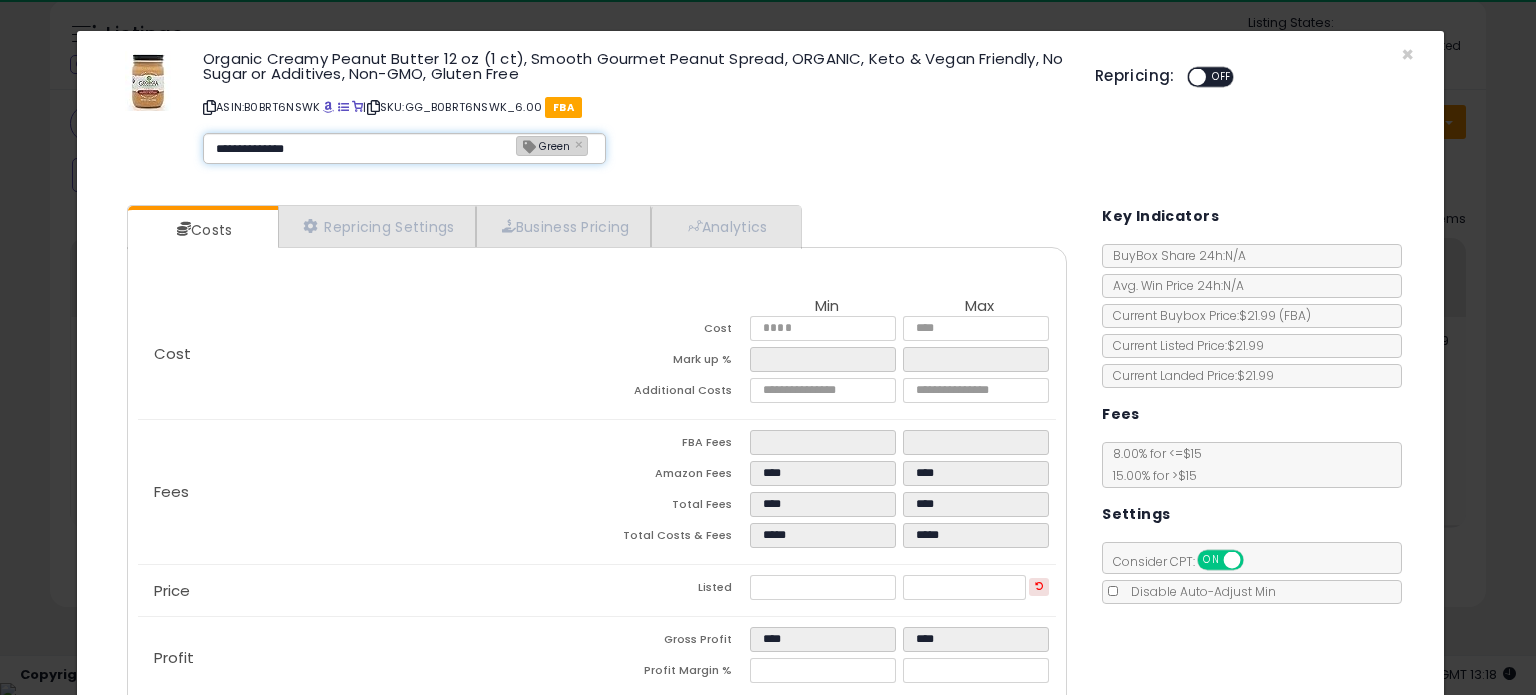 type 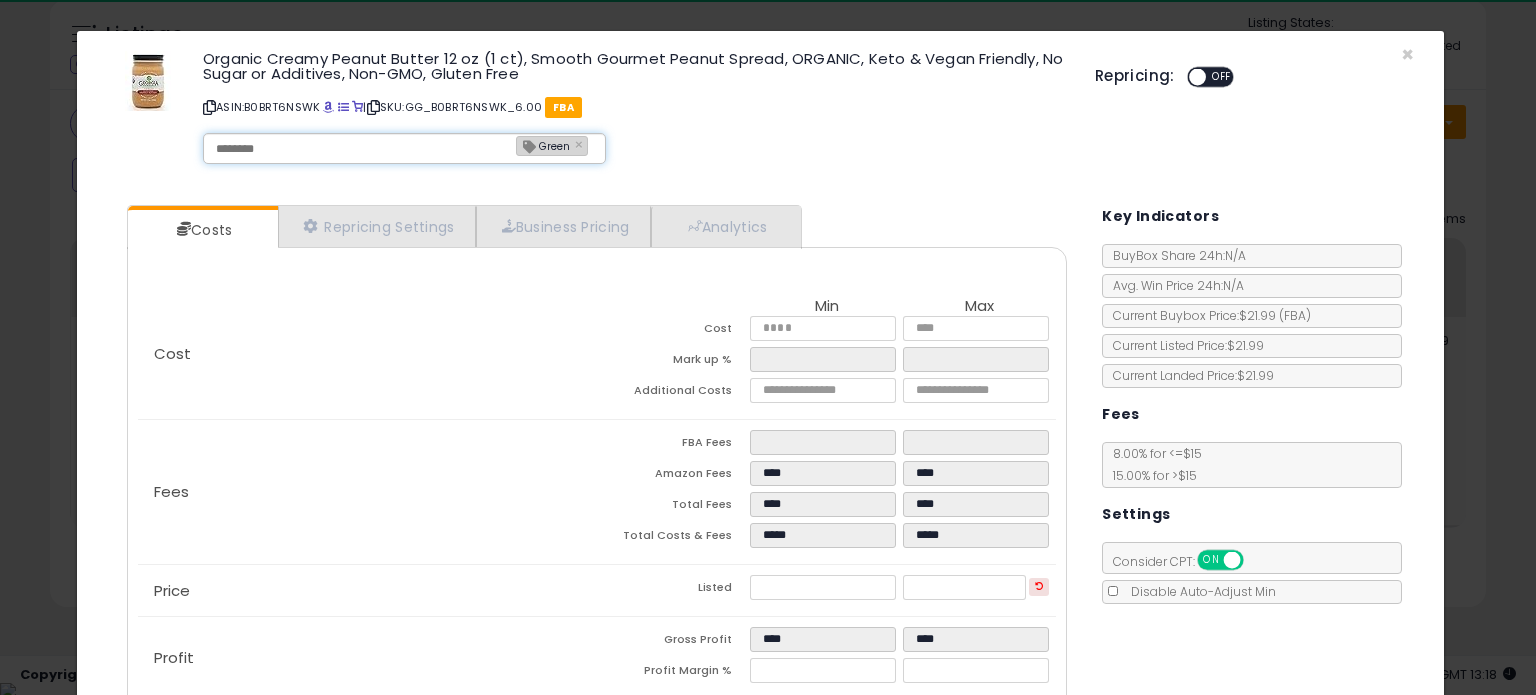 type on "**********" 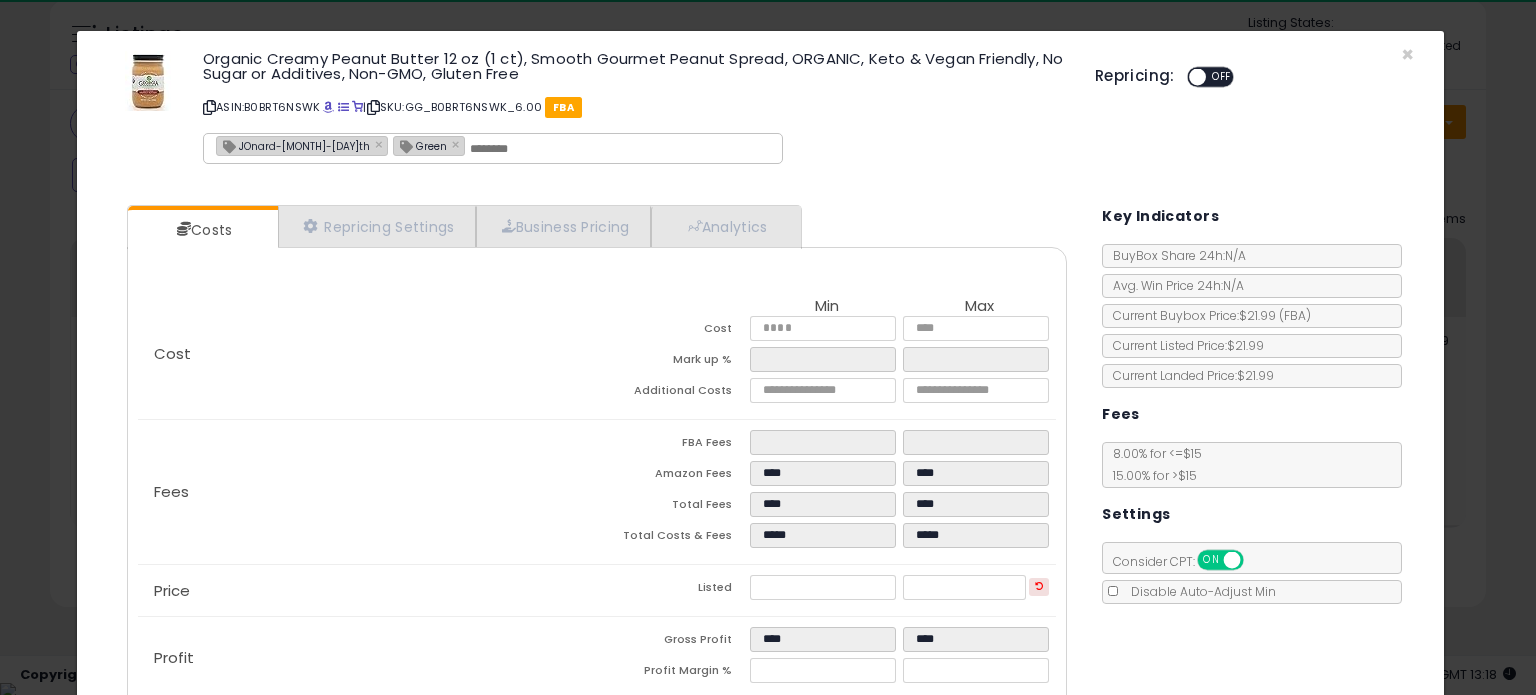 click on "**********" at bounding box center (760, 110) 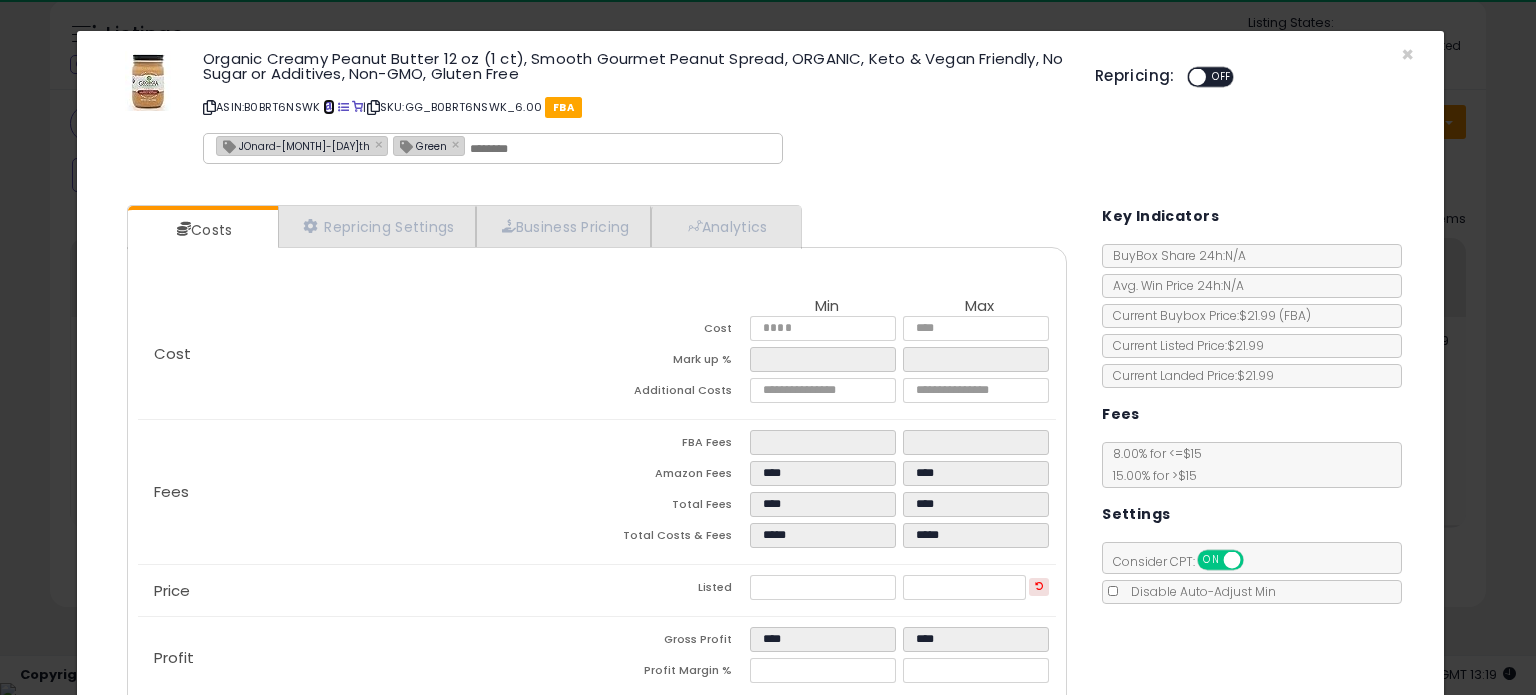 click at bounding box center (328, 107) 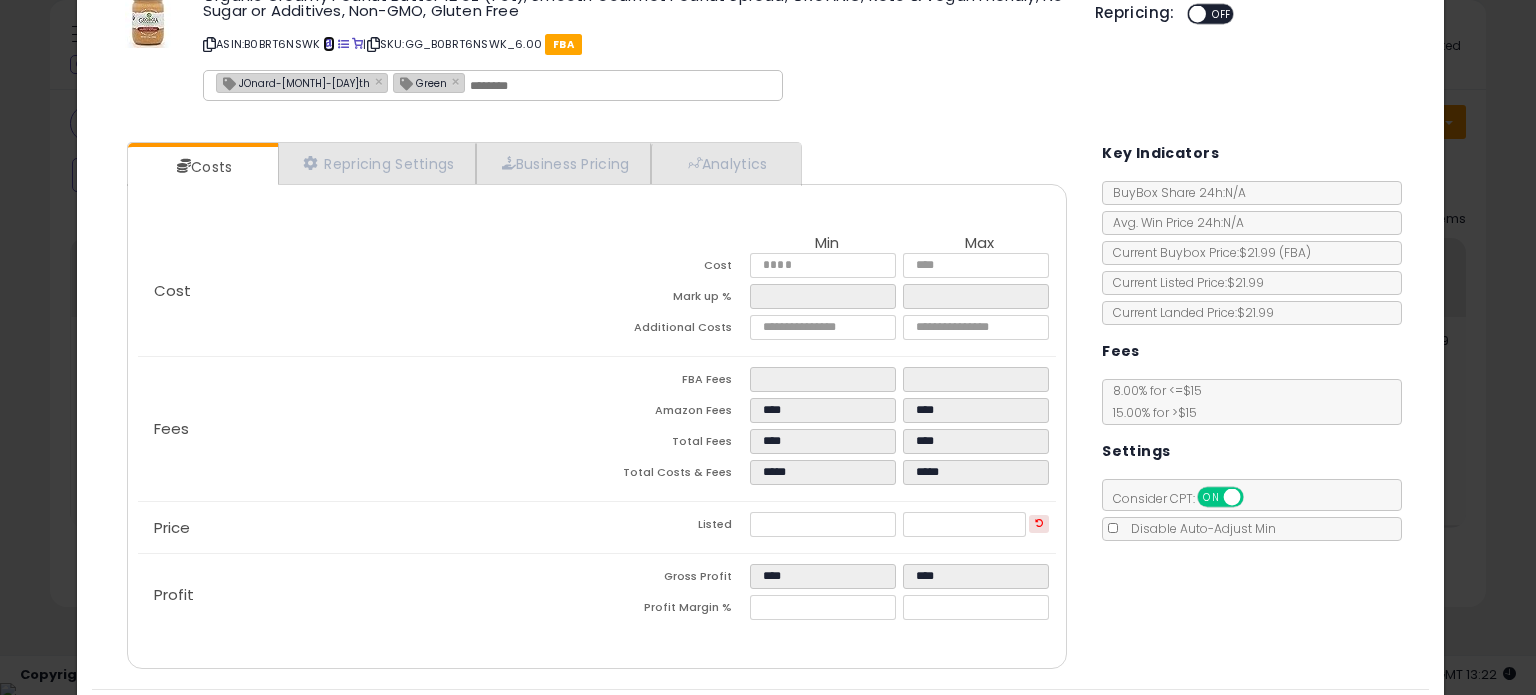 scroll, scrollTop: 120, scrollLeft: 0, axis: vertical 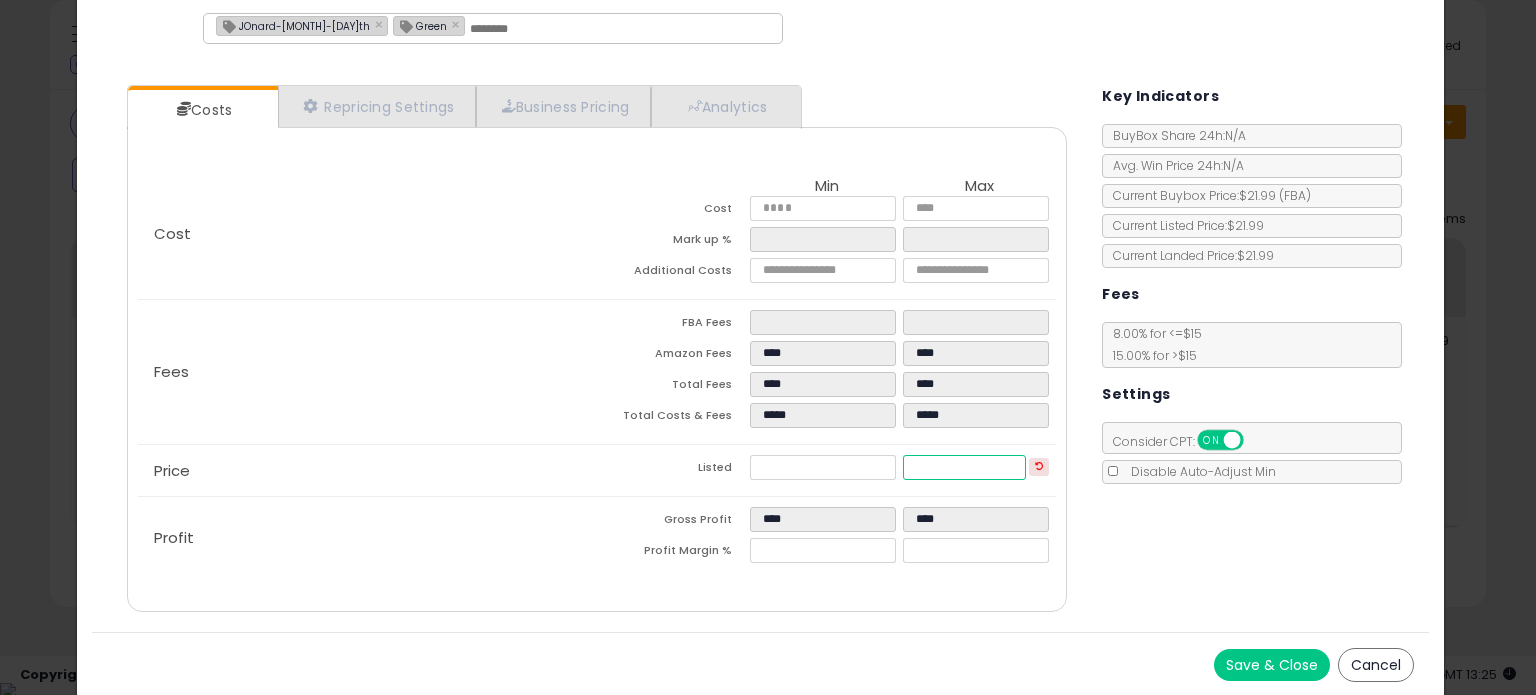 click on "*****" at bounding box center (964, 467) 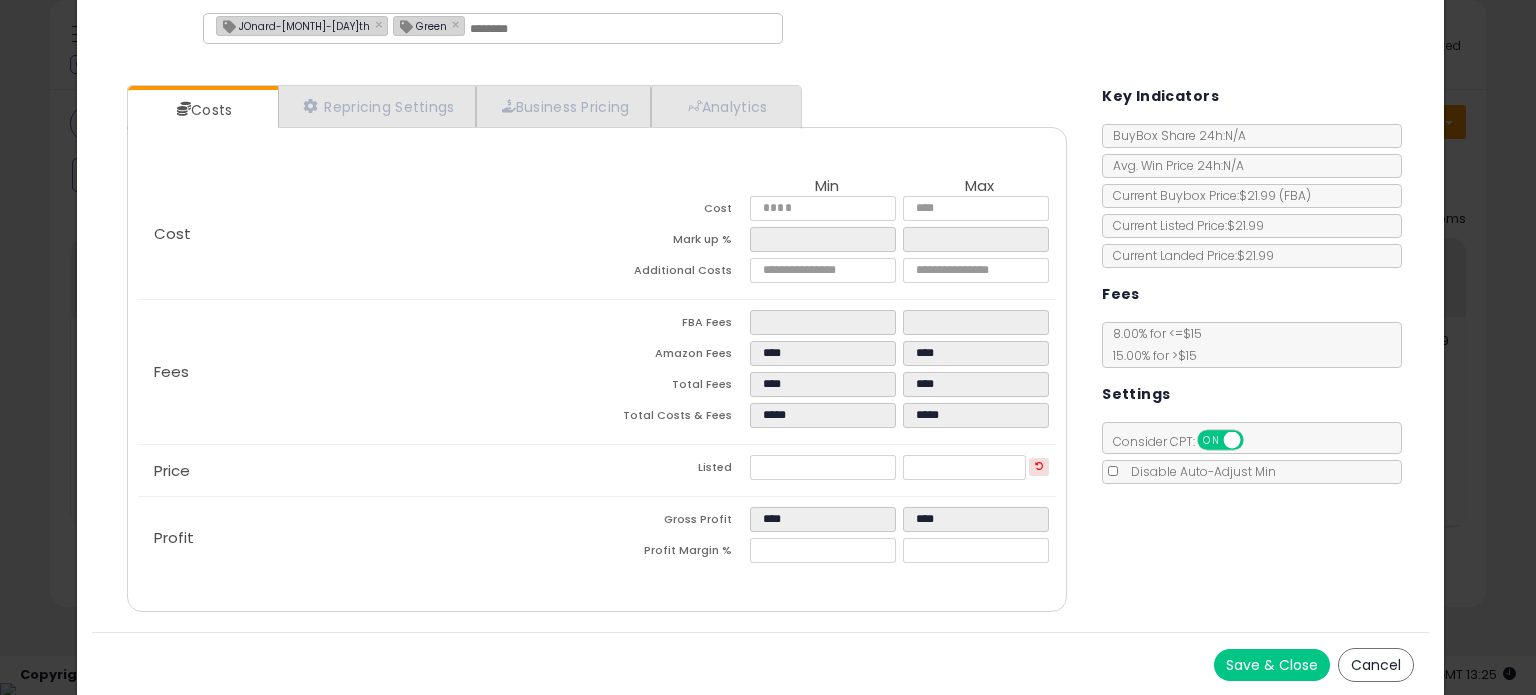 click on "Save & Close" at bounding box center (1272, 665) 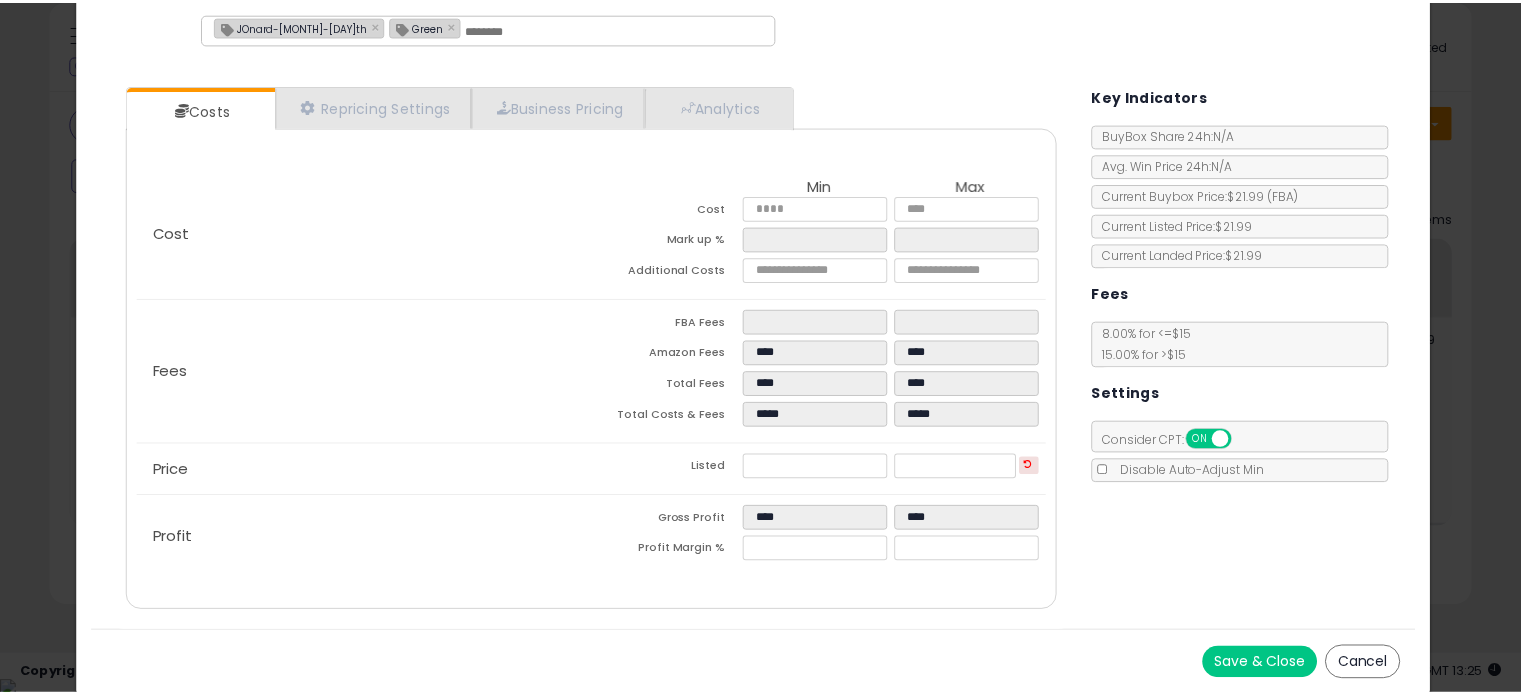 scroll, scrollTop: 0, scrollLeft: 0, axis: both 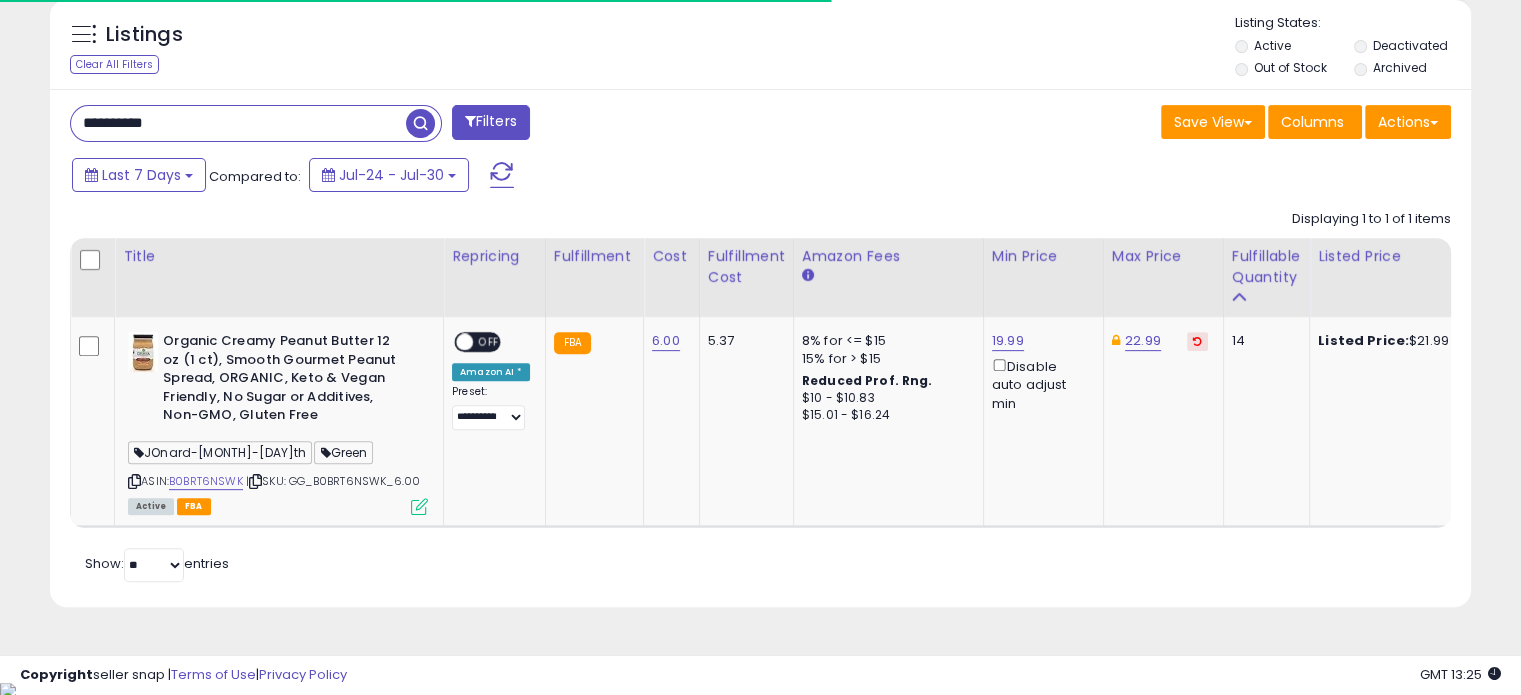 click on "**********" at bounding box center [238, 123] 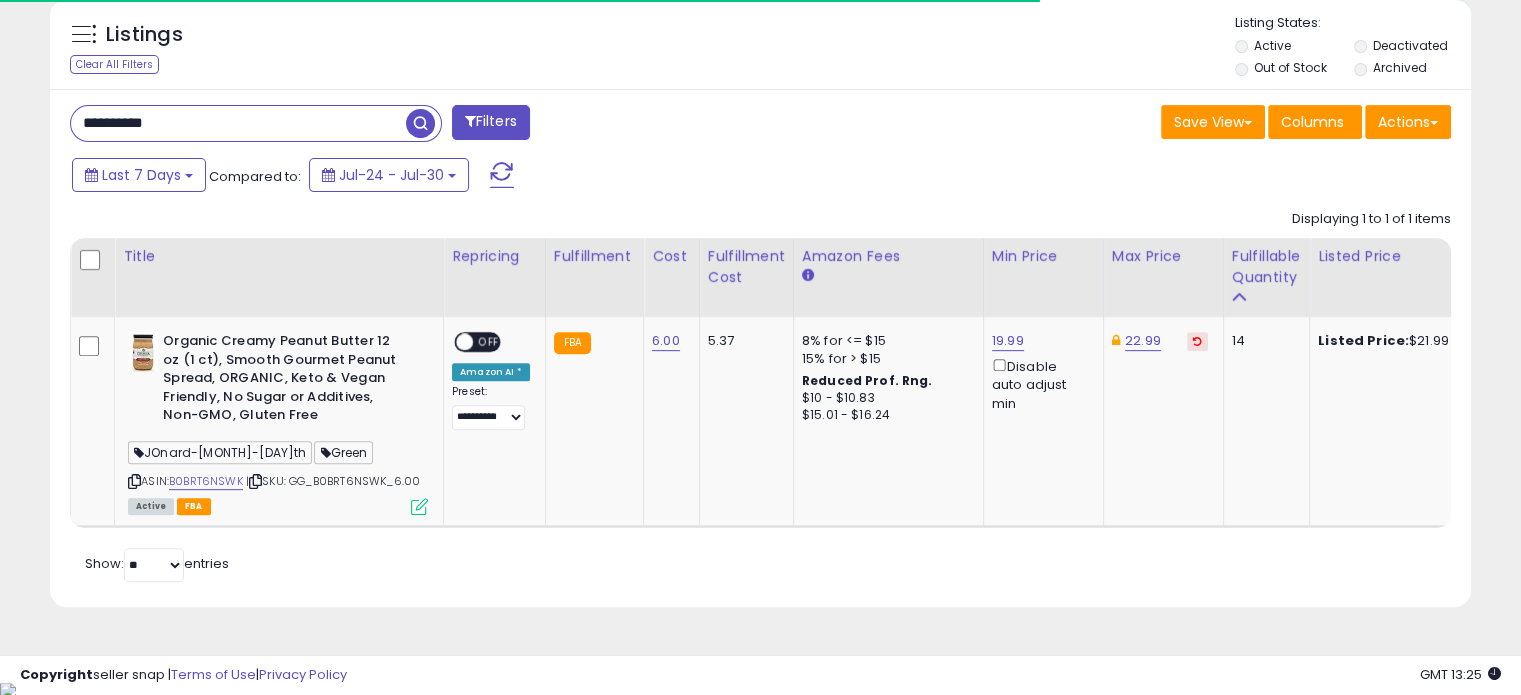 paste 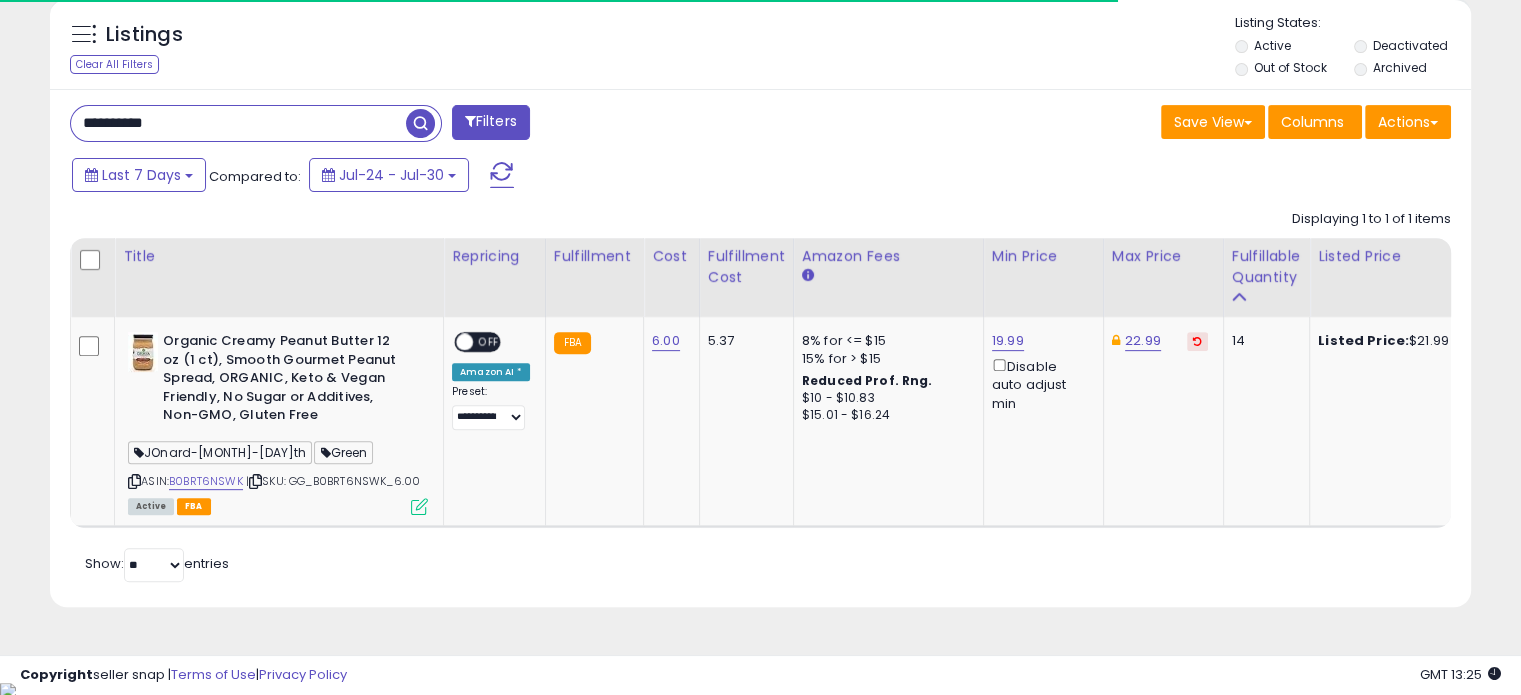 type on "**********" 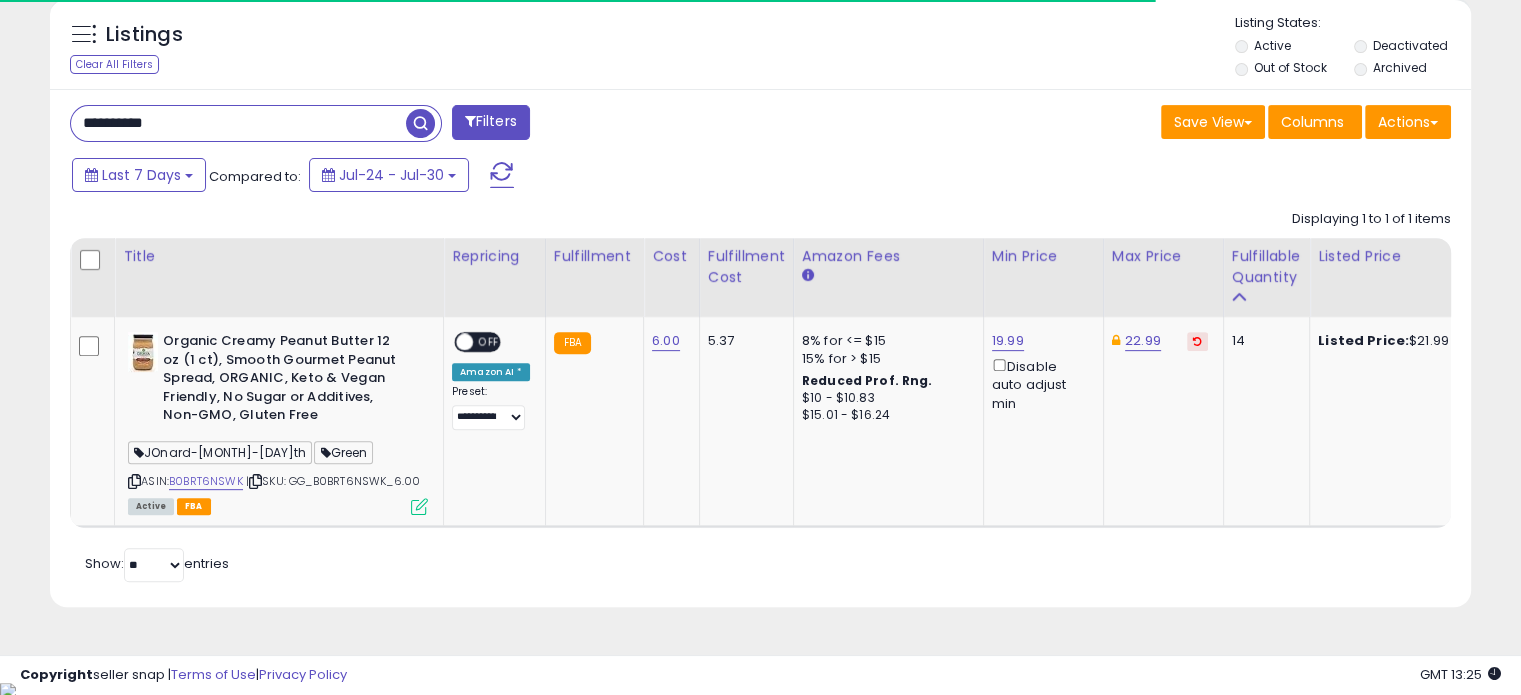 click at bounding box center [420, 123] 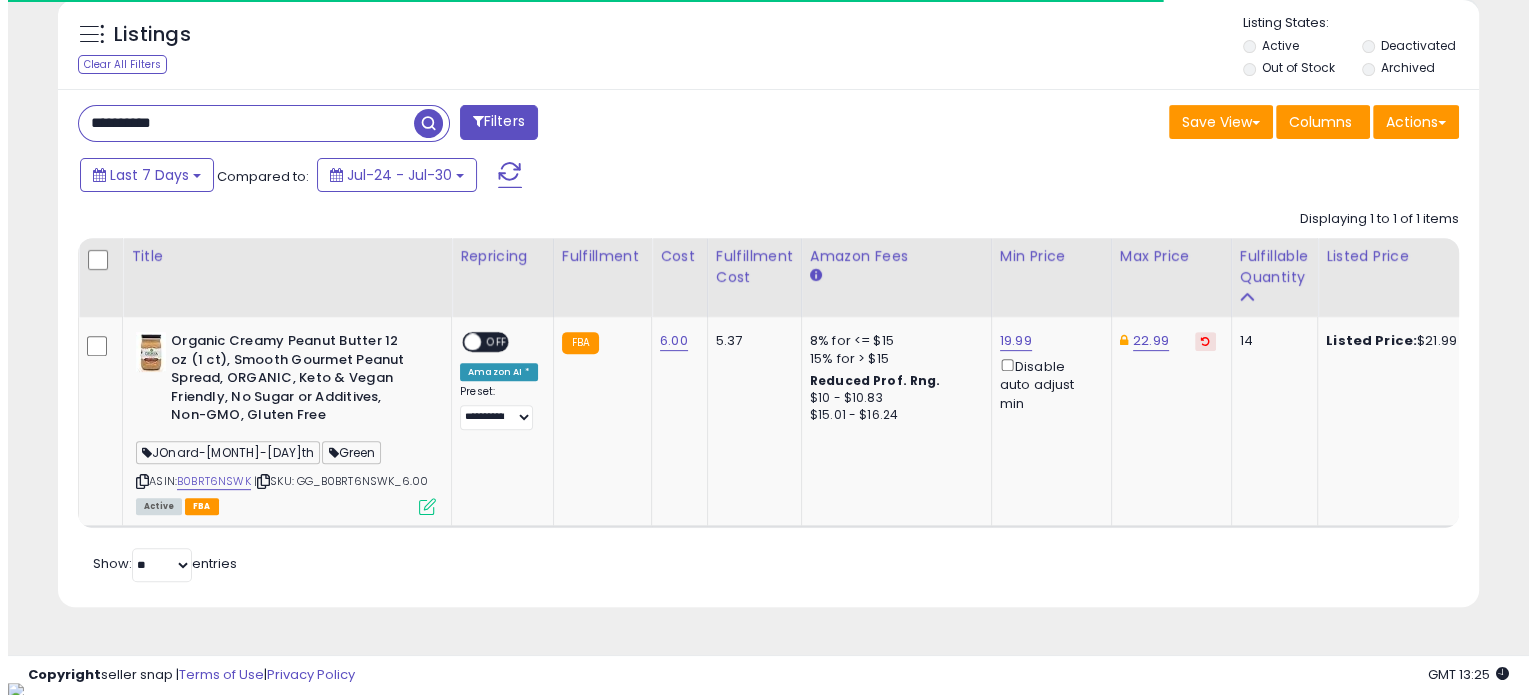 scroll, scrollTop: 524, scrollLeft: 0, axis: vertical 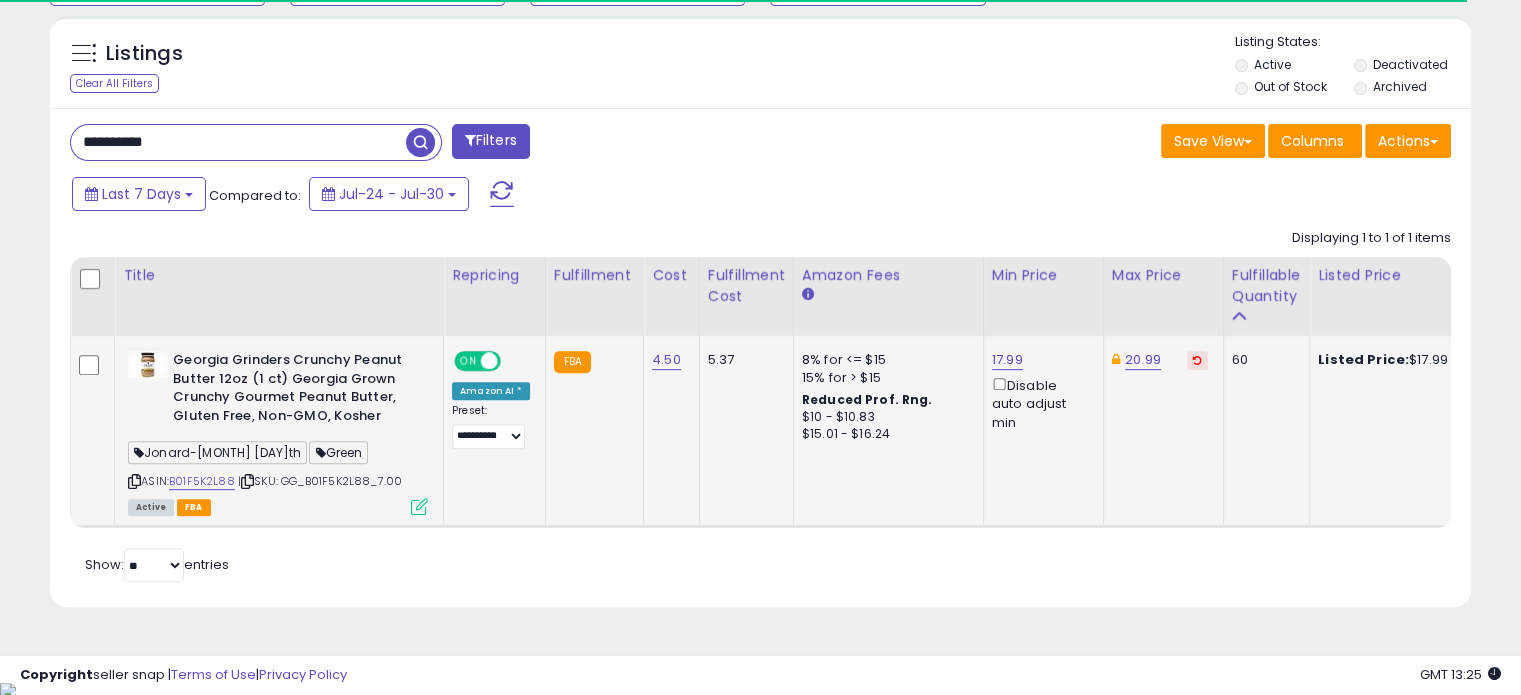 click at bounding box center [419, 506] 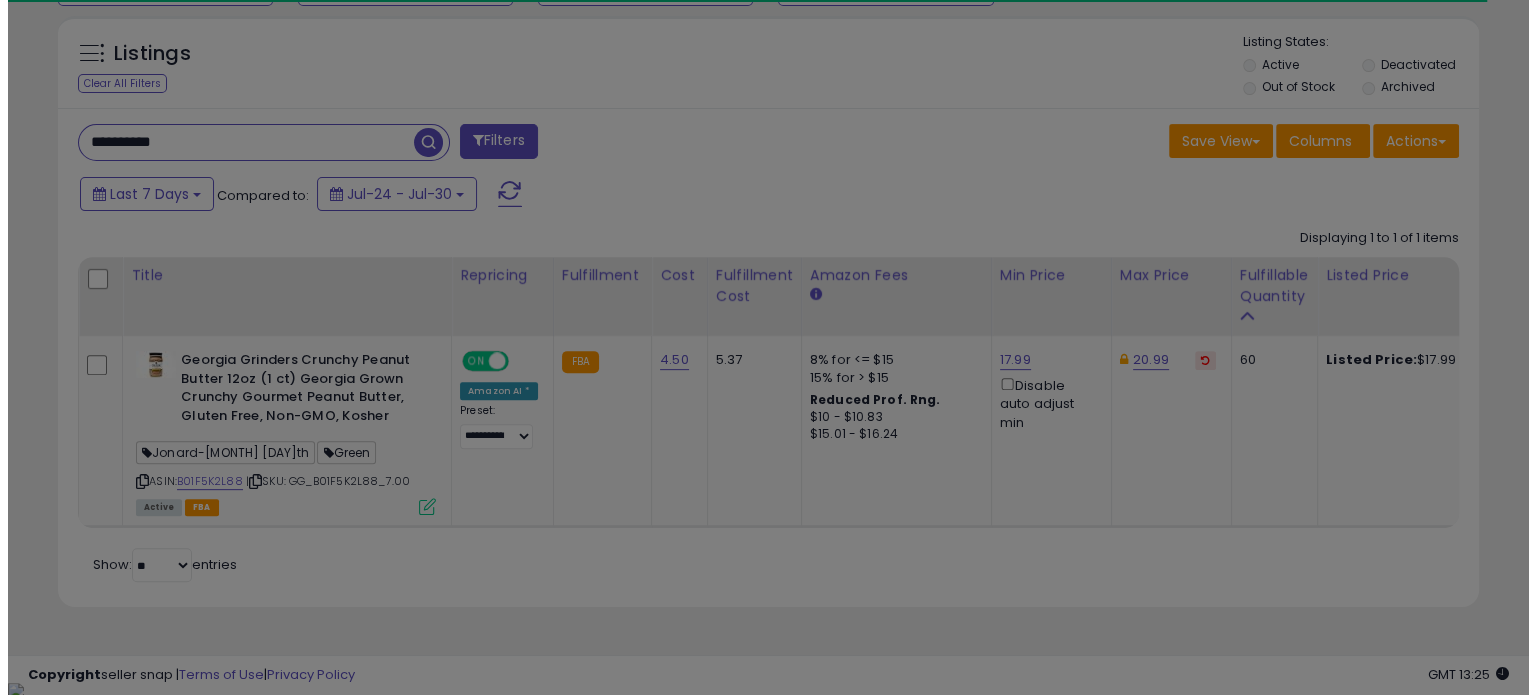 scroll, scrollTop: 999589, scrollLeft: 999168, axis: both 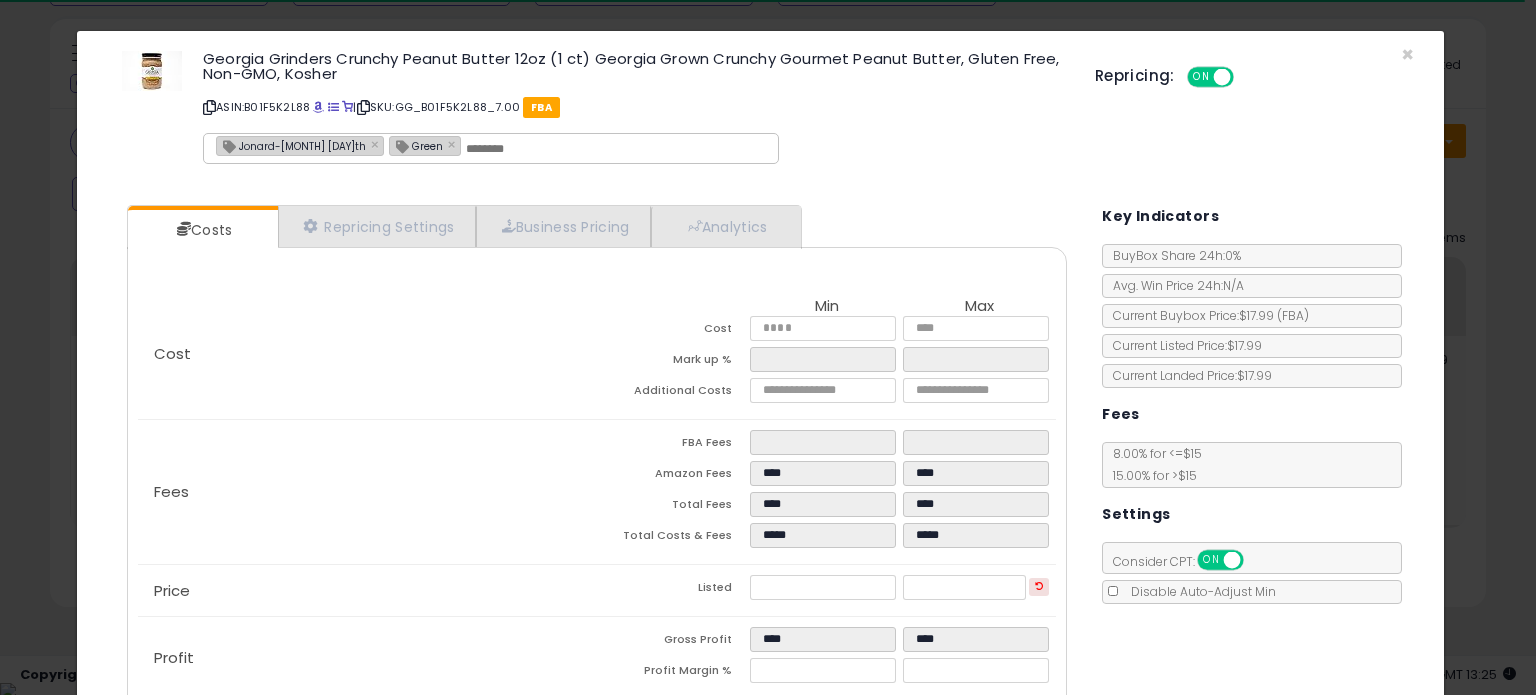click on "Jonard-[MONTH] [DAY]th" at bounding box center [291, 145] 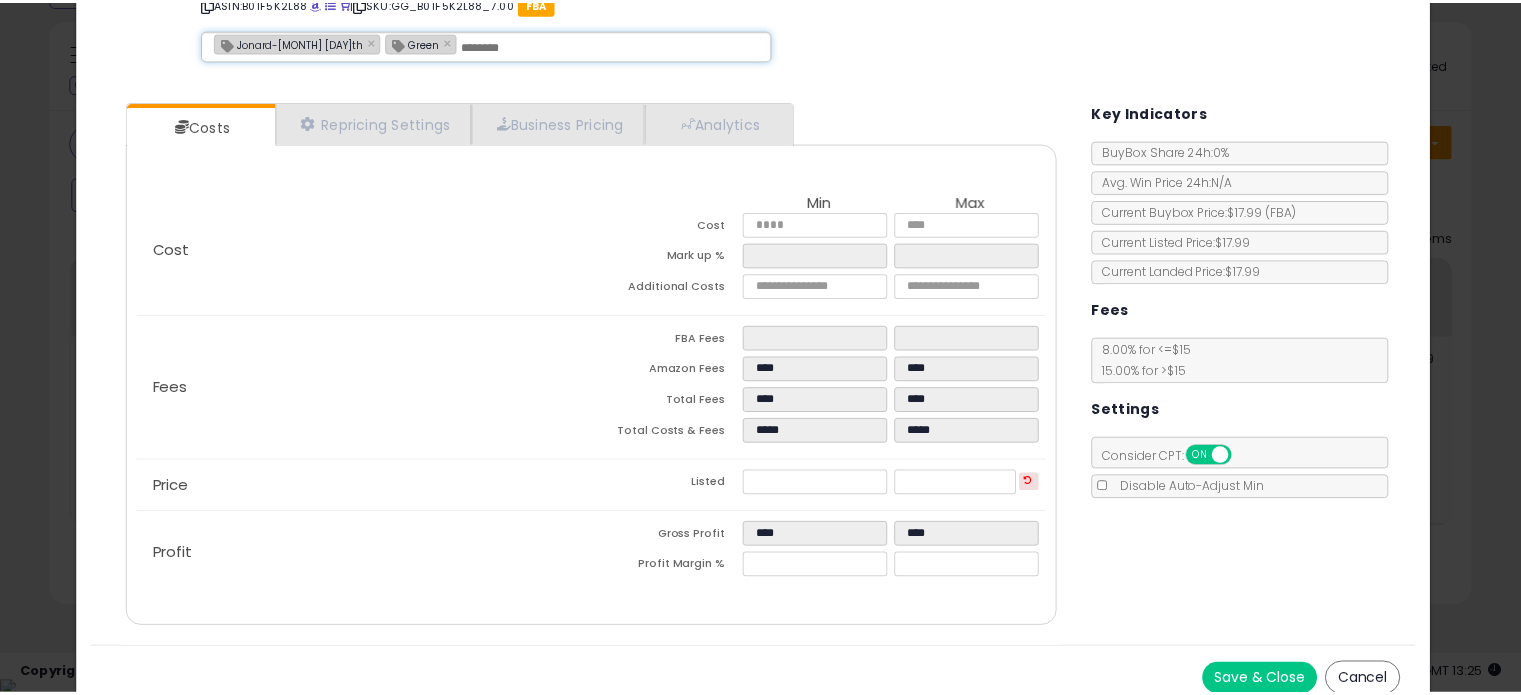 scroll, scrollTop: 120, scrollLeft: 0, axis: vertical 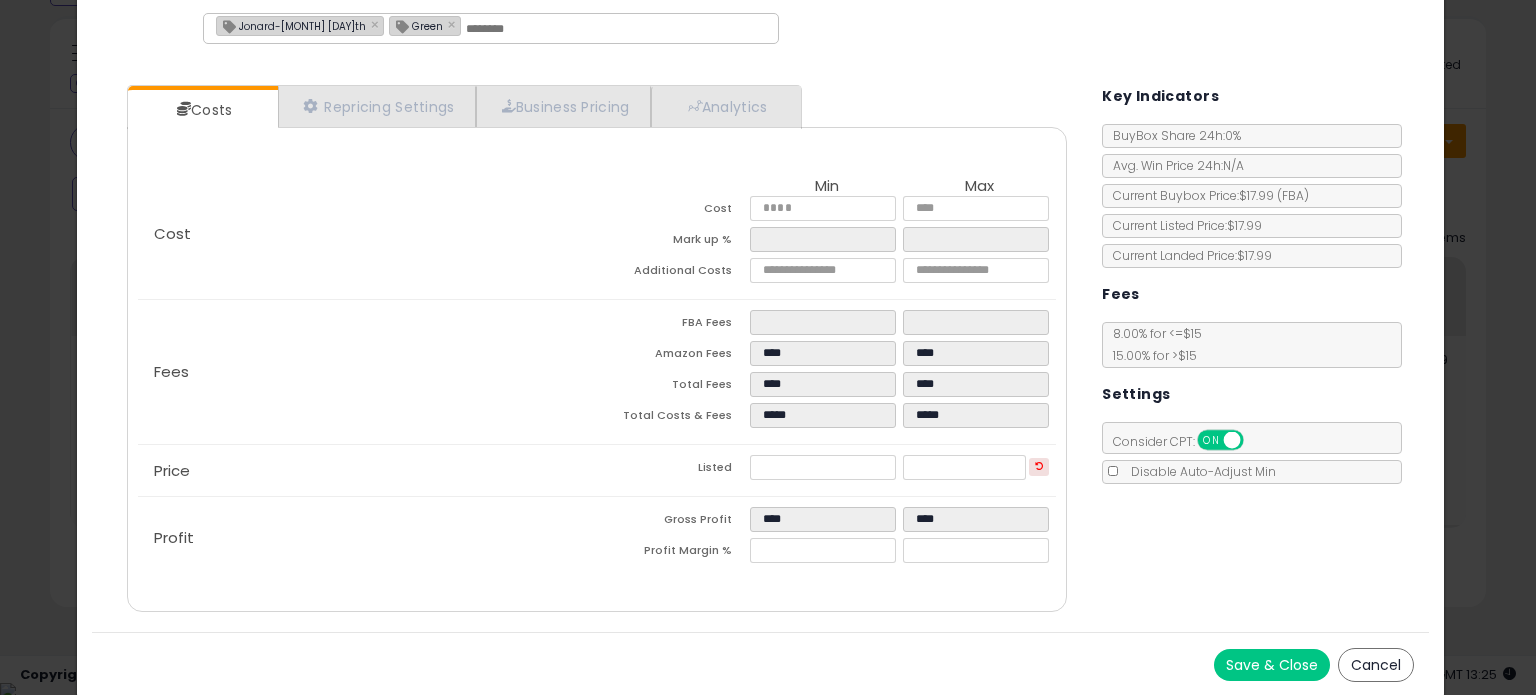 click on "Cancel" at bounding box center [1376, 665] 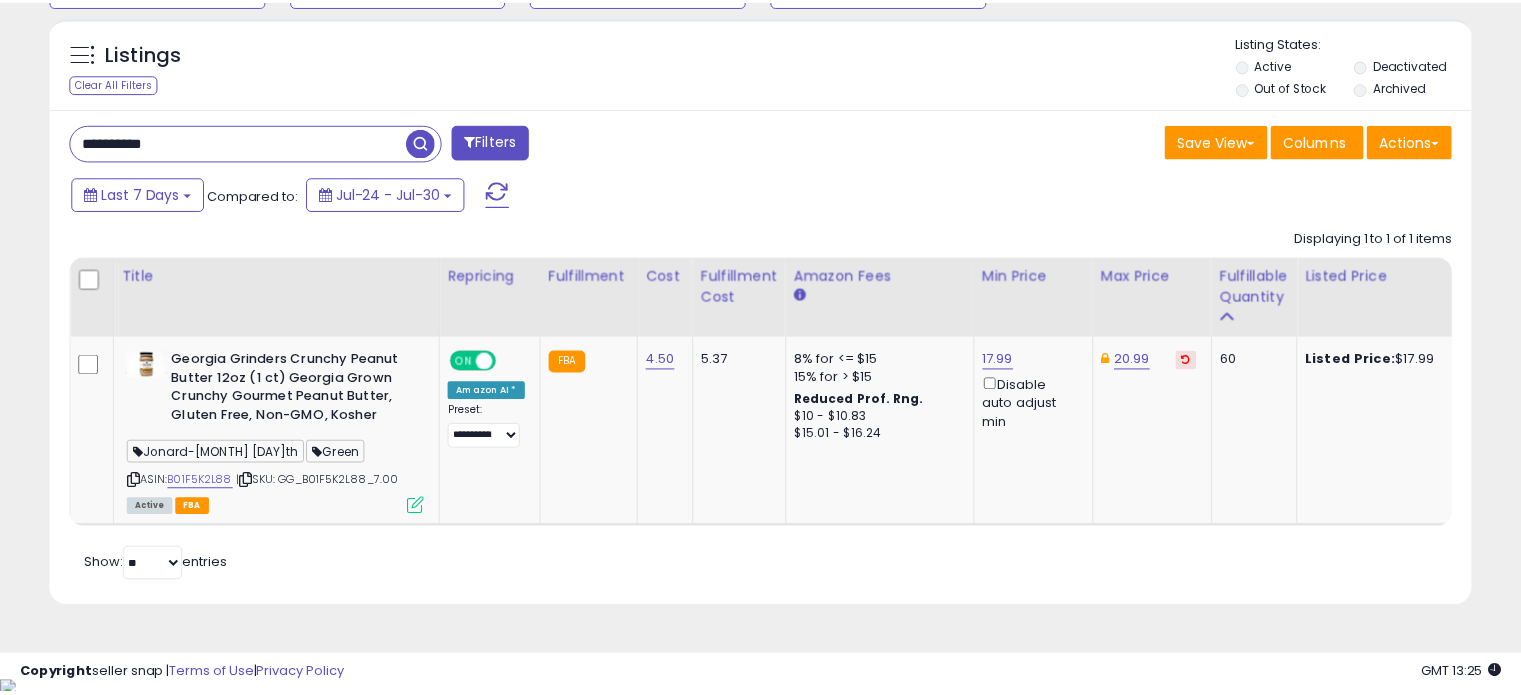 scroll, scrollTop: 409, scrollLeft: 822, axis: both 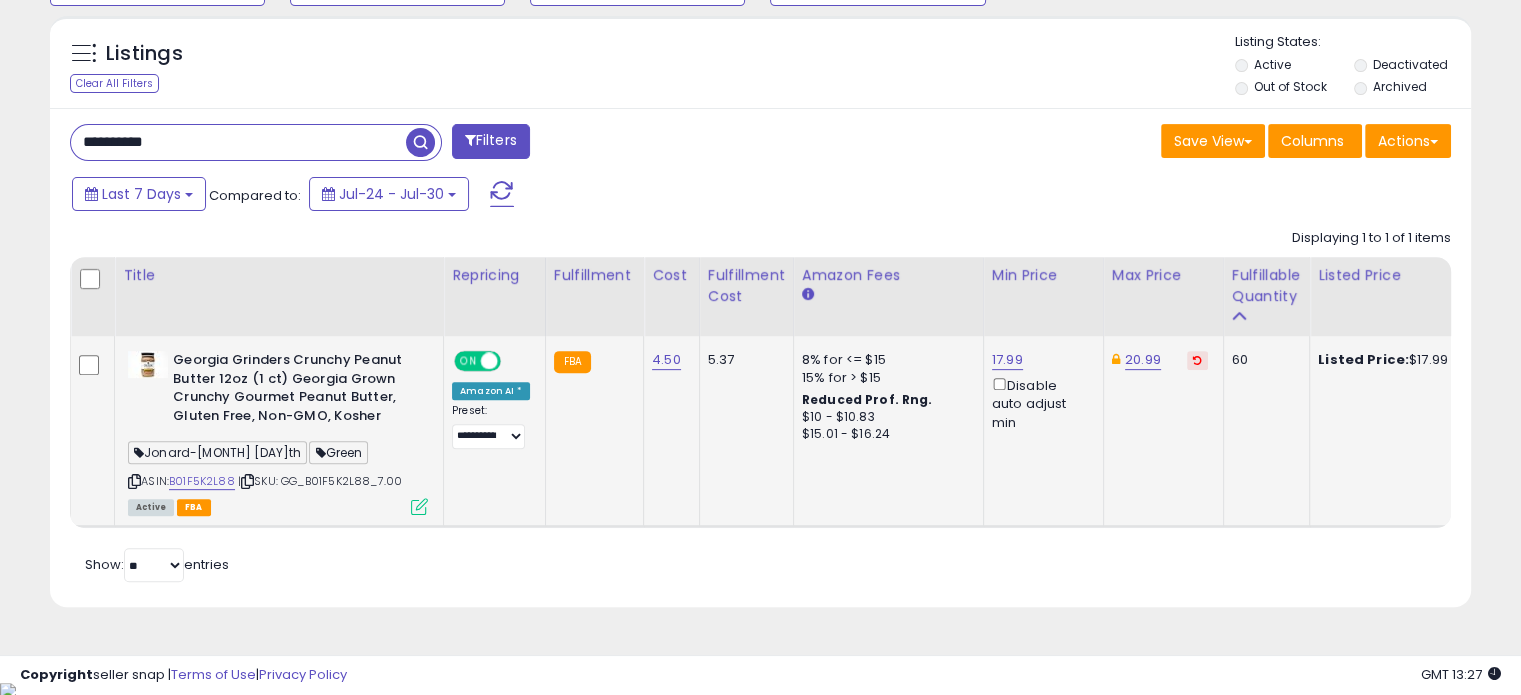 click at bounding box center (419, 506) 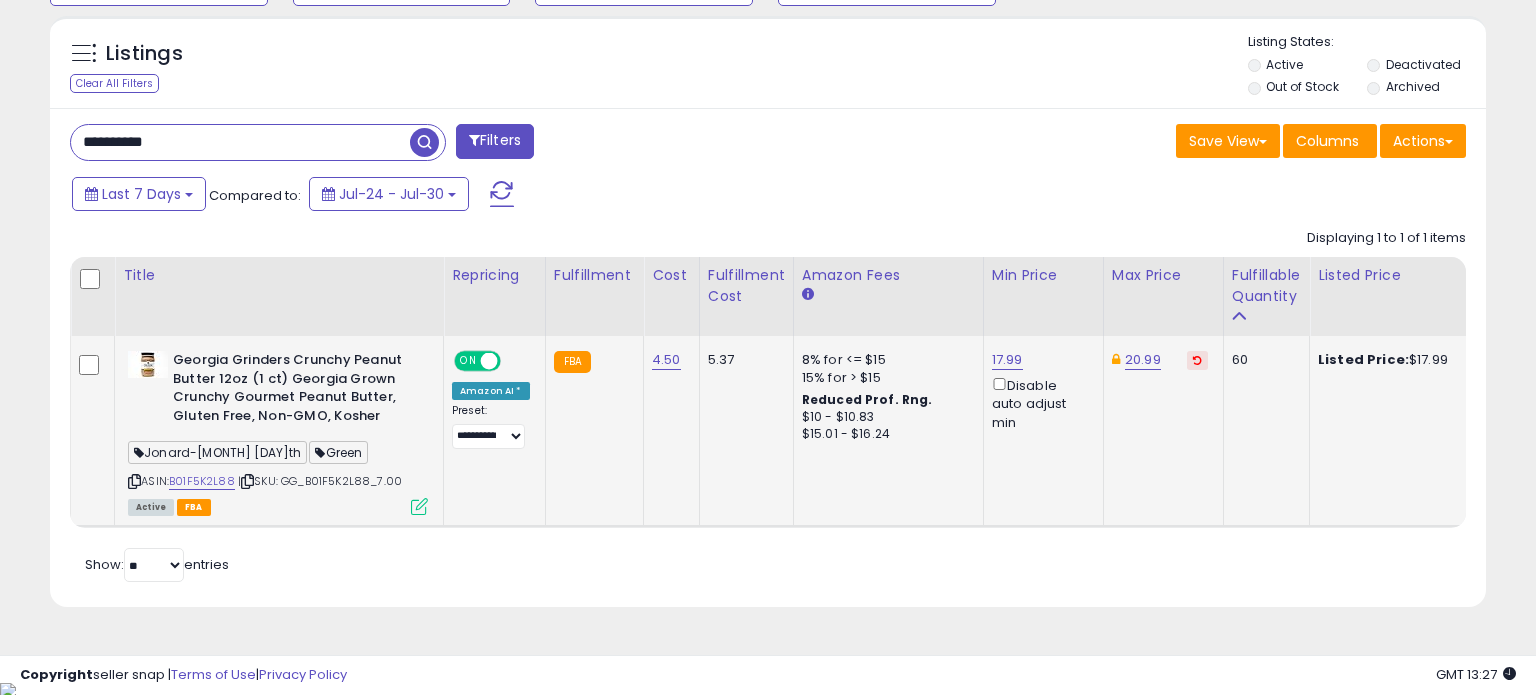 scroll, scrollTop: 999589, scrollLeft: 999168, axis: both 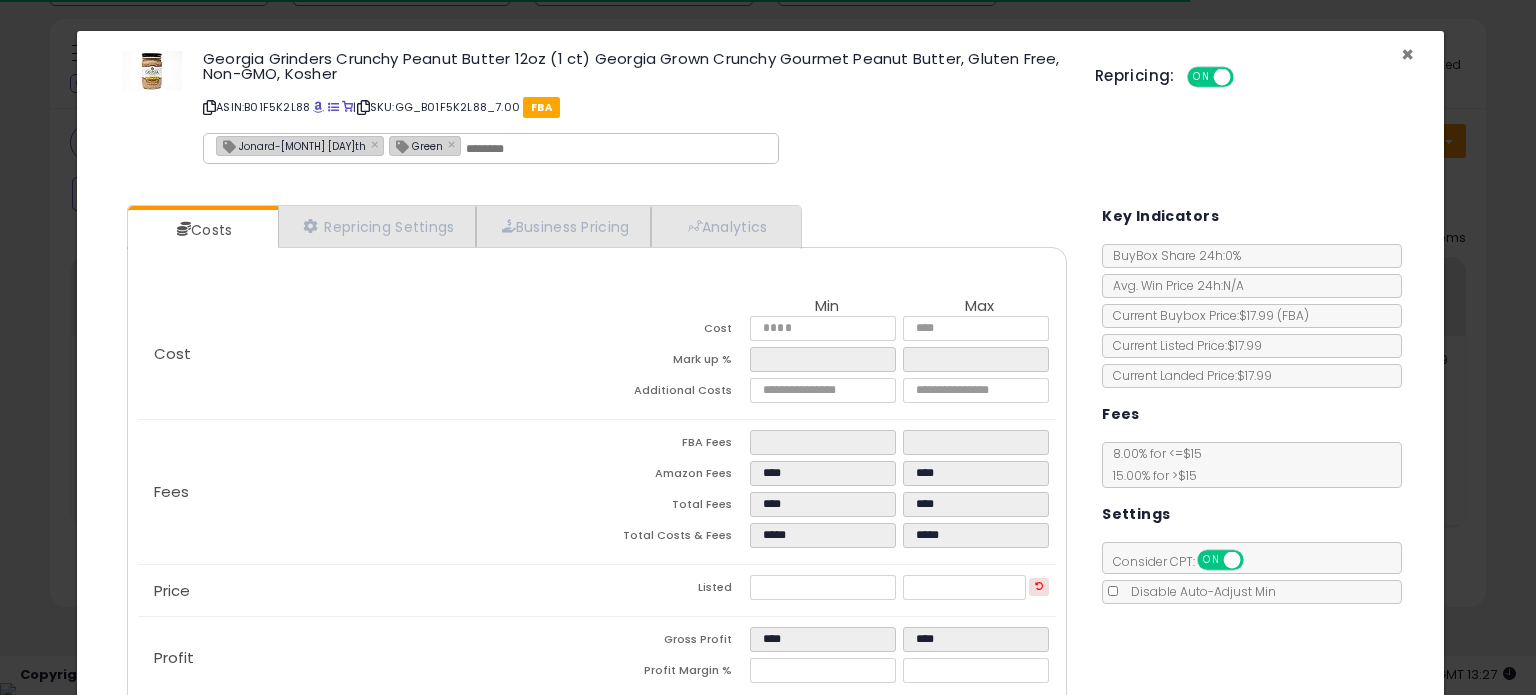 click on "×" at bounding box center (1407, 54) 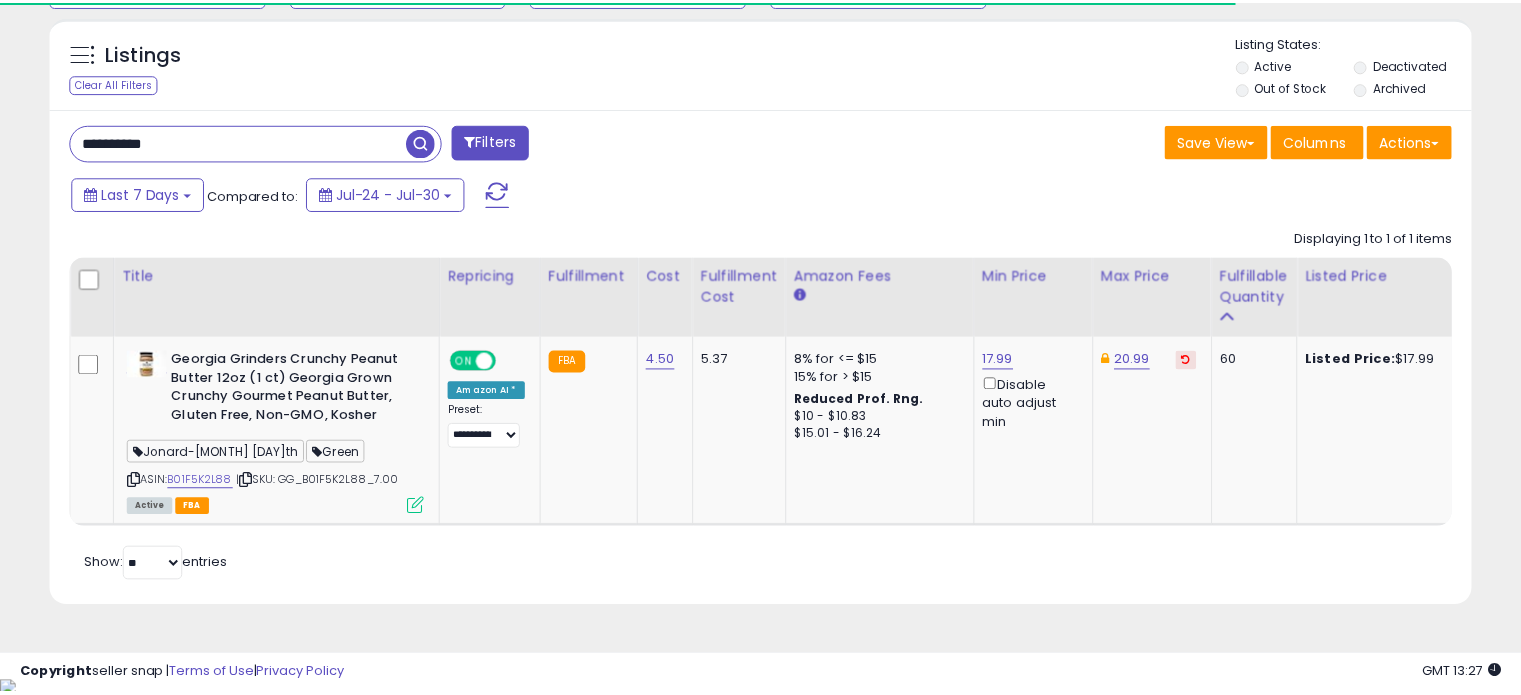 scroll, scrollTop: 409, scrollLeft: 822, axis: both 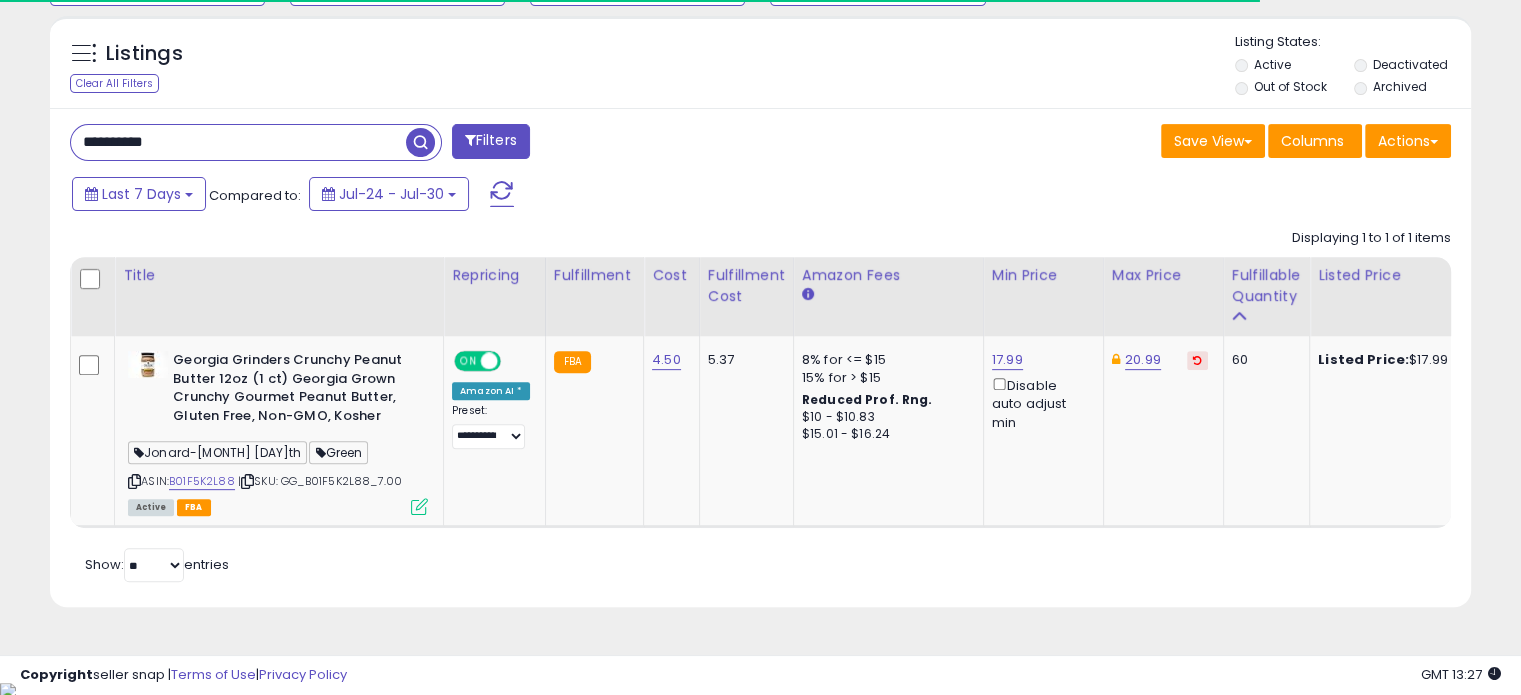 click on "**********" at bounding box center [238, 142] 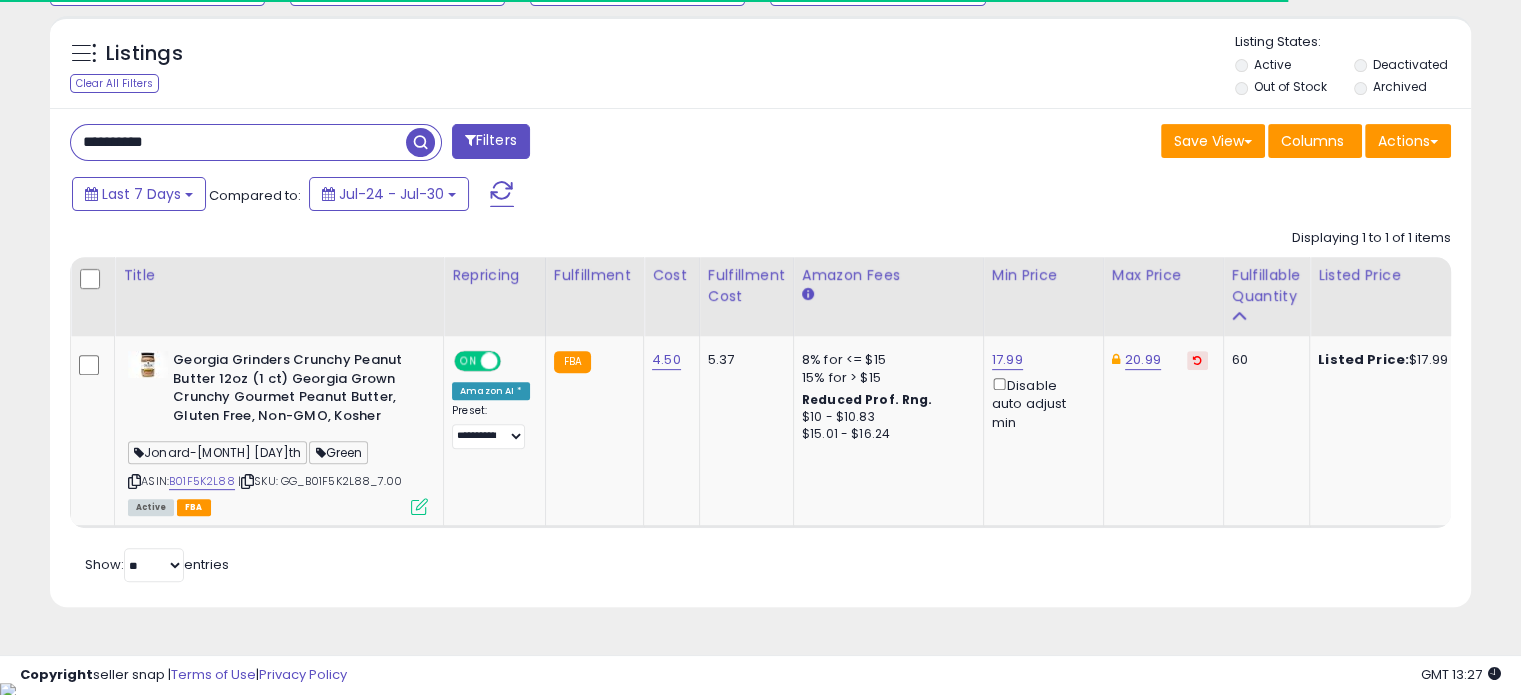 paste 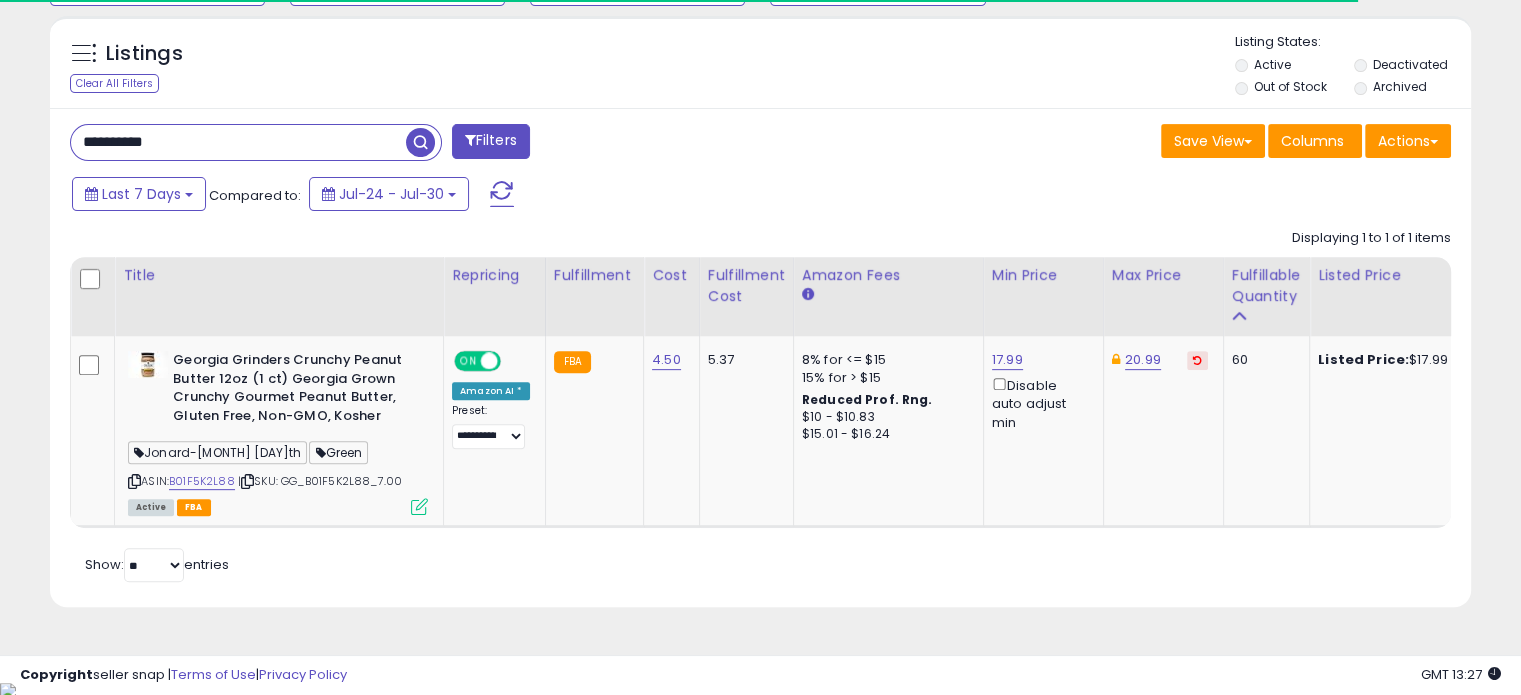 type on "**********" 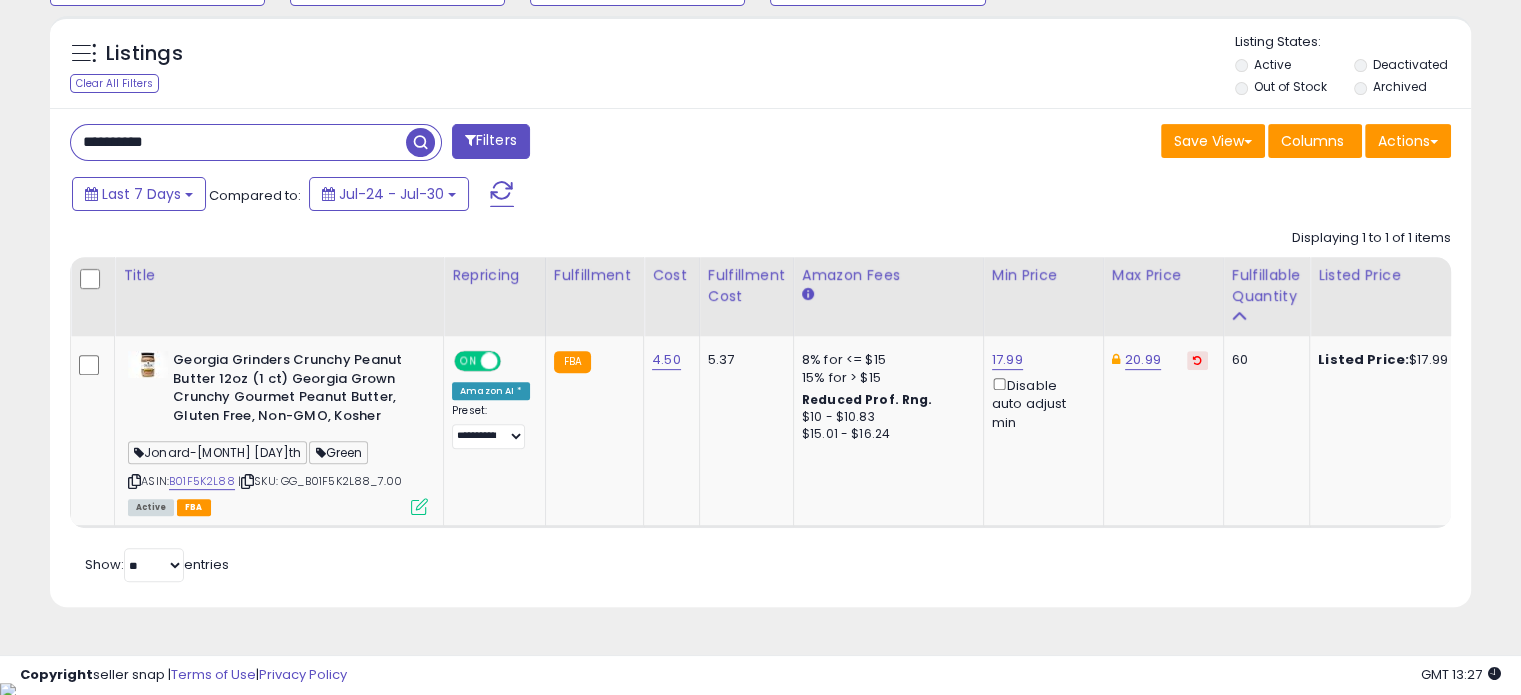 click at bounding box center [420, 142] 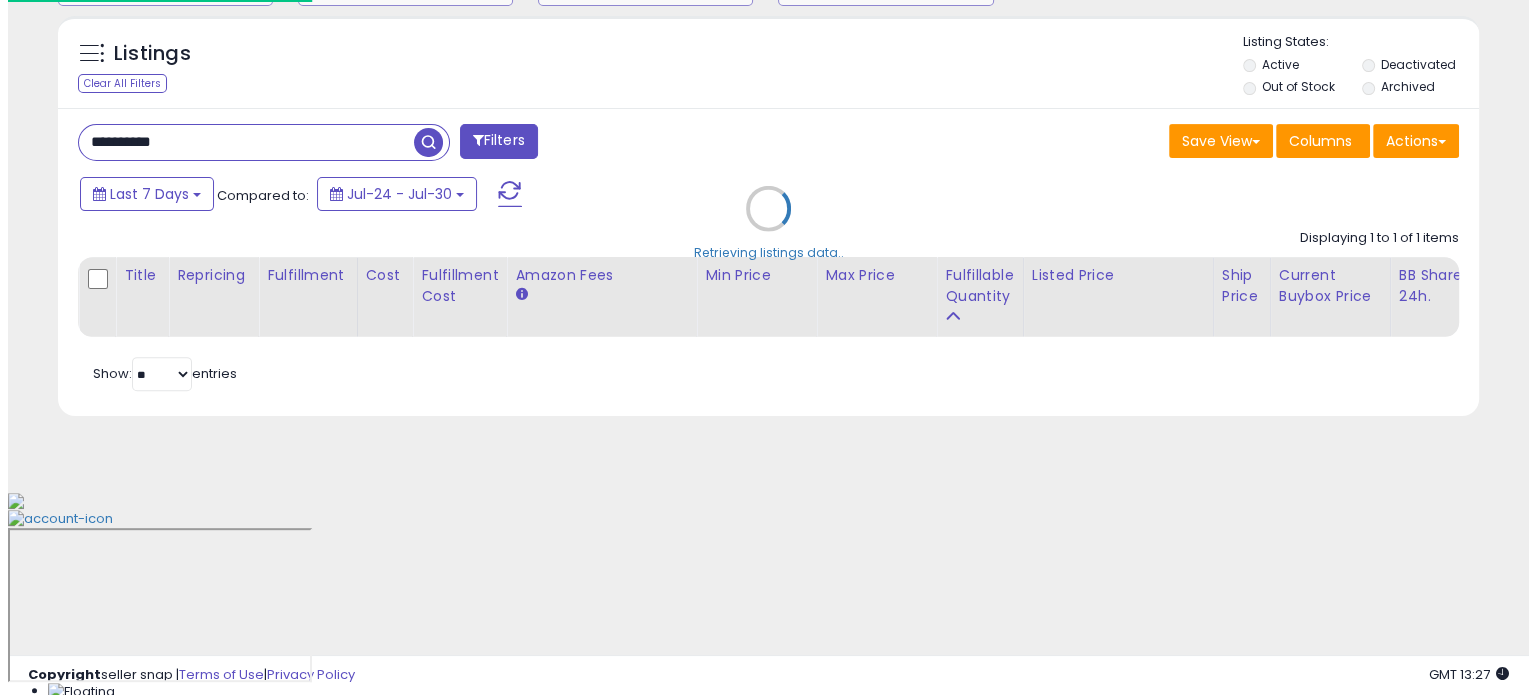 scroll, scrollTop: 524, scrollLeft: 0, axis: vertical 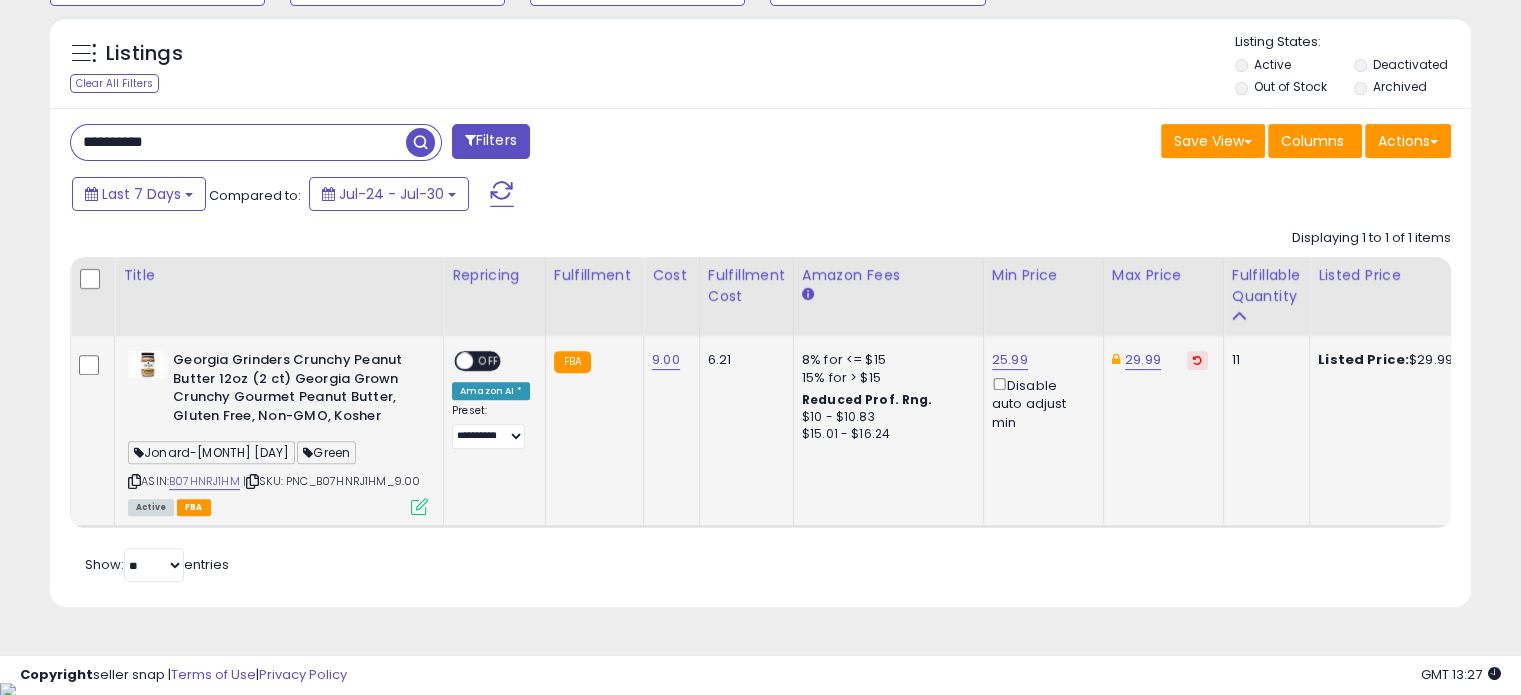 click at bounding box center (419, 506) 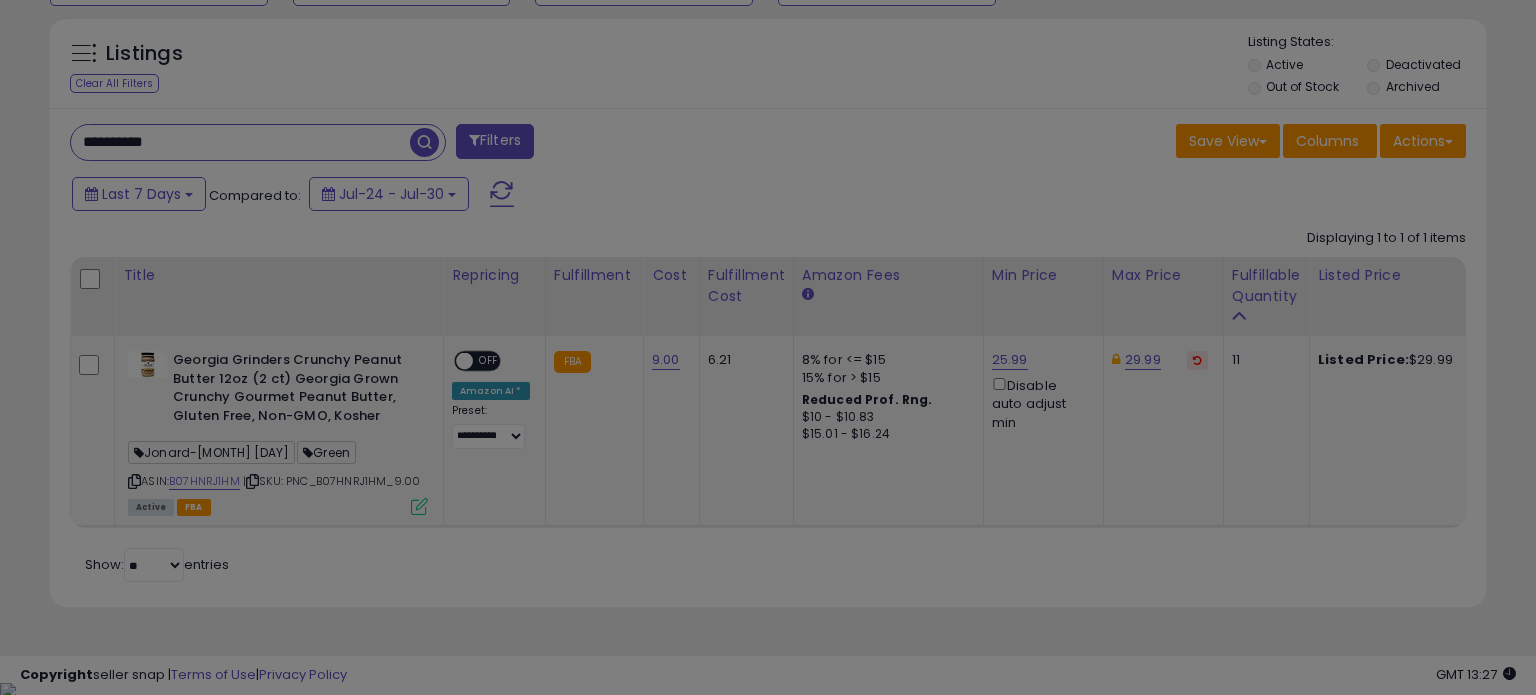 scroll, scrollTop: 999589, scrollLeft: 999168, axis: both 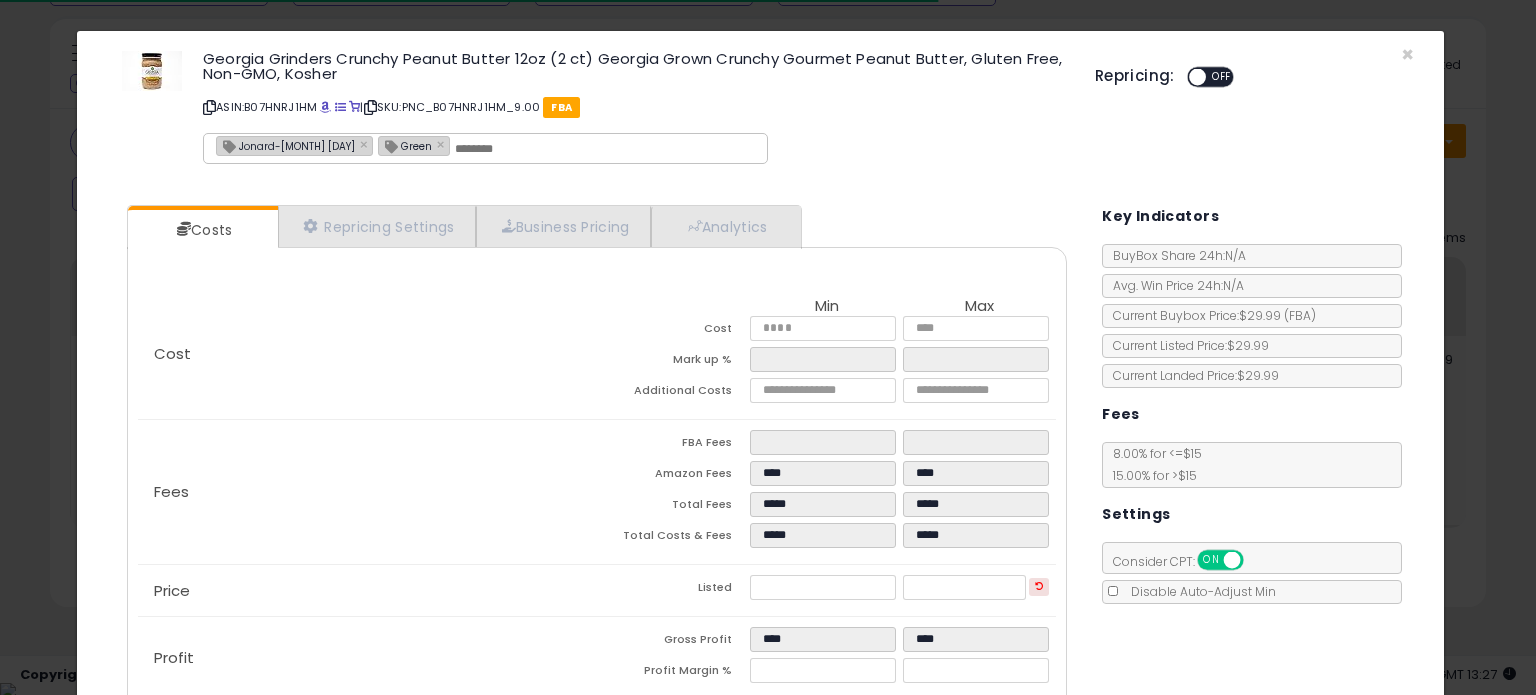 click on "Jonard-[MONTH] [DAY]" at bounding box center [286, 145] 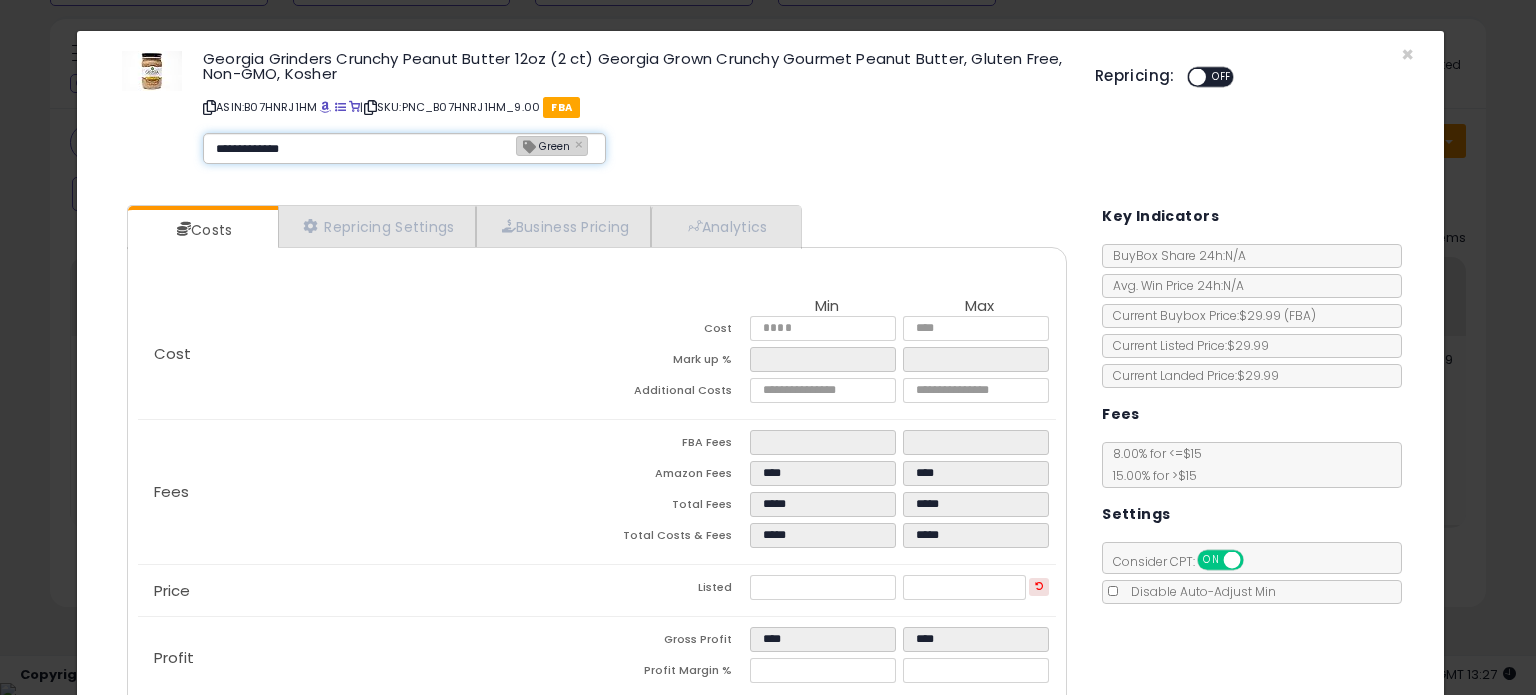 type on "**********" 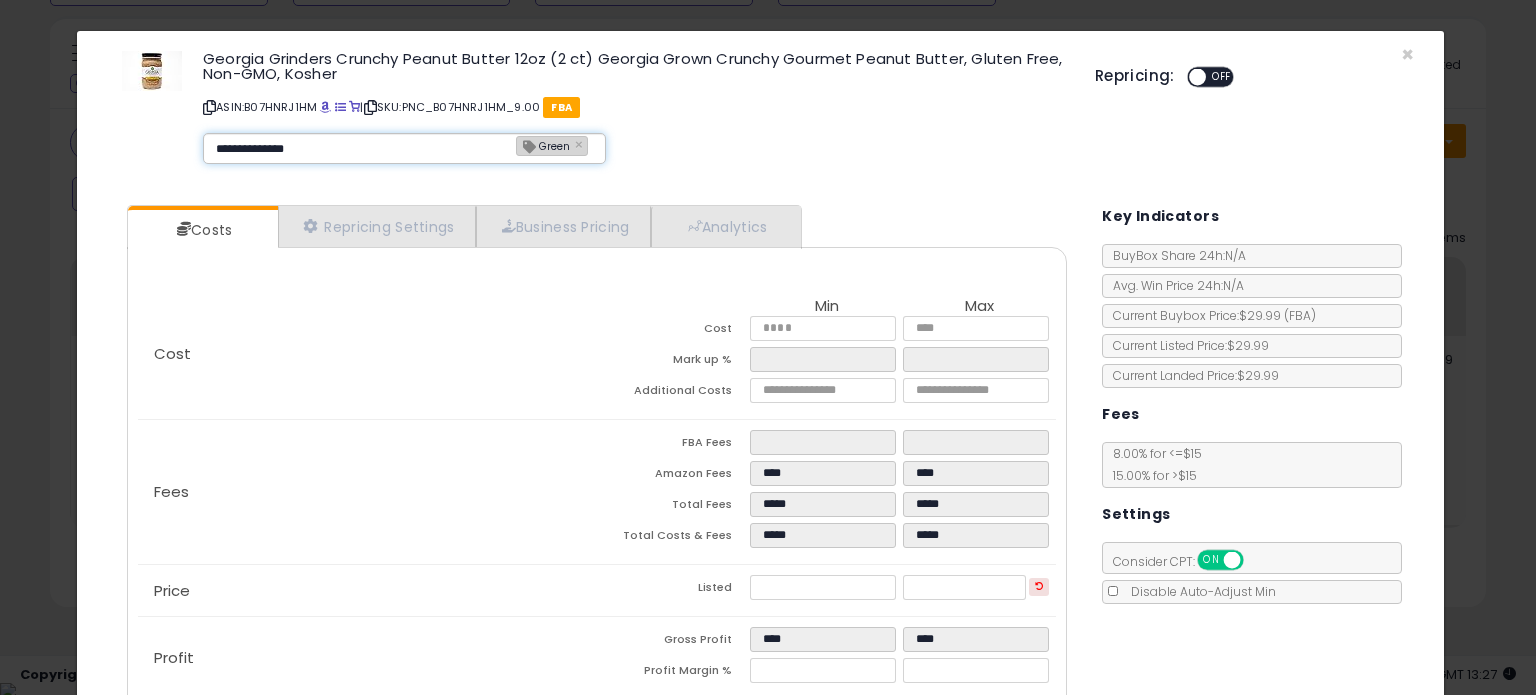 type 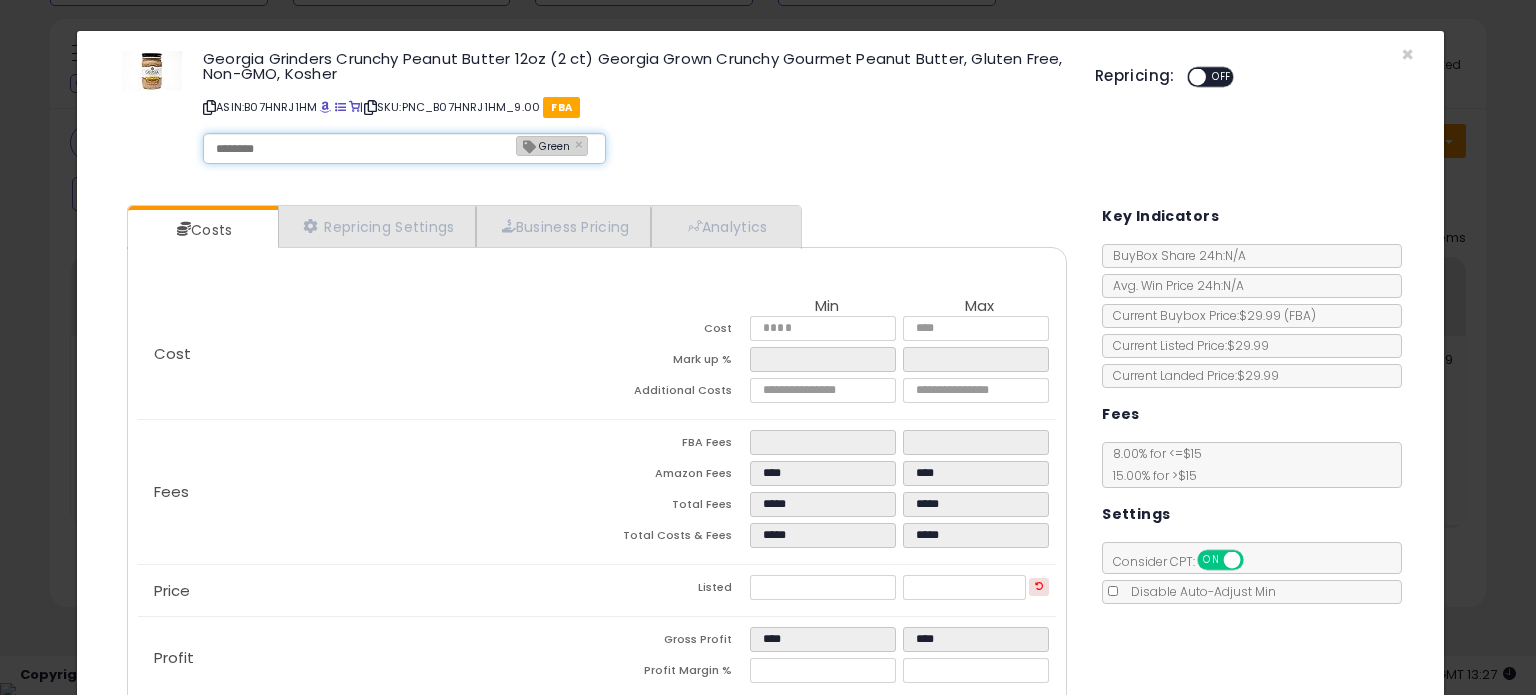 type on "**********" 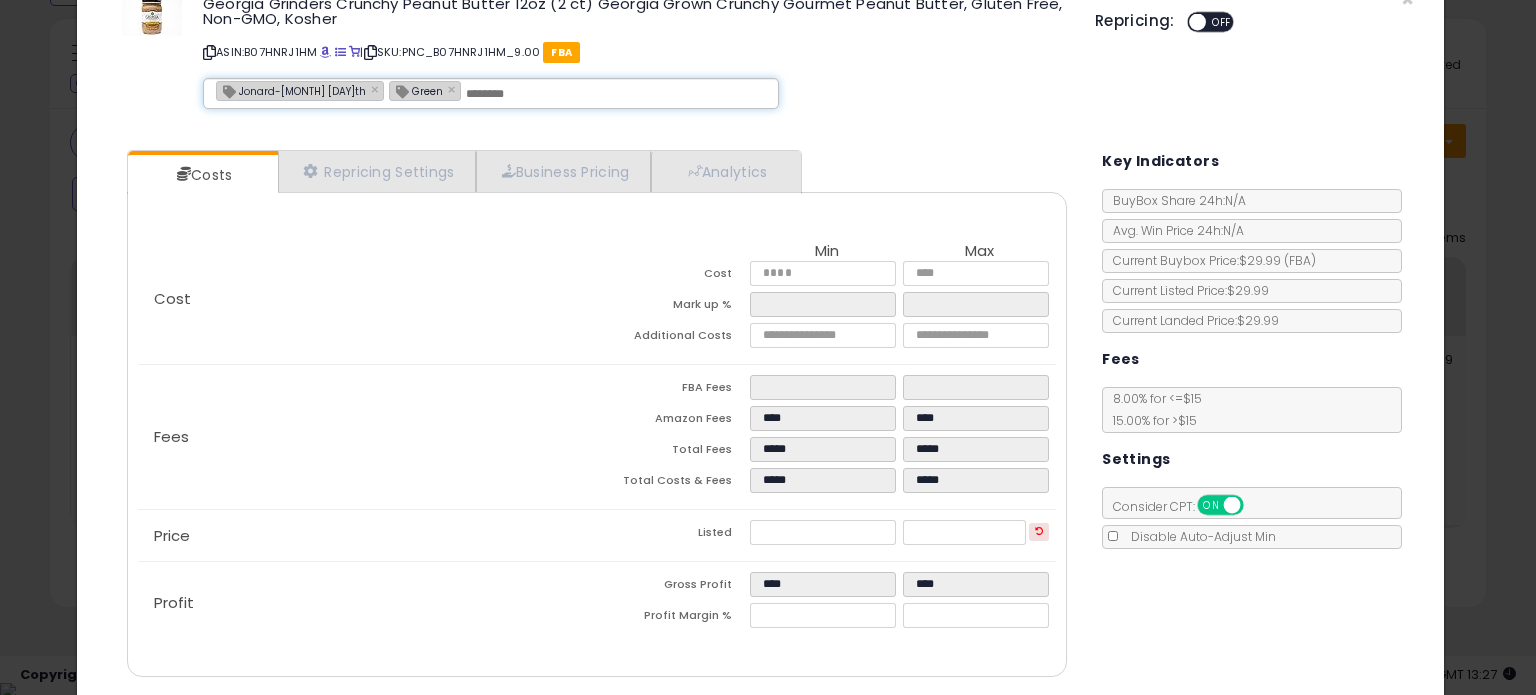 scroll, scrollTop: 120, scrollLeft: 0, axis: vertical 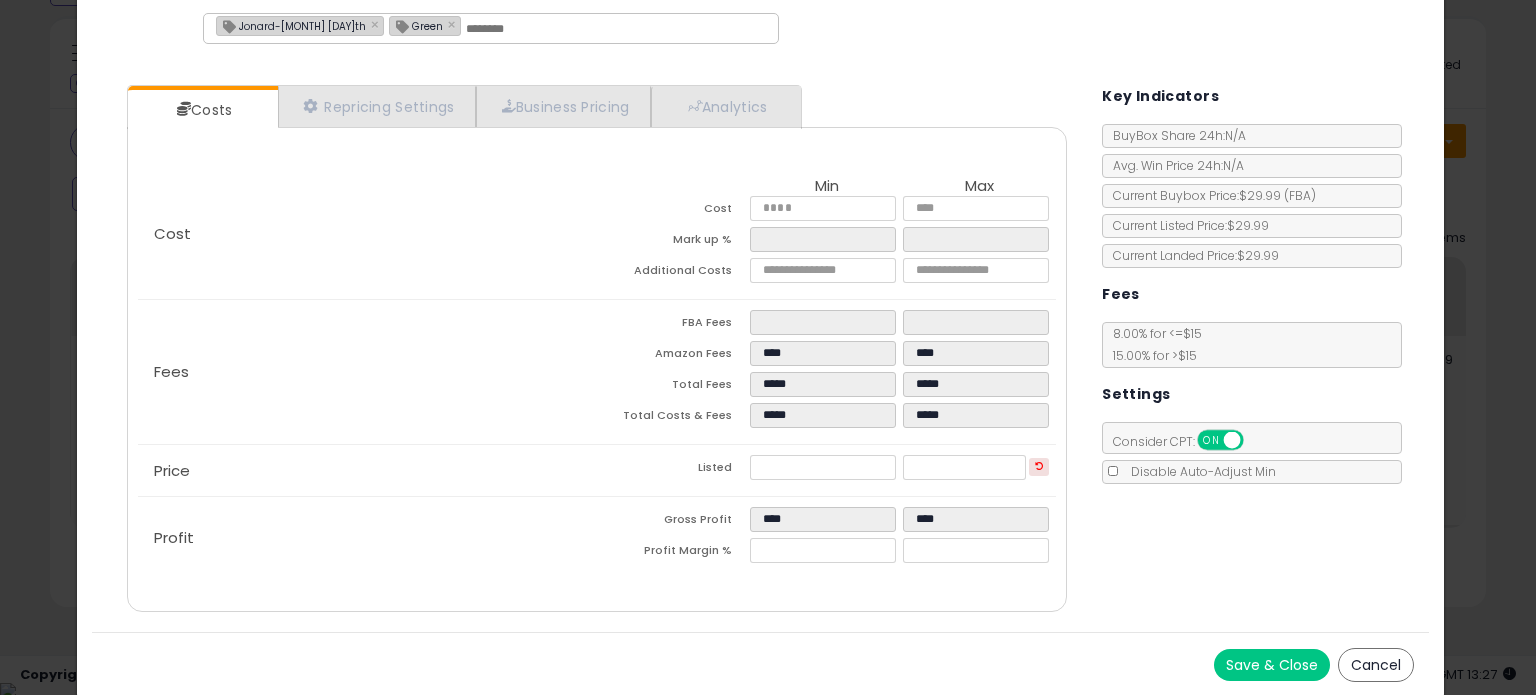 click on "Save & Close" at bounding box center [1272, 665] 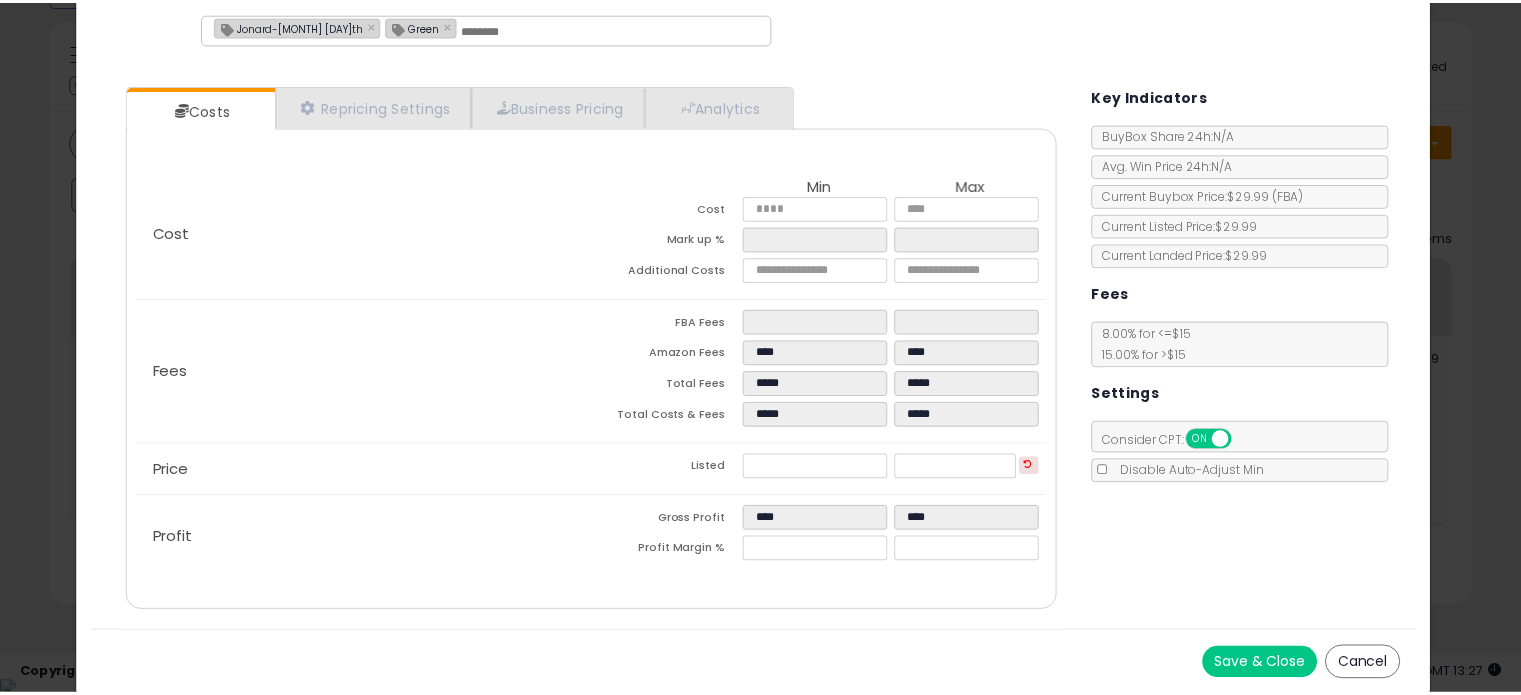 scroll, scrollTop: 0, scrollLeft: 0, axis: both 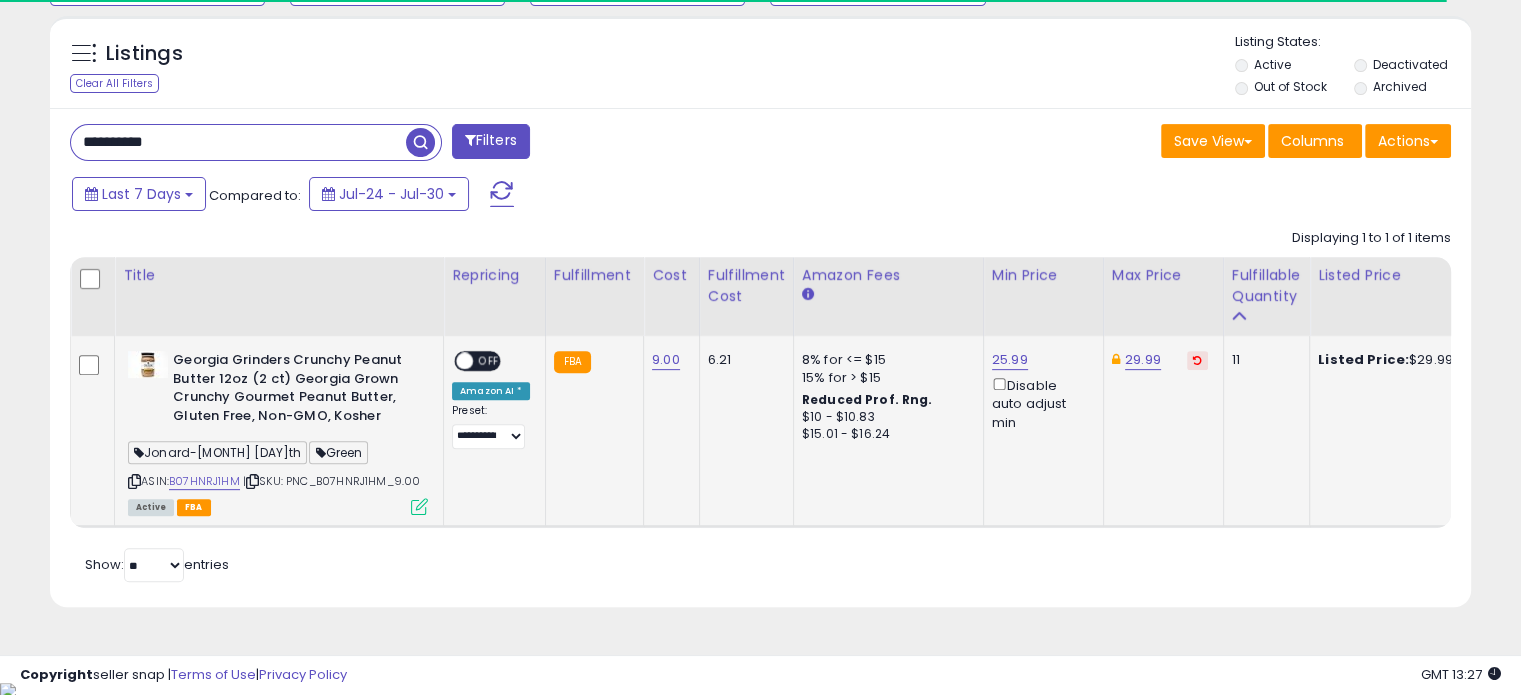 click at bounding box center [419, 506] 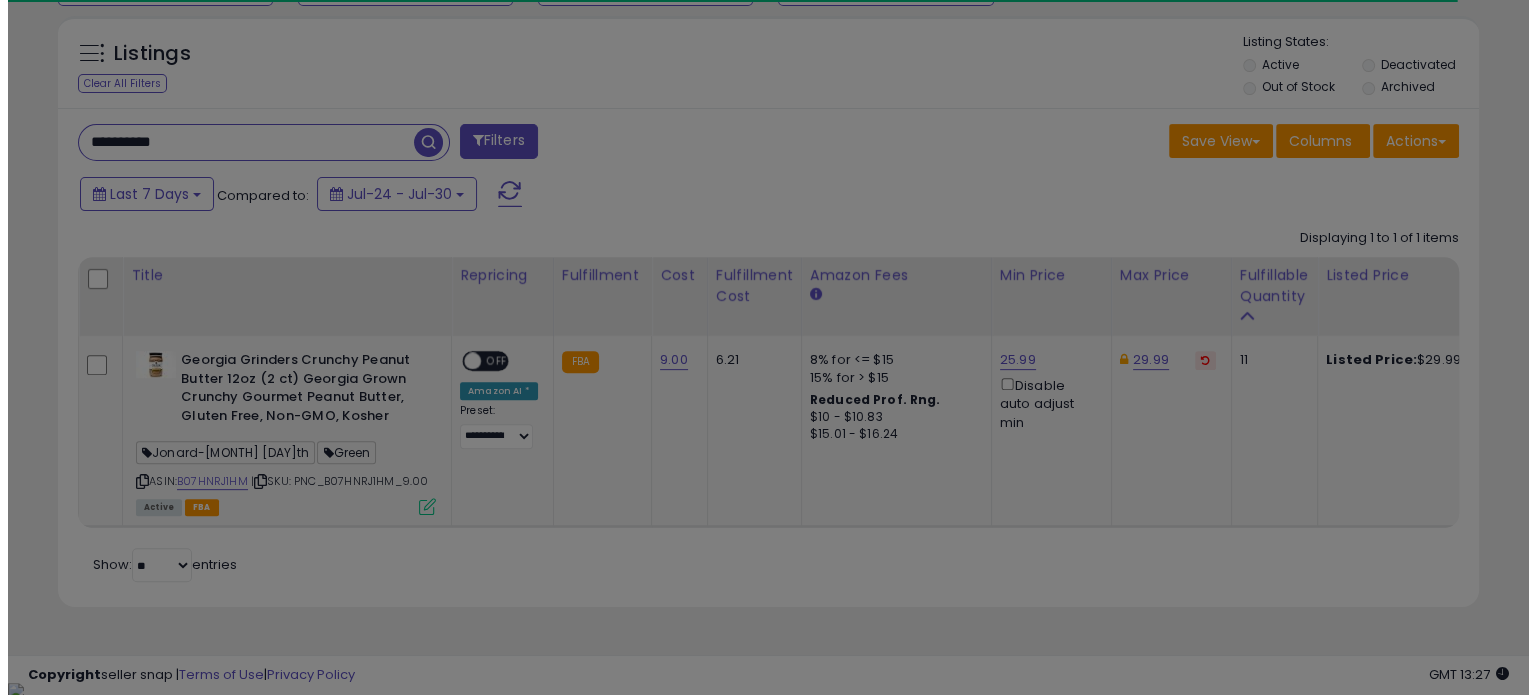 scroll, scrollTop: 999589, scrollLeft: 999168, axis: both 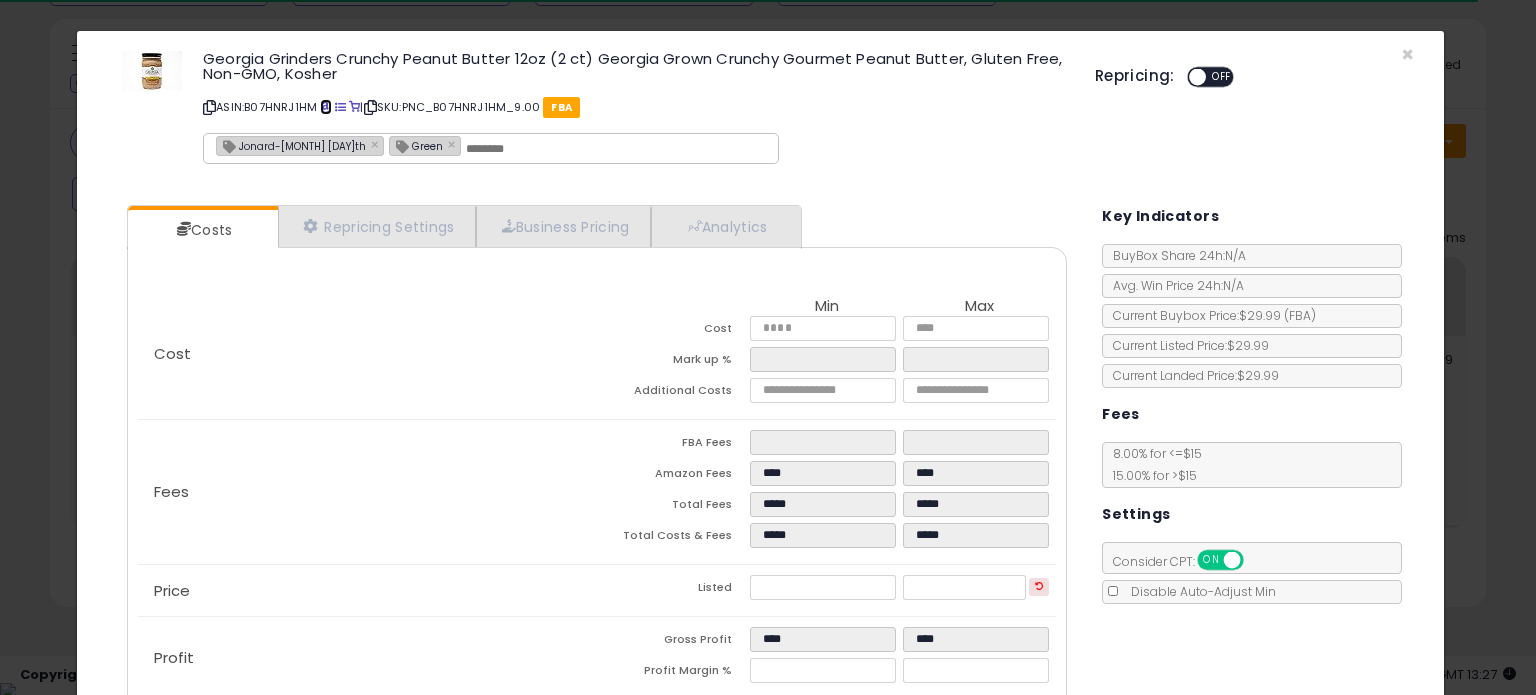click at bounding box center [325, 107] 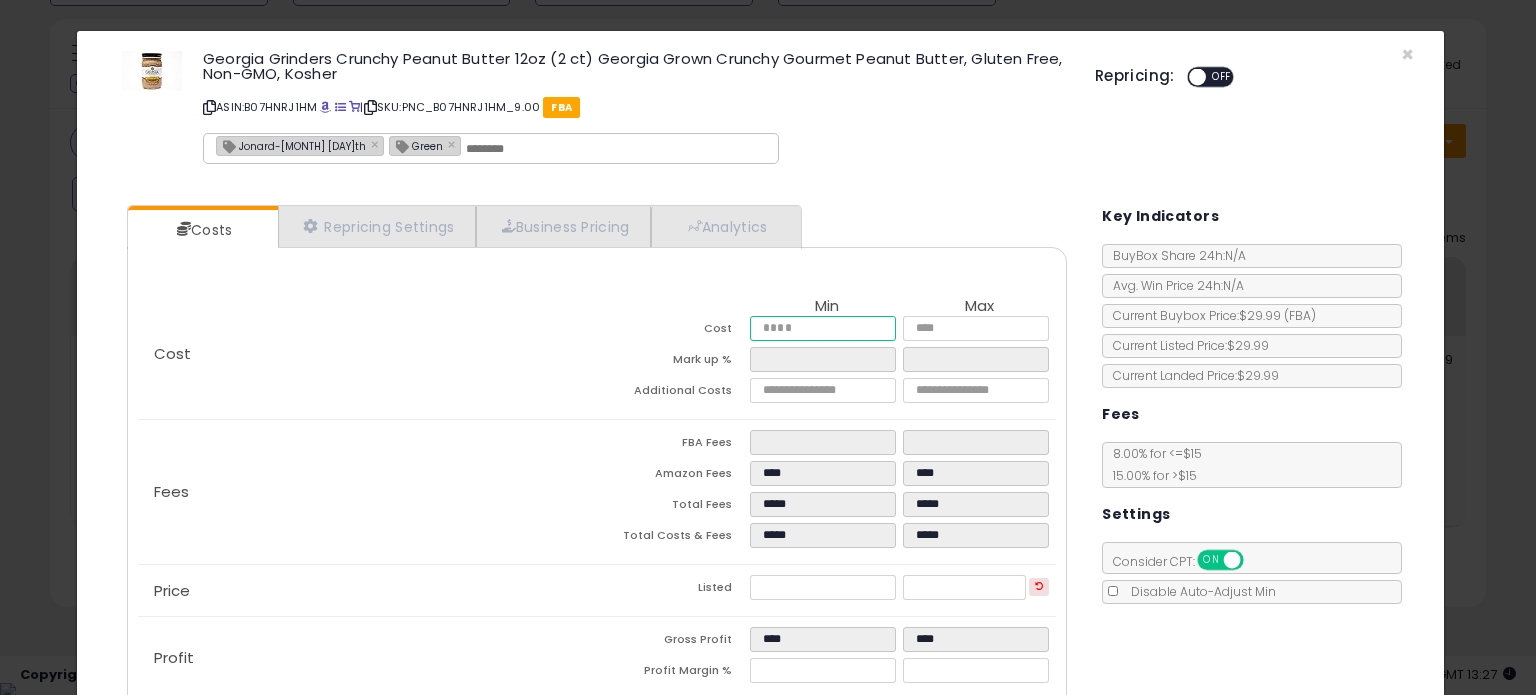 click on "****" at bounding box center [822, 328] 